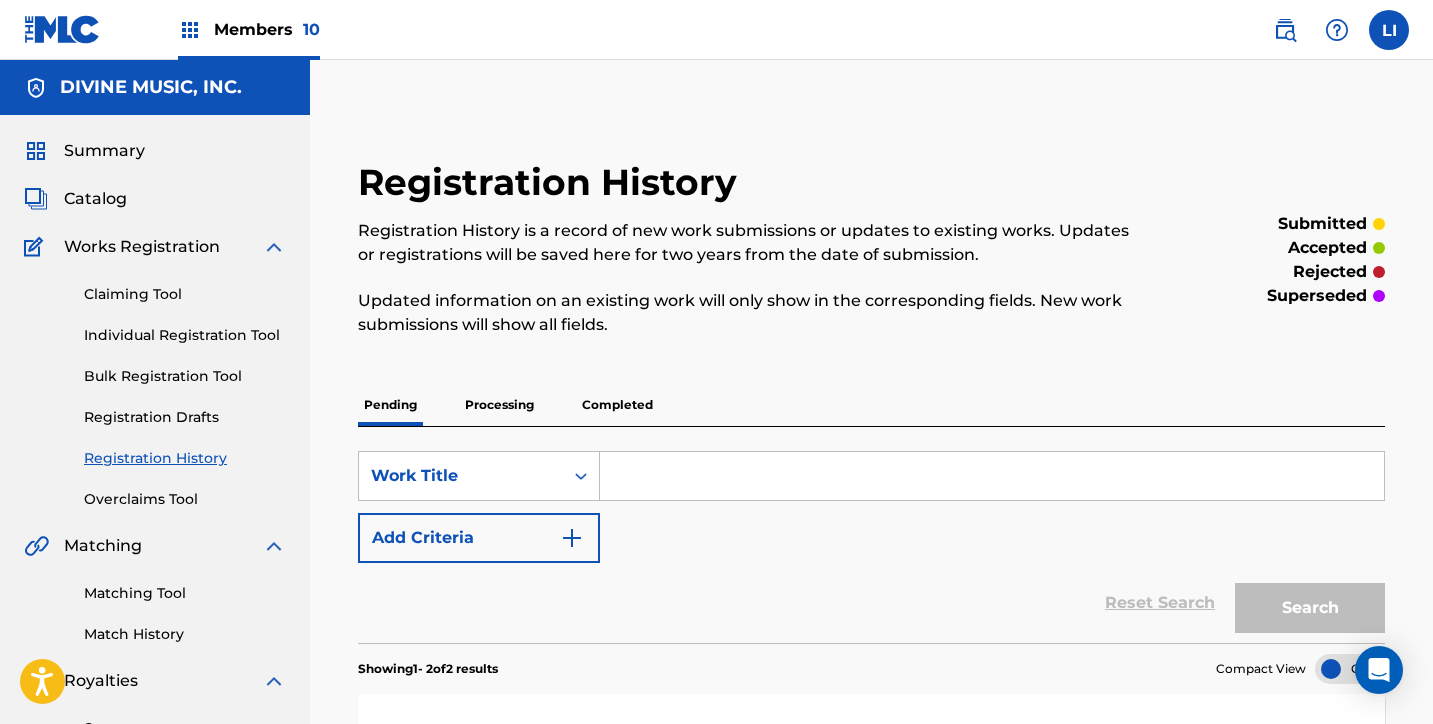 scroll, scrollTop: 0, scrollLeft: 0, axis: both 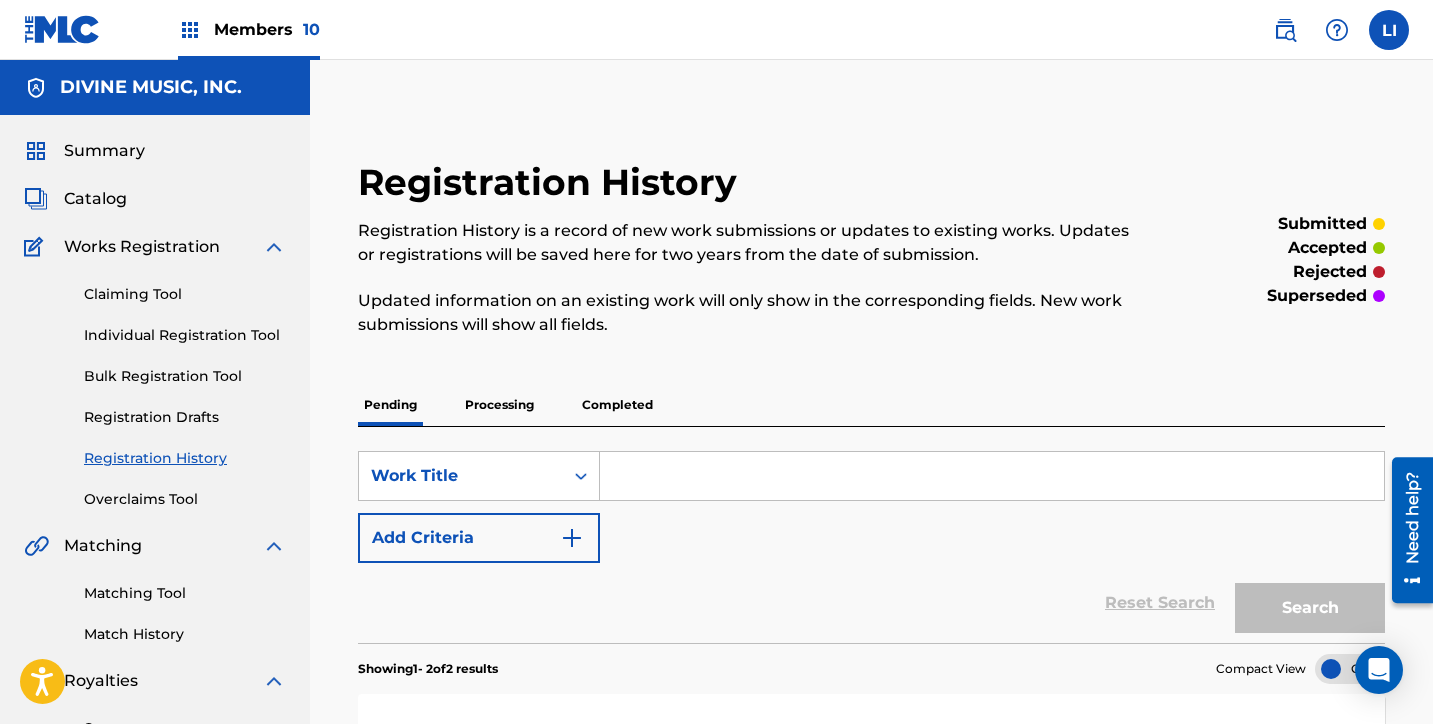 click on "Members    10" at bounding box center (267, 29) 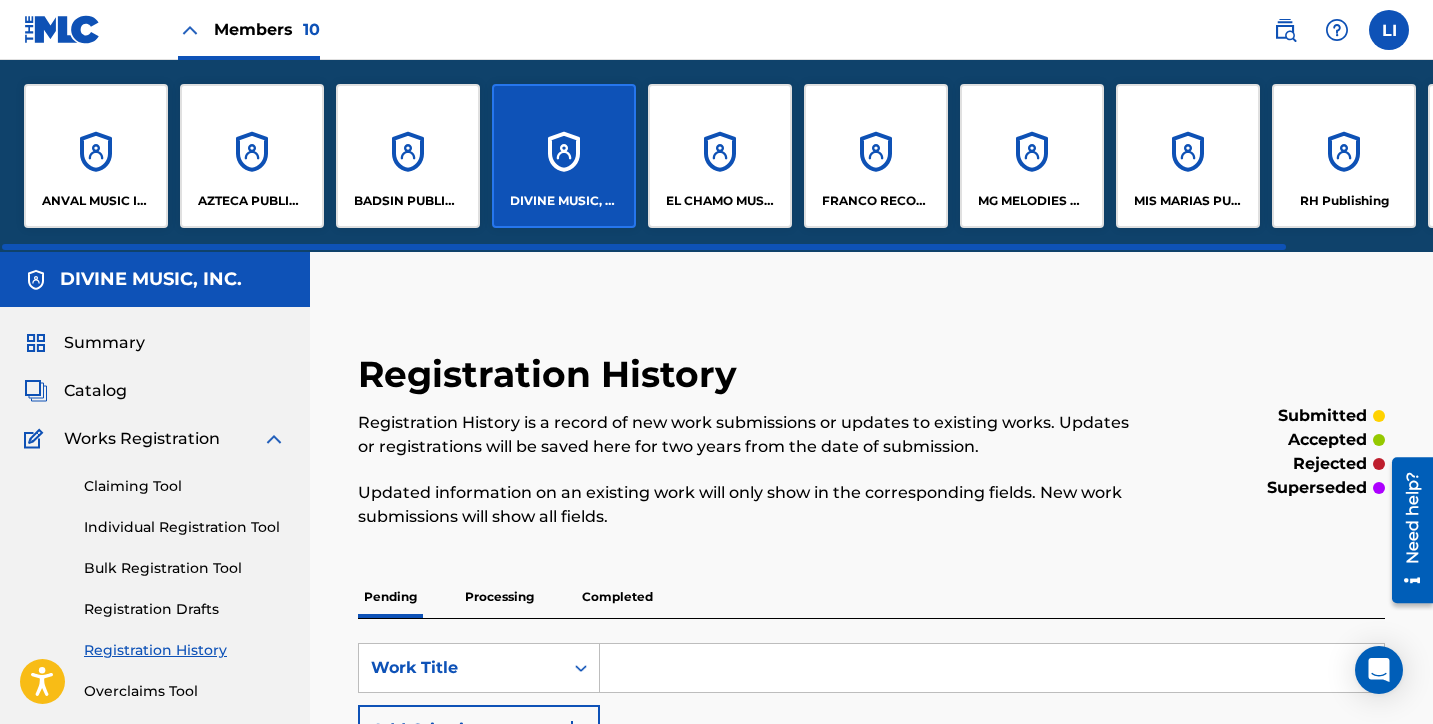 click on "DIVINE MUSIC, INC." at bounding box center [564, 156] 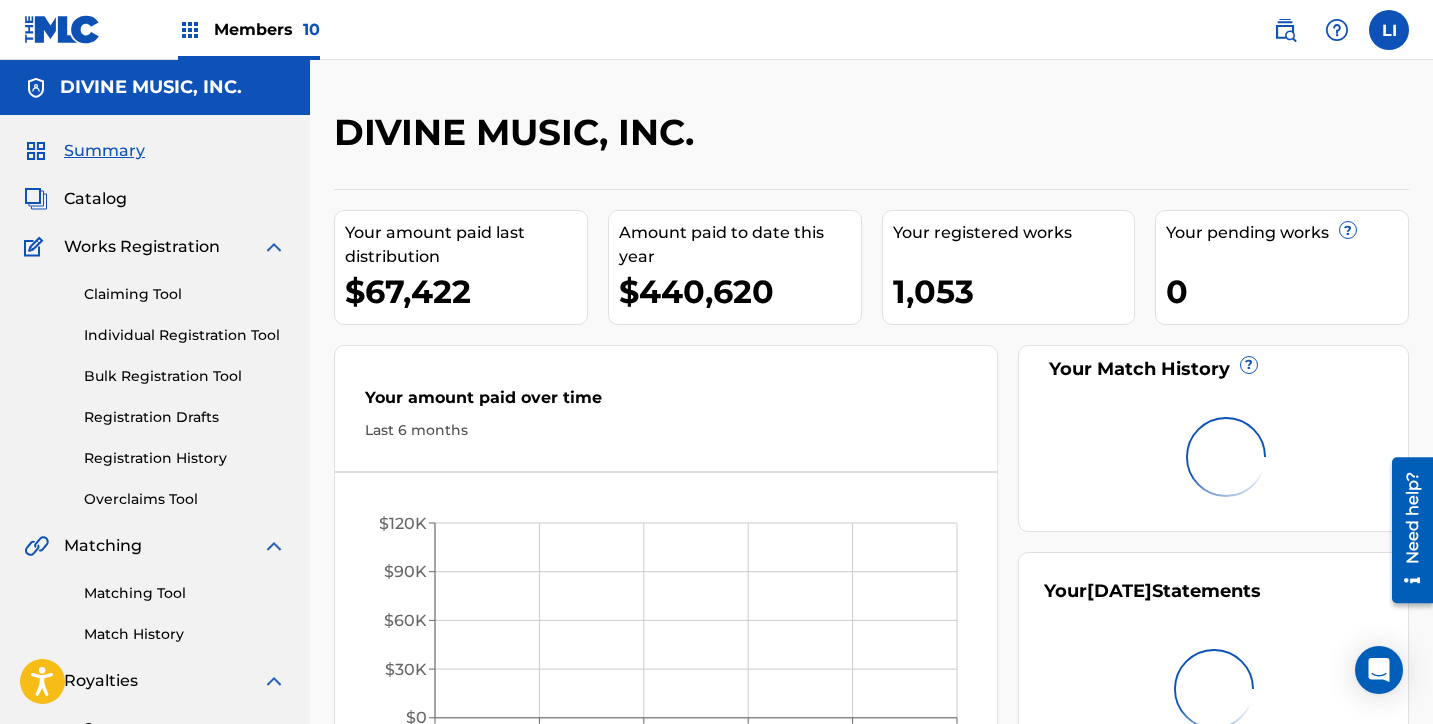 click on "Catalog" at bounding box center [95, 199] 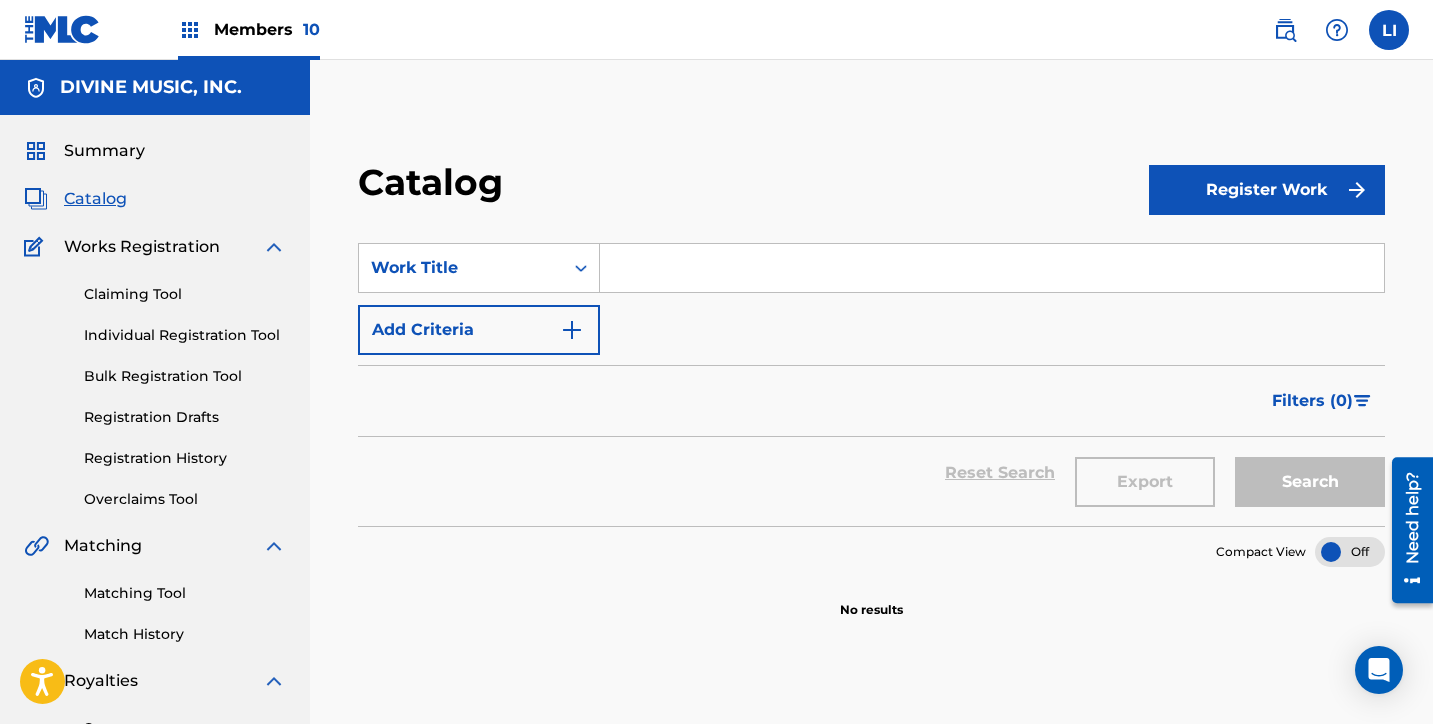 click at bounding box center [992, 268] 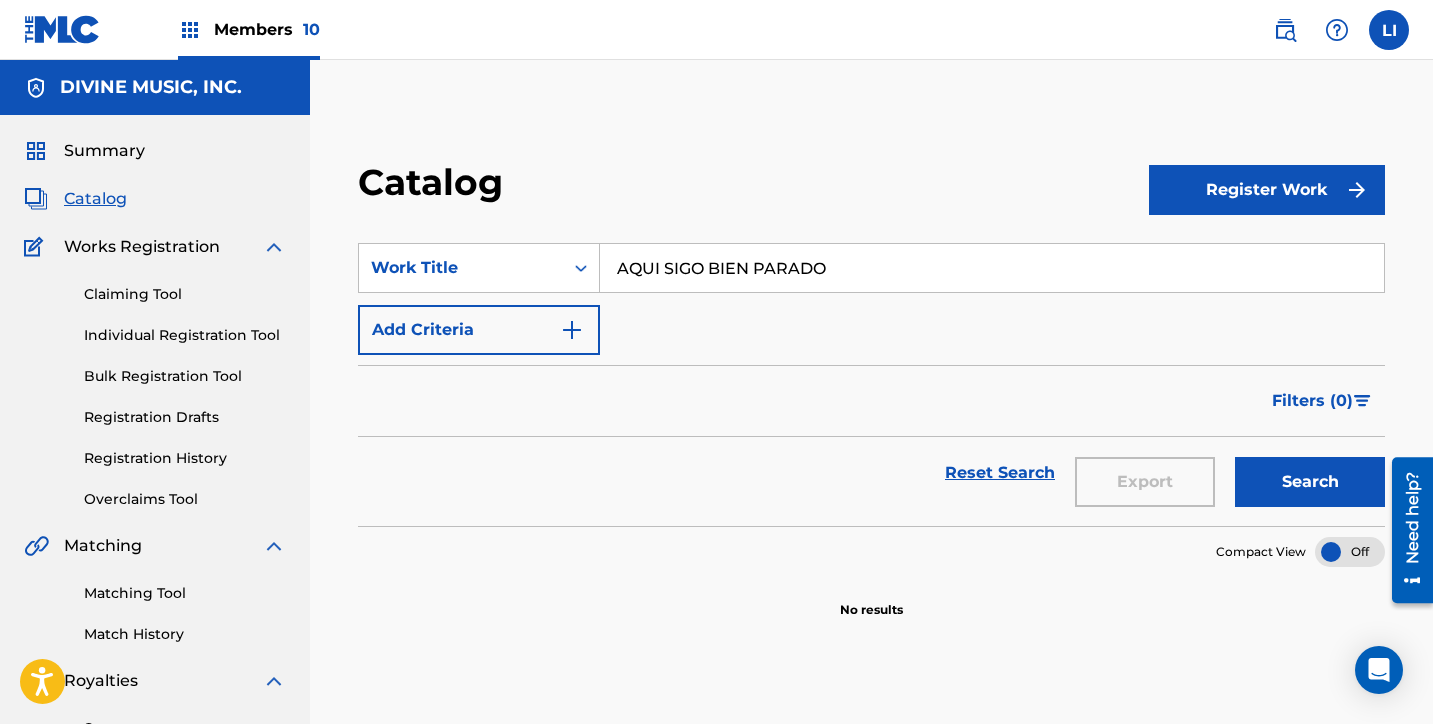 type on "AQUI SIGO BIEN PARADO" 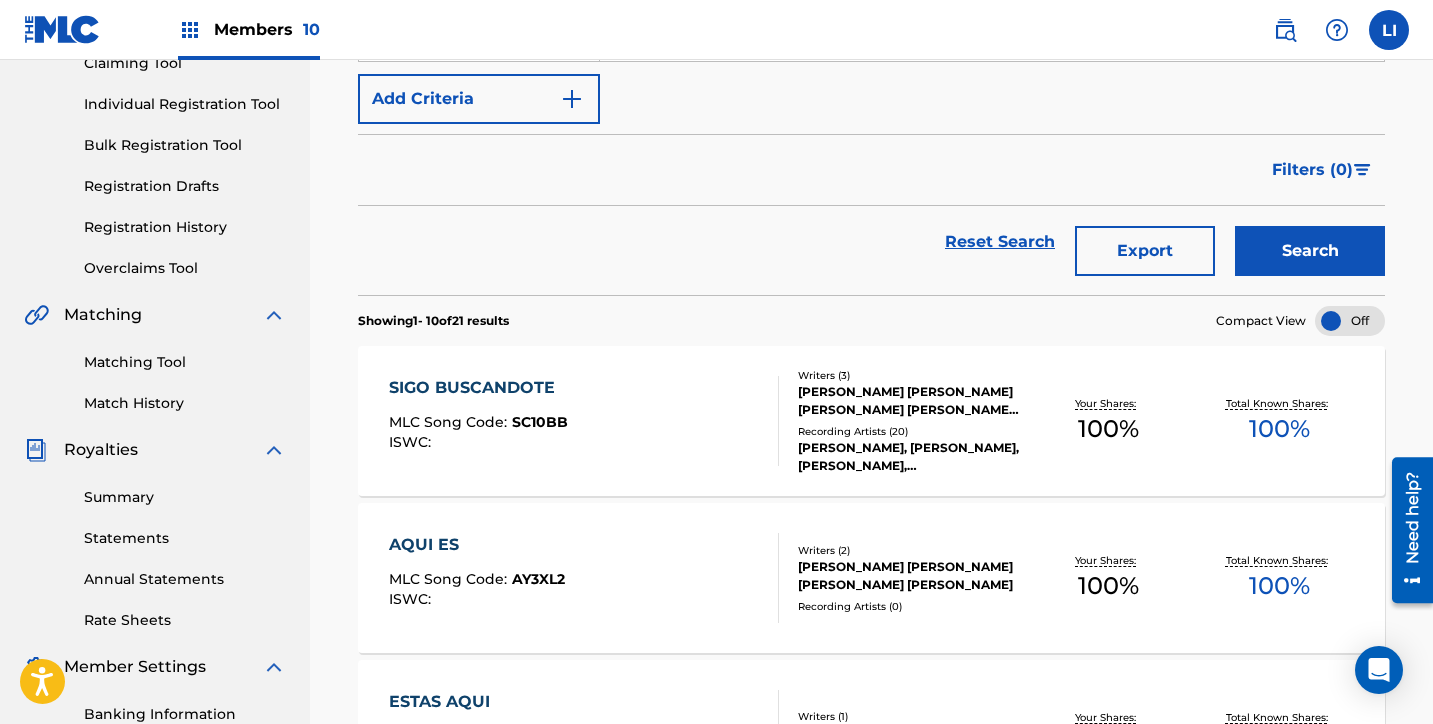 scroll, scrollTop: 0, scrollLeft: 0, axis: both 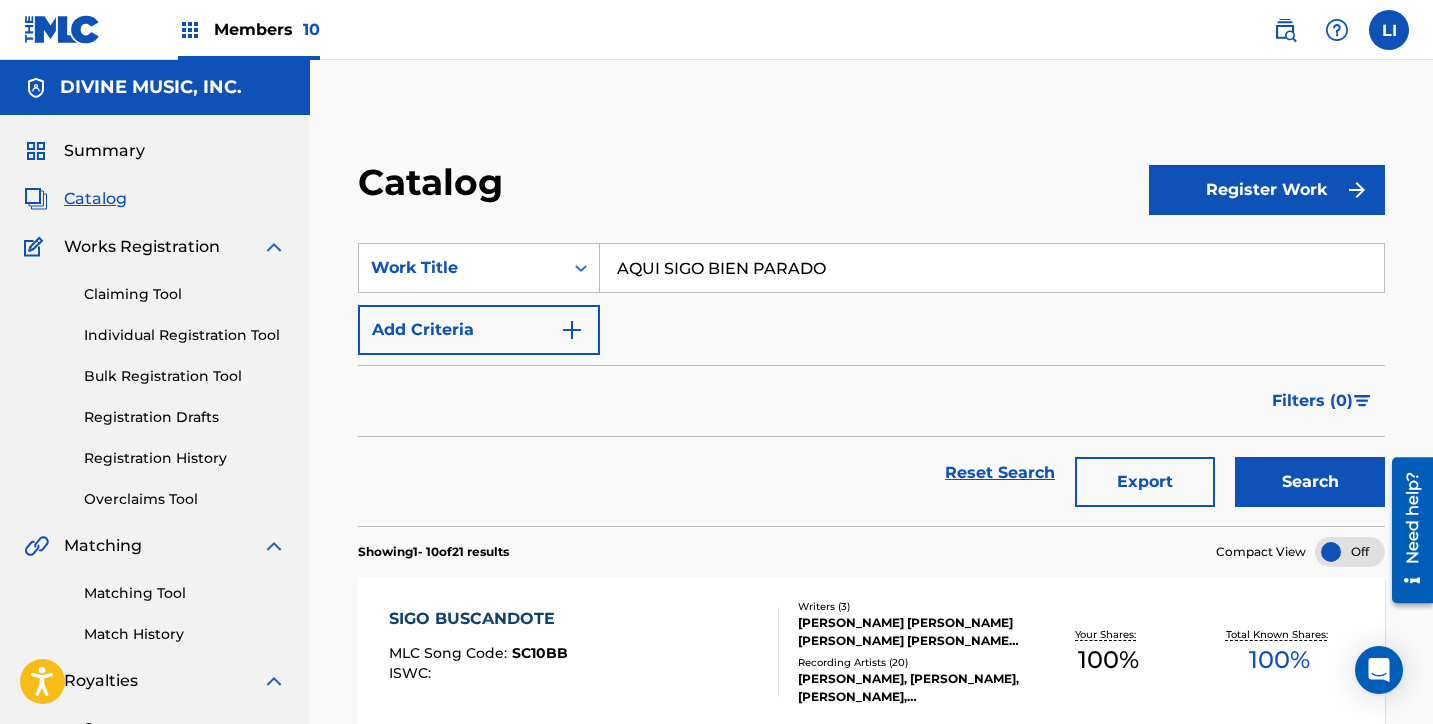 click on "Members    10" at bounding box center (267, 29) 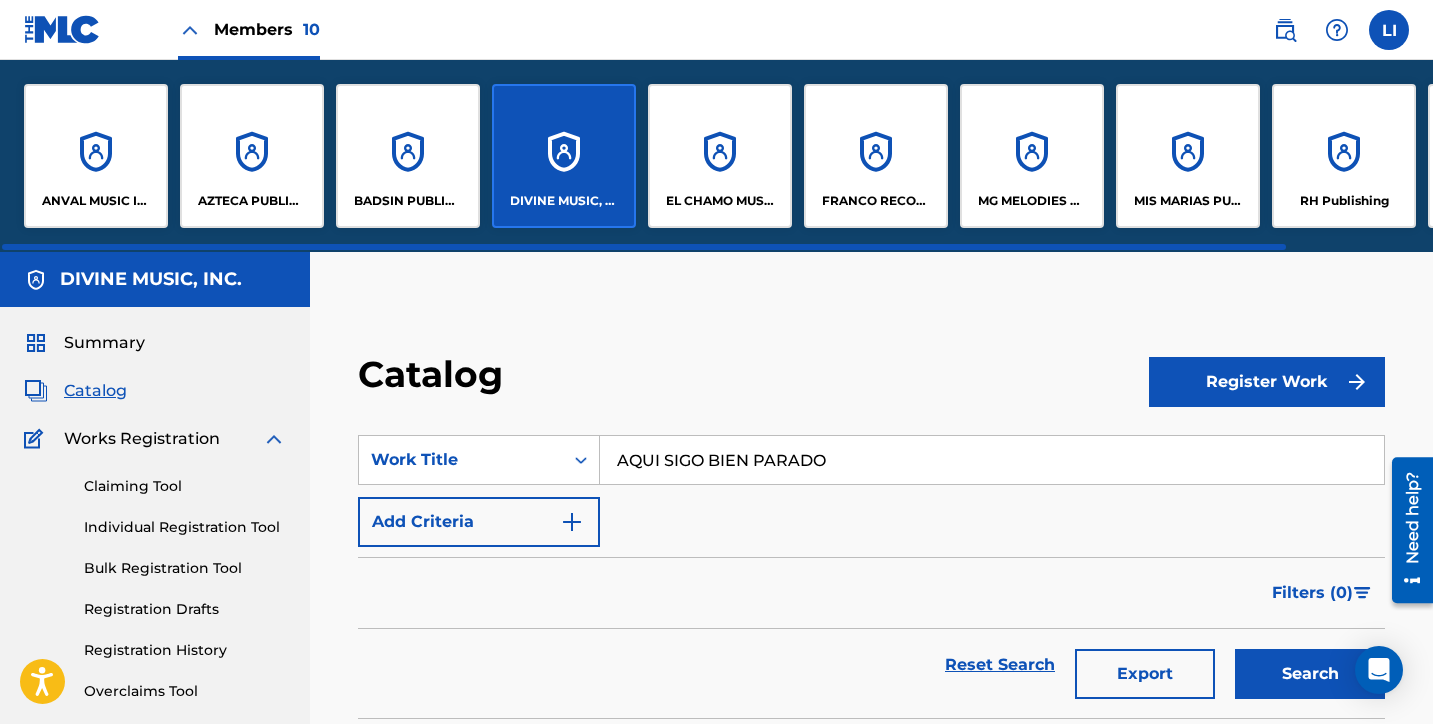 scroll, scrollTop: 0, scrollLeft: 163, axis: horizontal 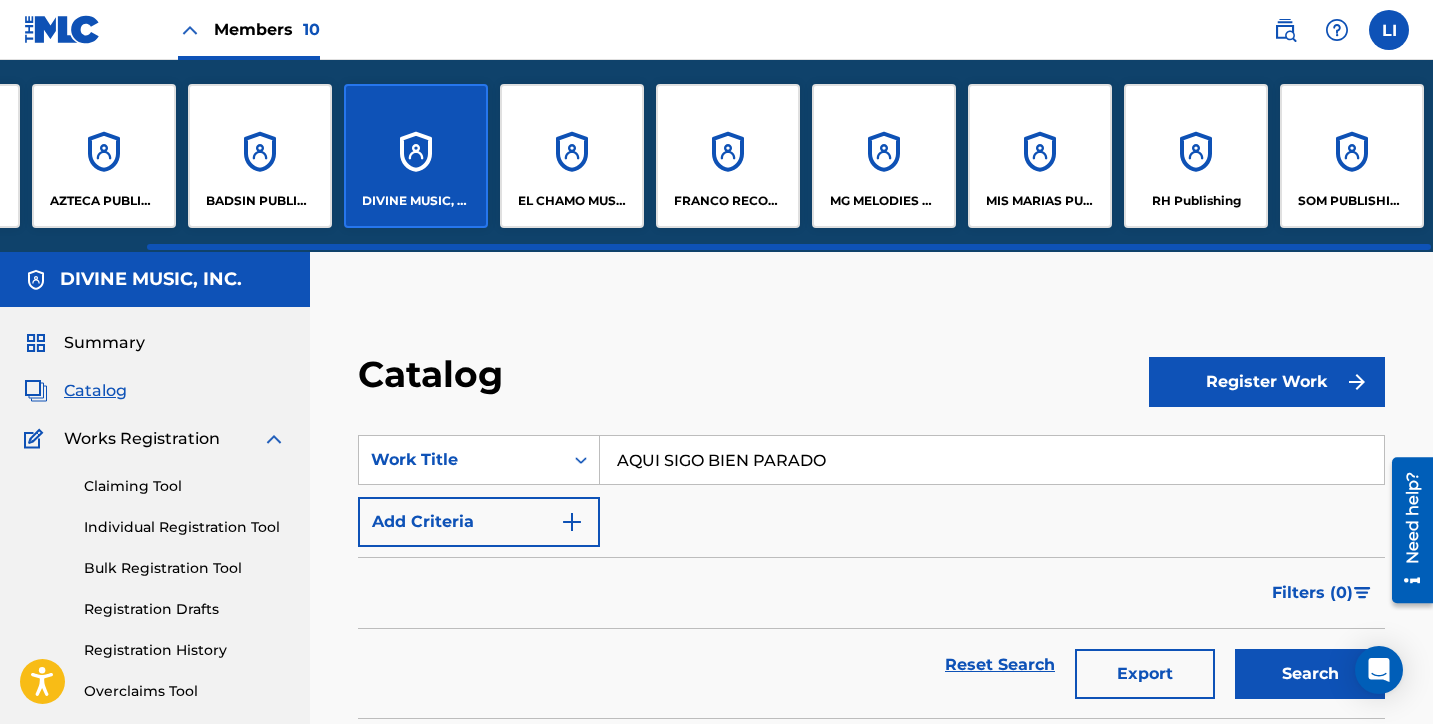 click on "FRANCO RECORDS LLC" at bounding box center [728, 156] 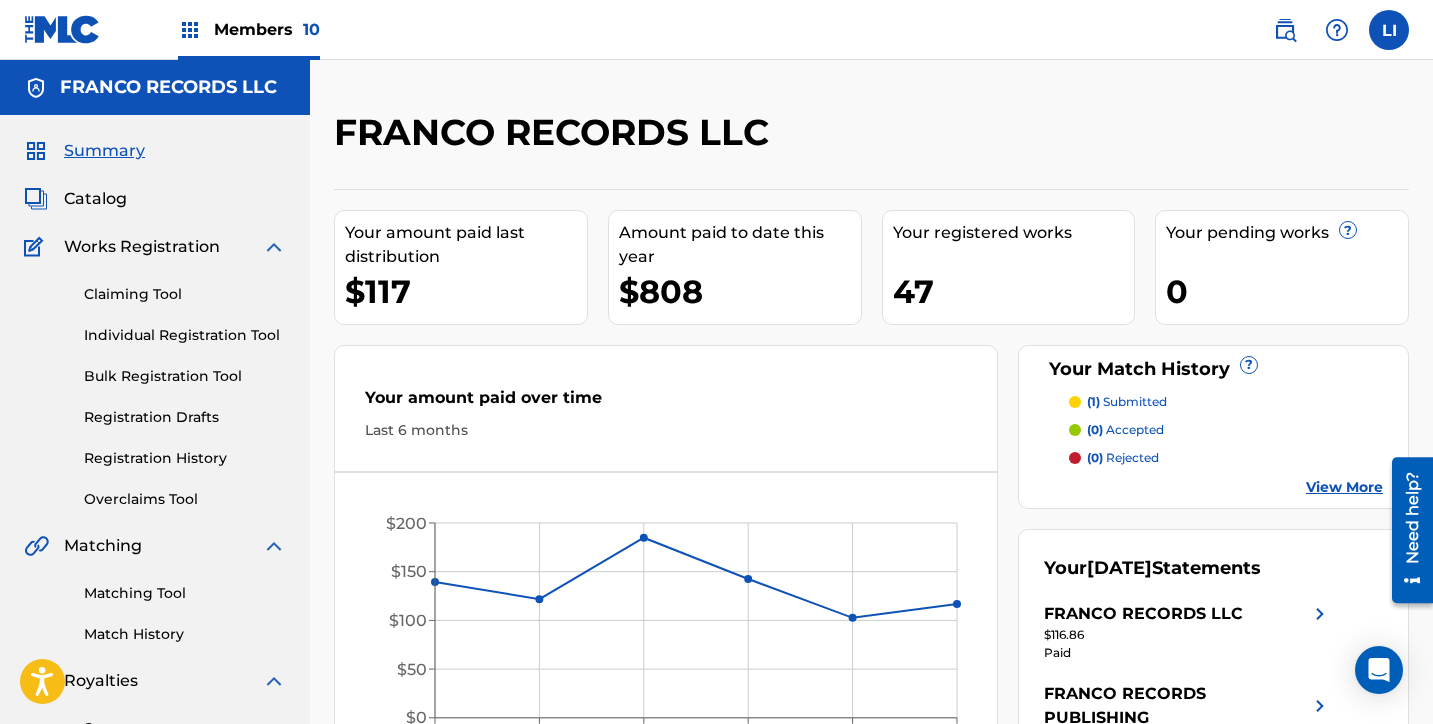 click on "Catalog" at bounding box center [95, 199] 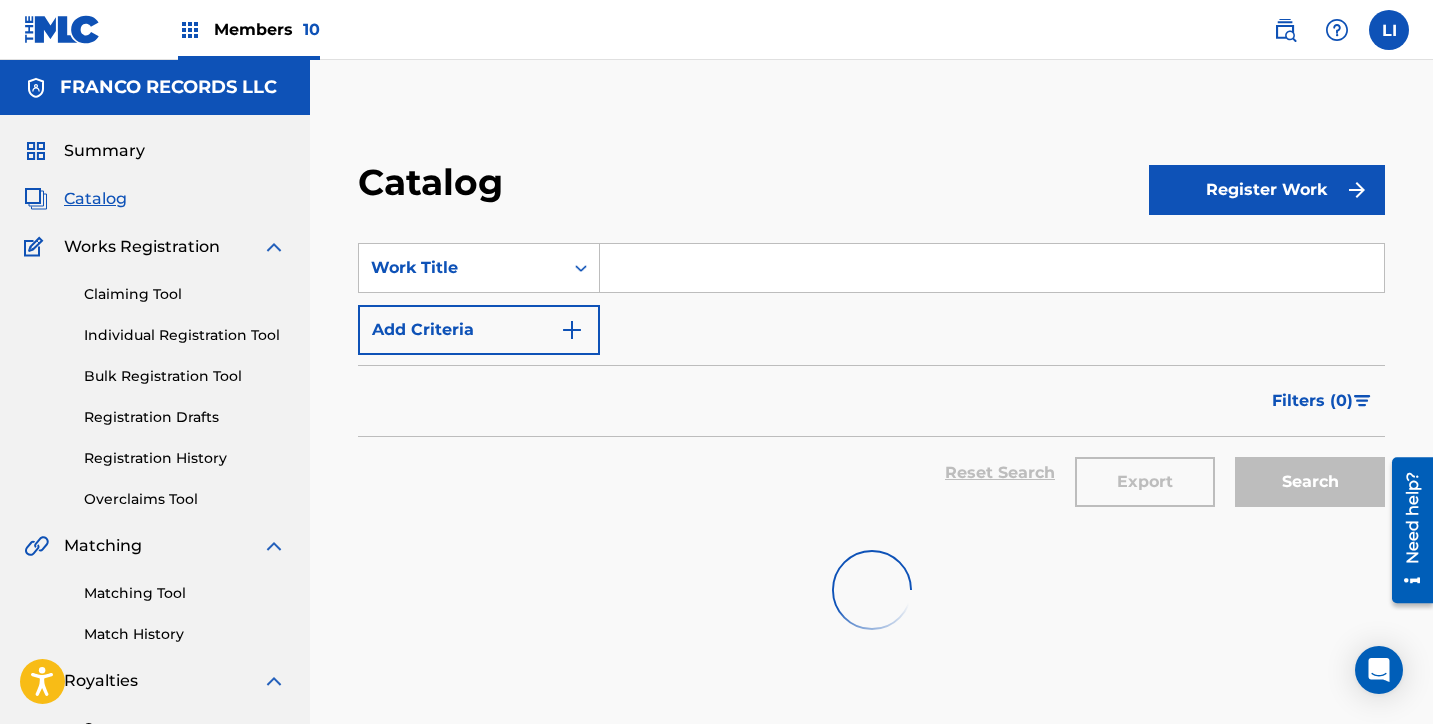 click at bounding box center (992, 268) 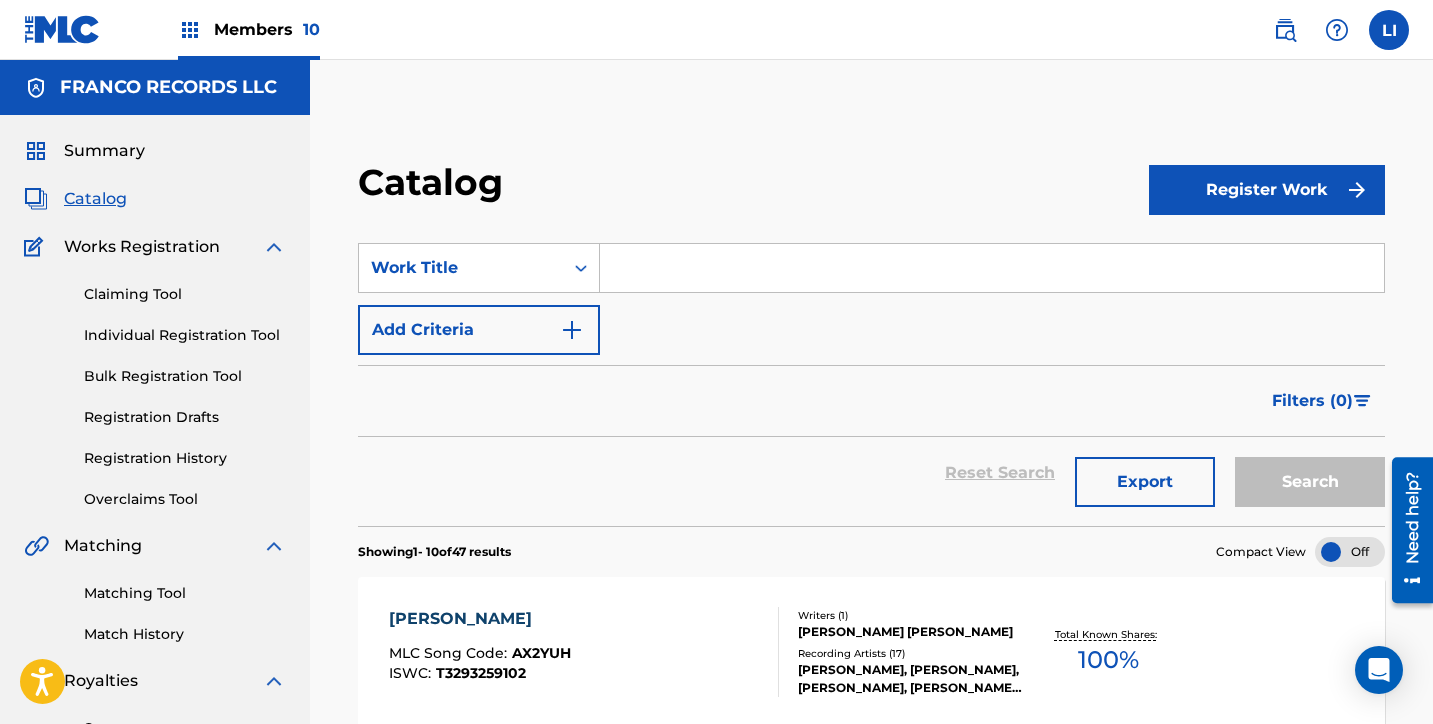 paste on "AQUI SIGO BIEN PARADO" 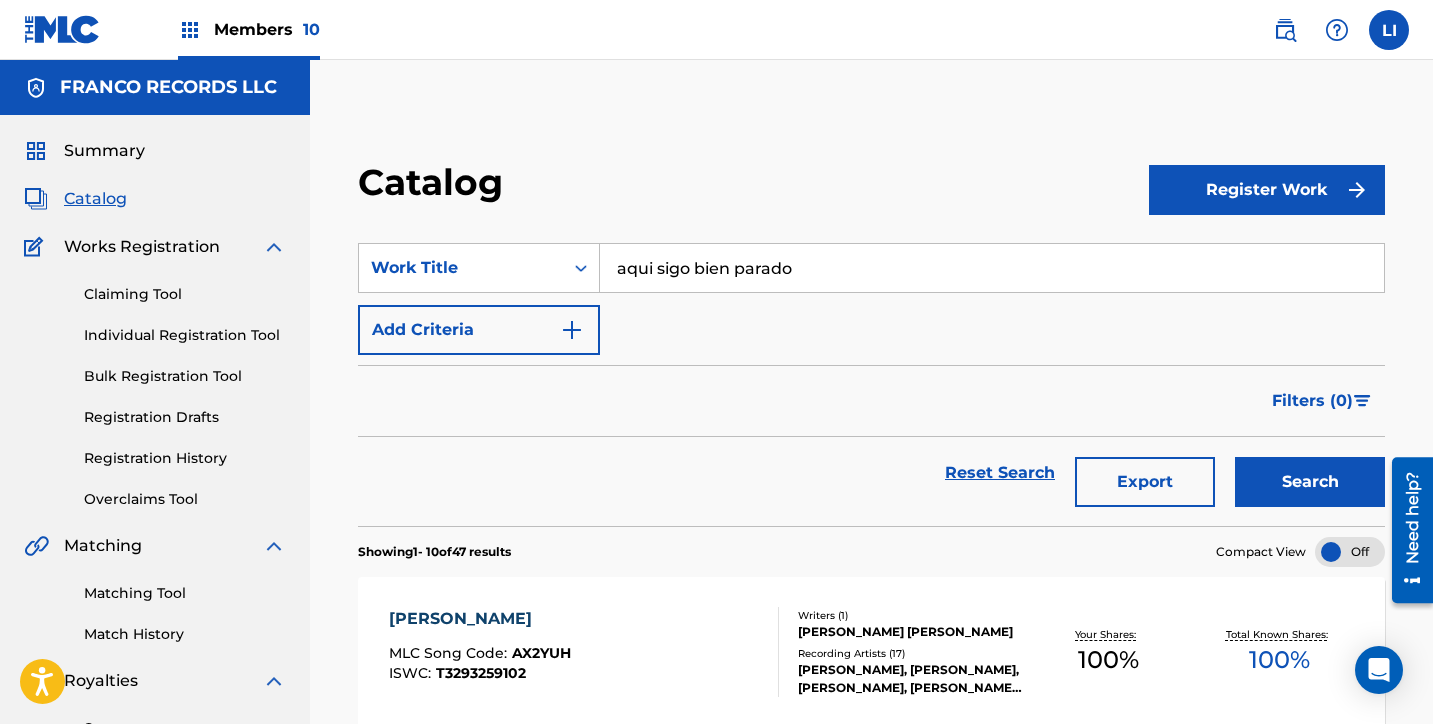 type on "aqui sigo bien parado" 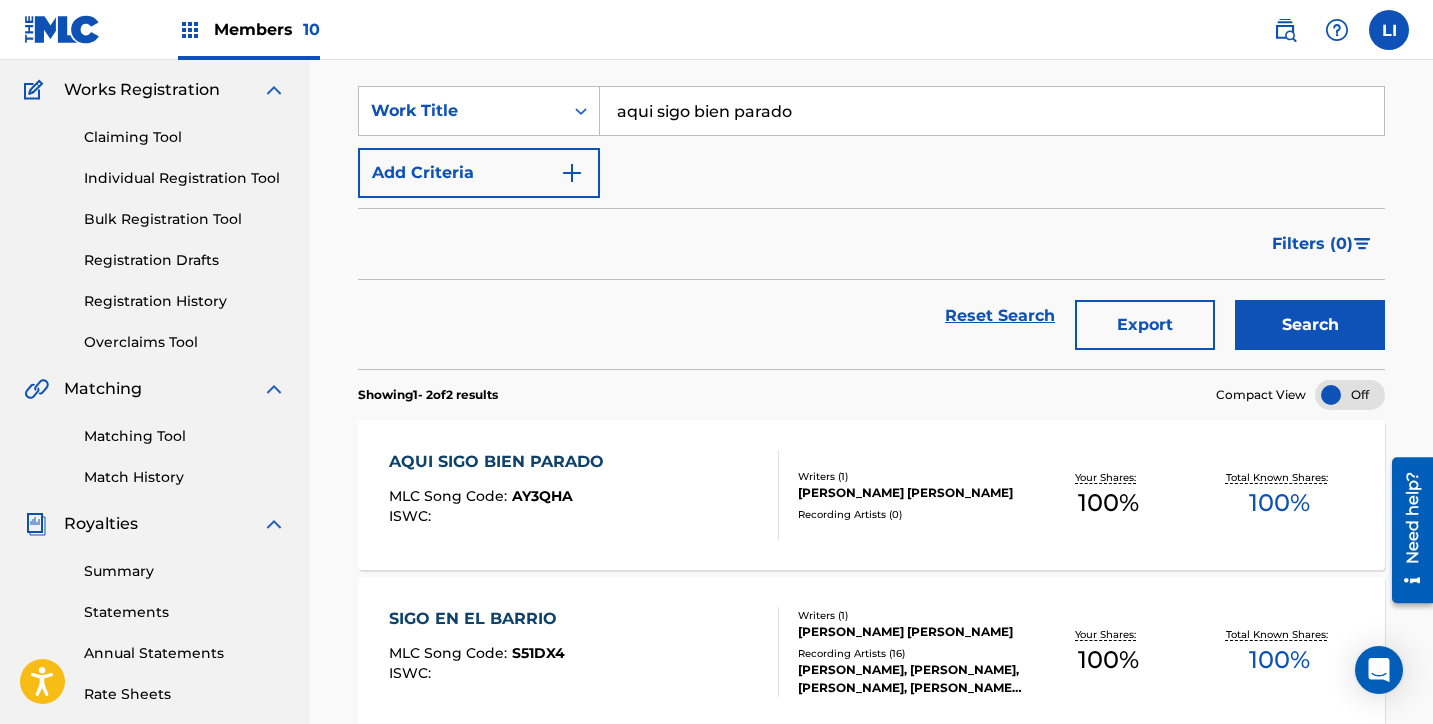 scroll, scrollTop: 163, scrollLeft: 0, axis: vertical 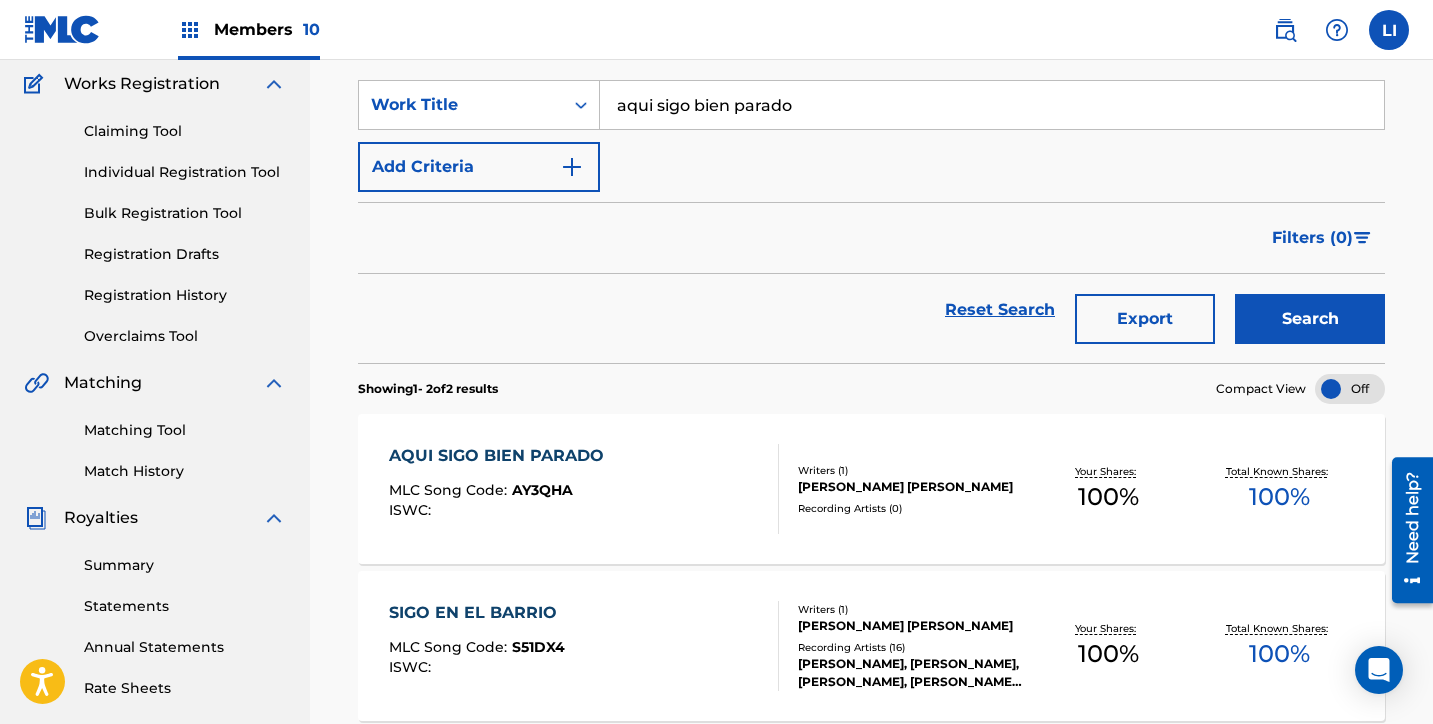 click on "AQUI SIGO BIEN PARADO MLC Song Code : AY3QHA ISWC :" at bounding box center [584, 489] 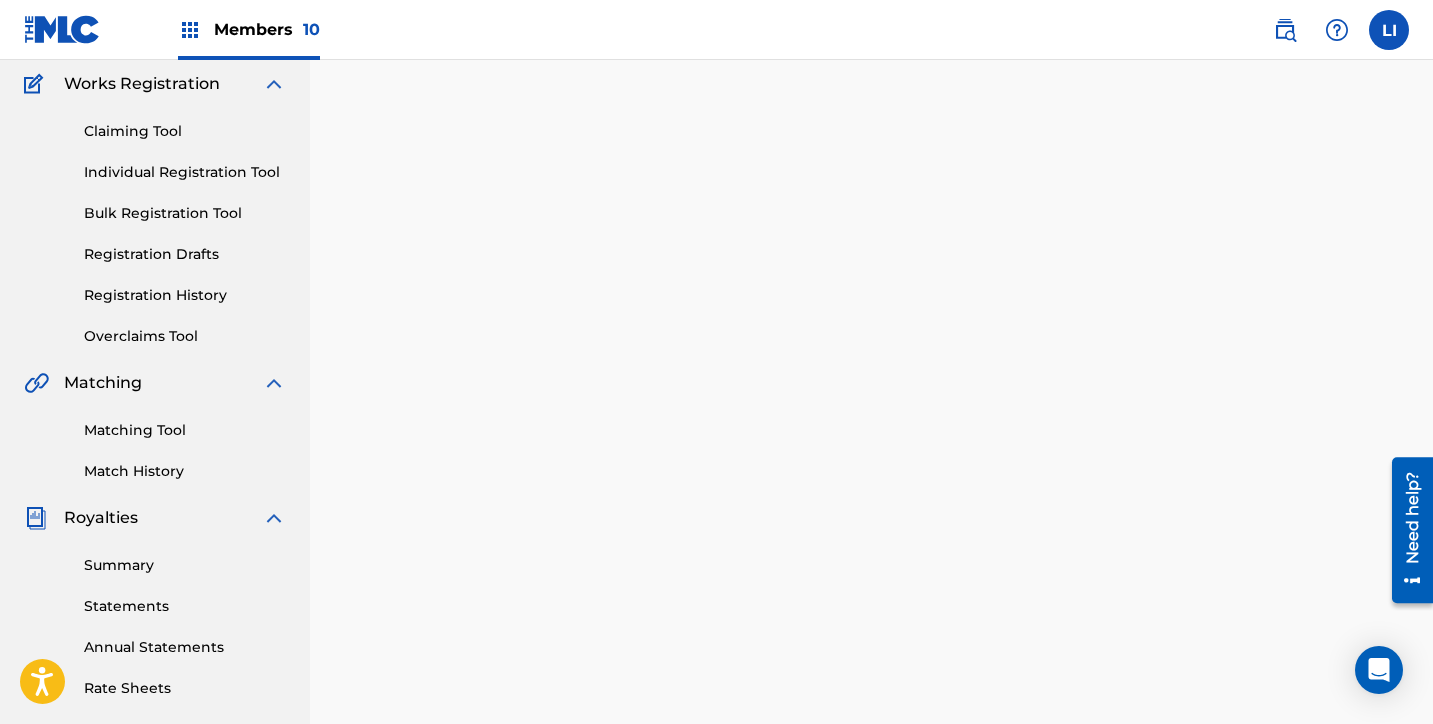 scroll, scrollTop: 0, scrollLeft: 0, axis: both 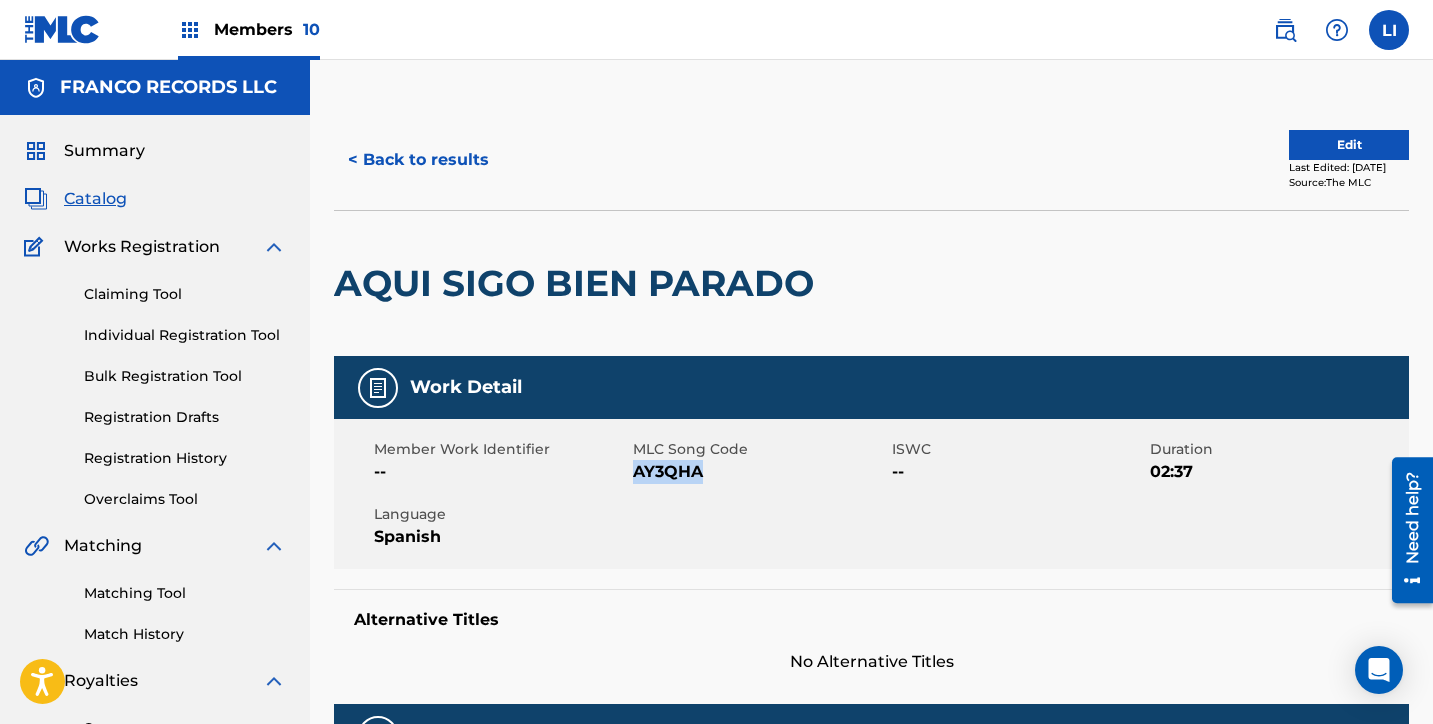 drag, startPoint x: 733, startPoint y: 474, endPoint x: 636, endPoint y: 476, distance: 97.020615 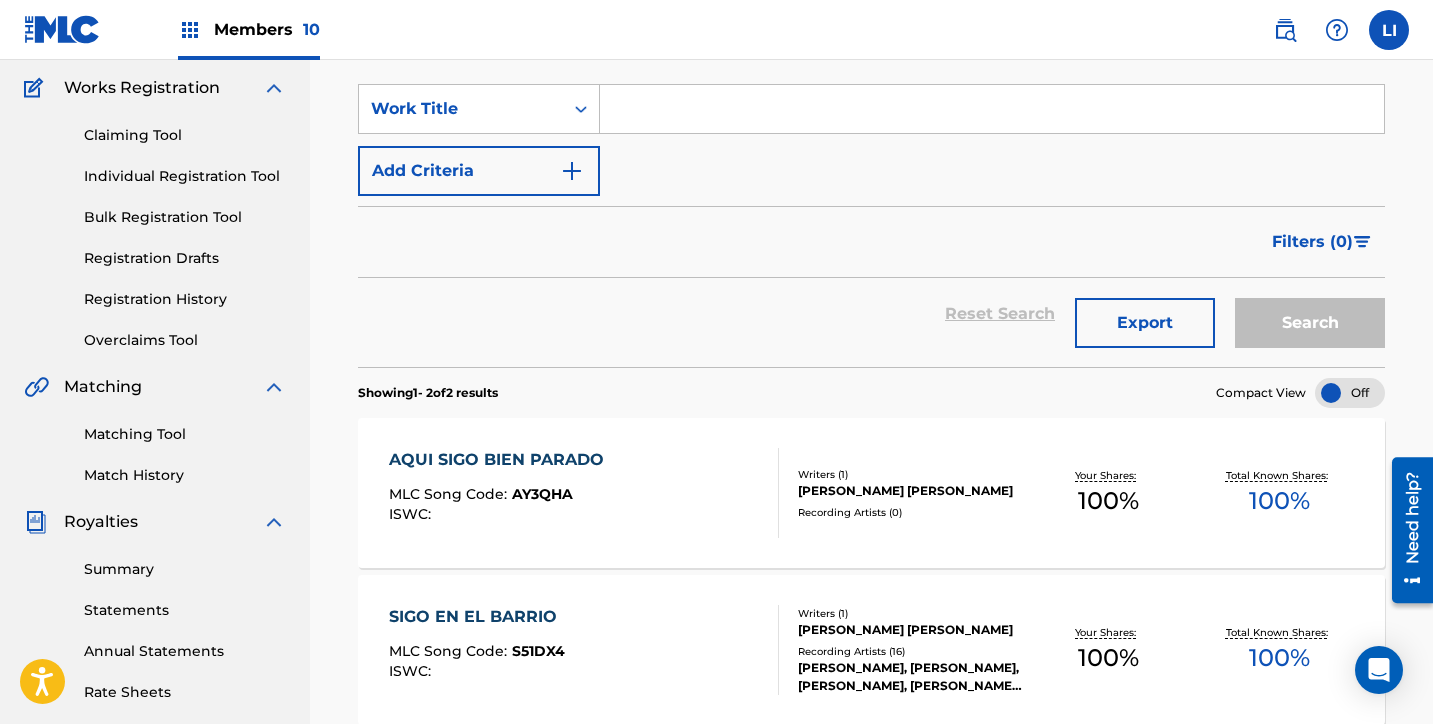 scroll, scrollTop: 159, scrollLeft: 0, axis: vertical 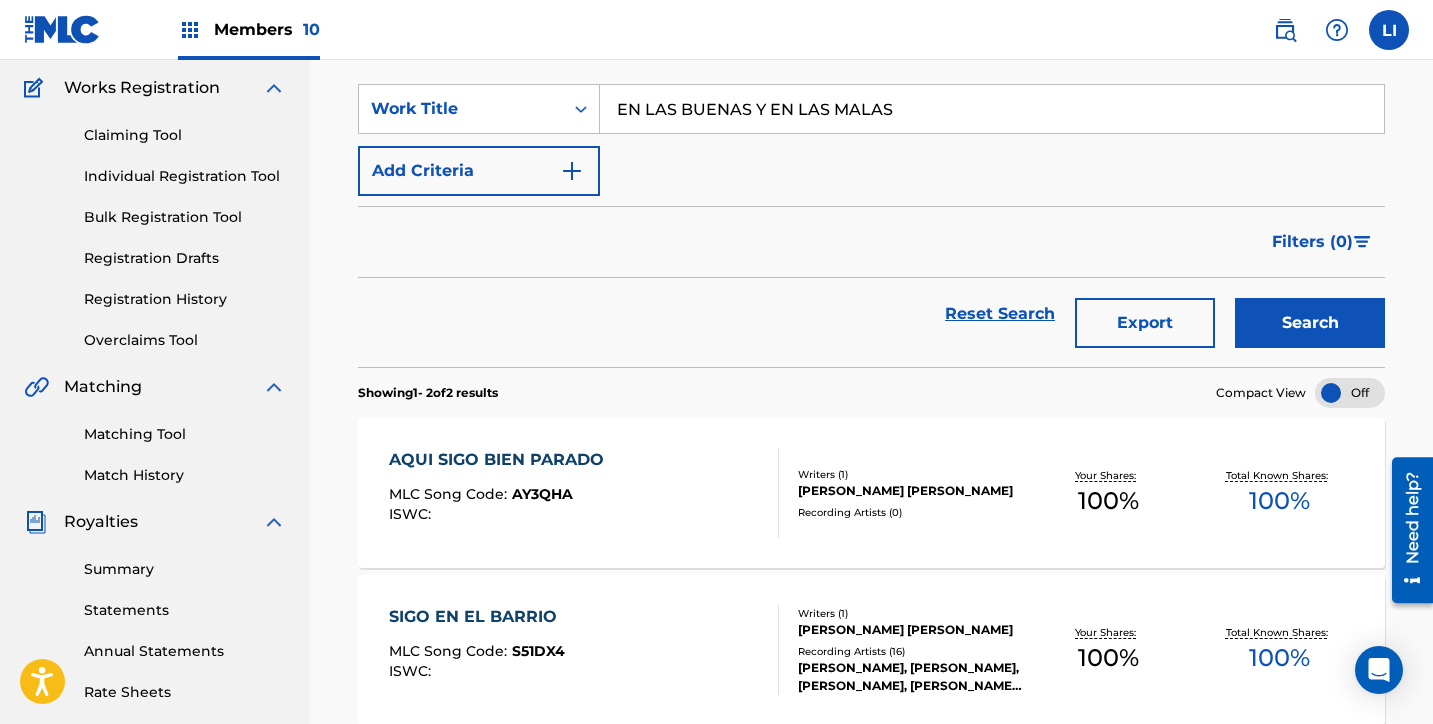 type on "EN LAS BUENAS Y EN LAS MALAS" 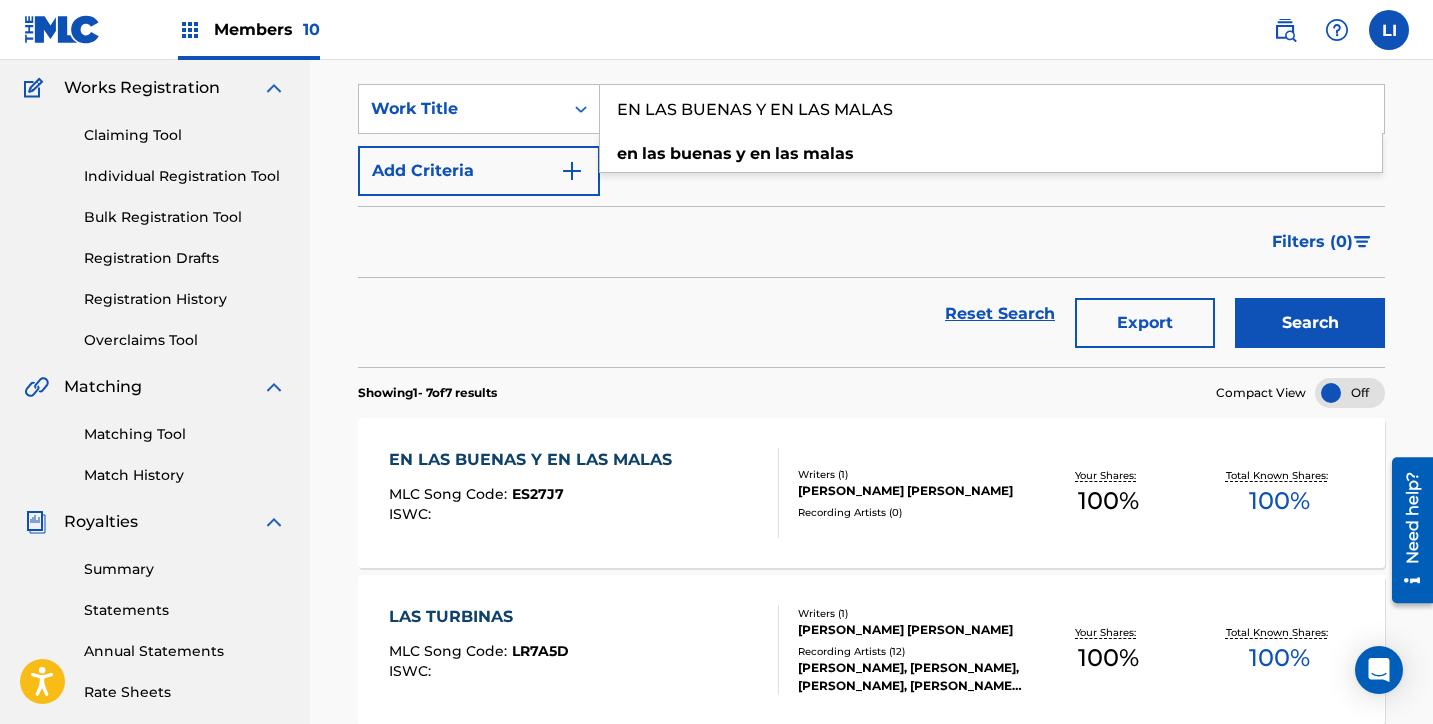 click on "EN LAS BUENAS Y EN LAS MALAS" at bounding box center [535, 460] 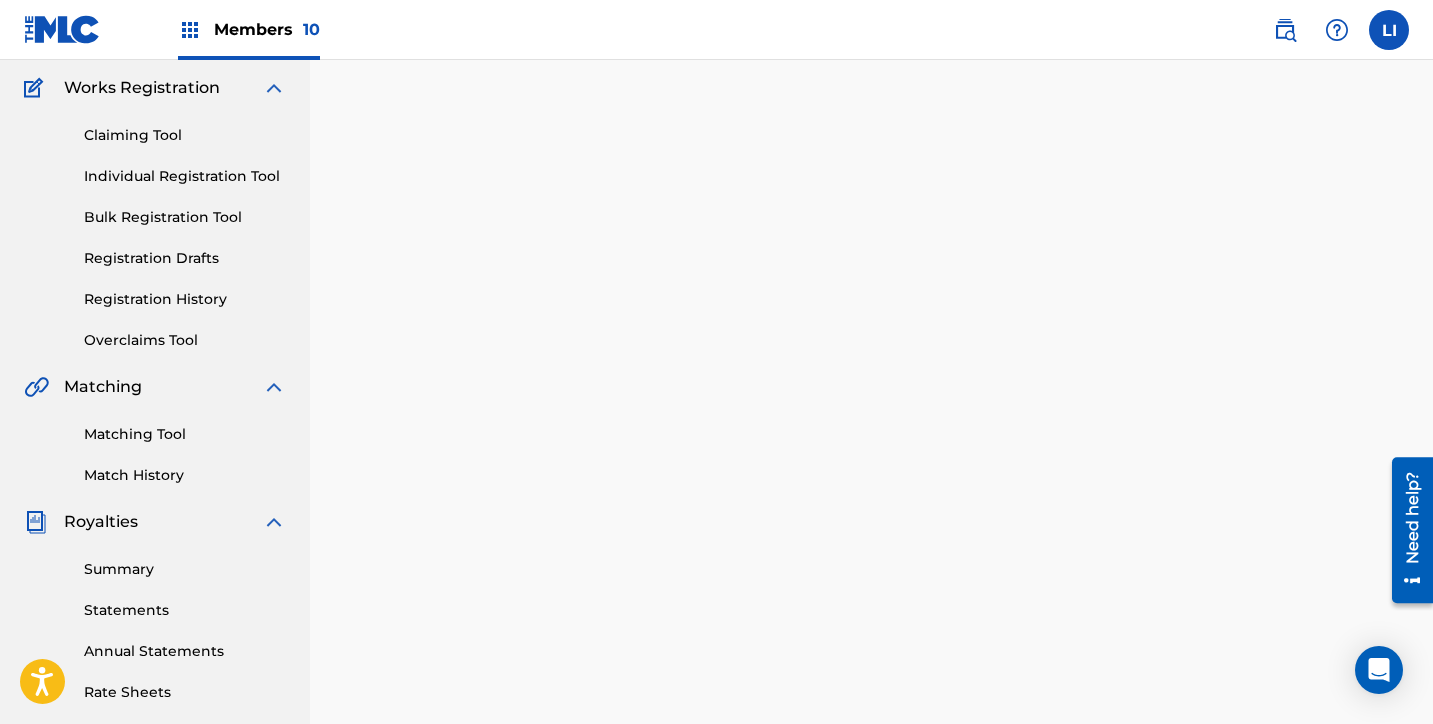 scroll, scrollTop: 0, scrollLeft: 0, axis: both 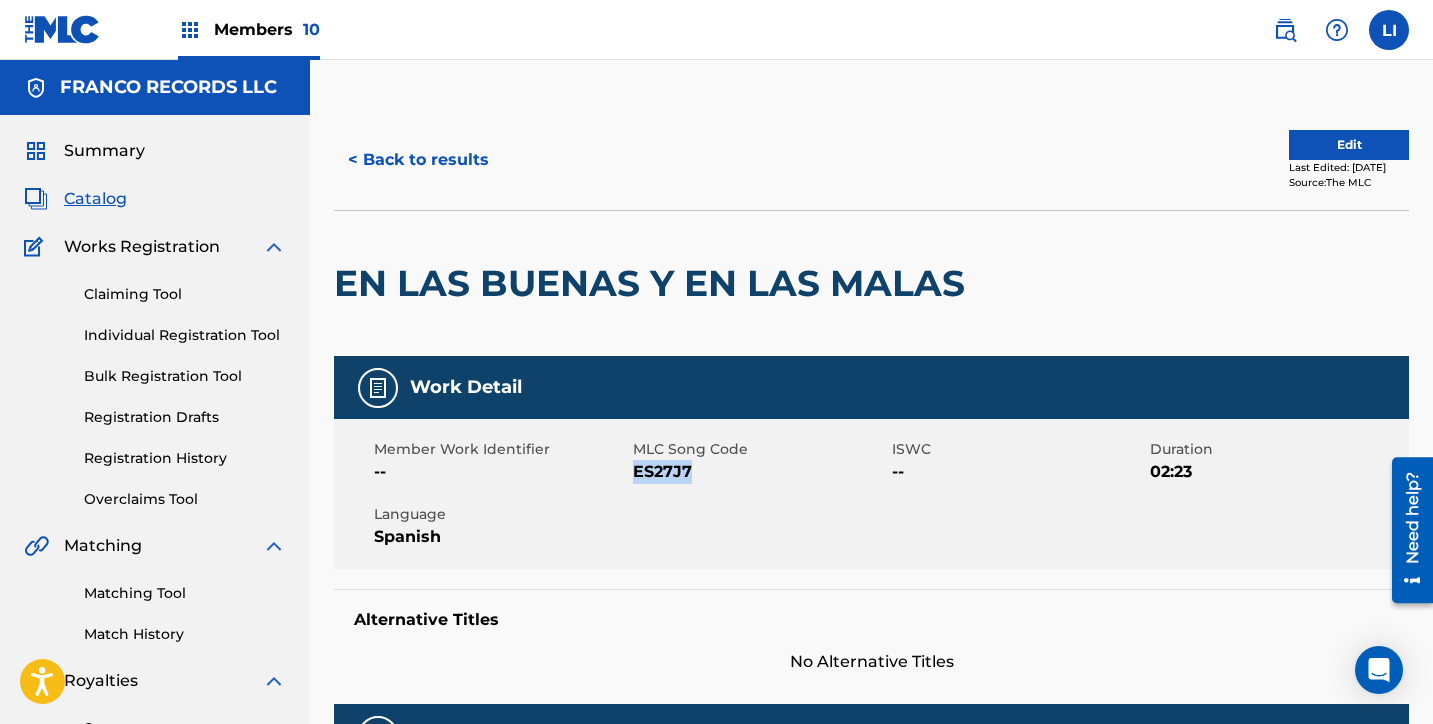 drag, startPoint x: 705, startPoint y: 487, endPoint x: 637, endPoint y: 472, distance: 69.63476 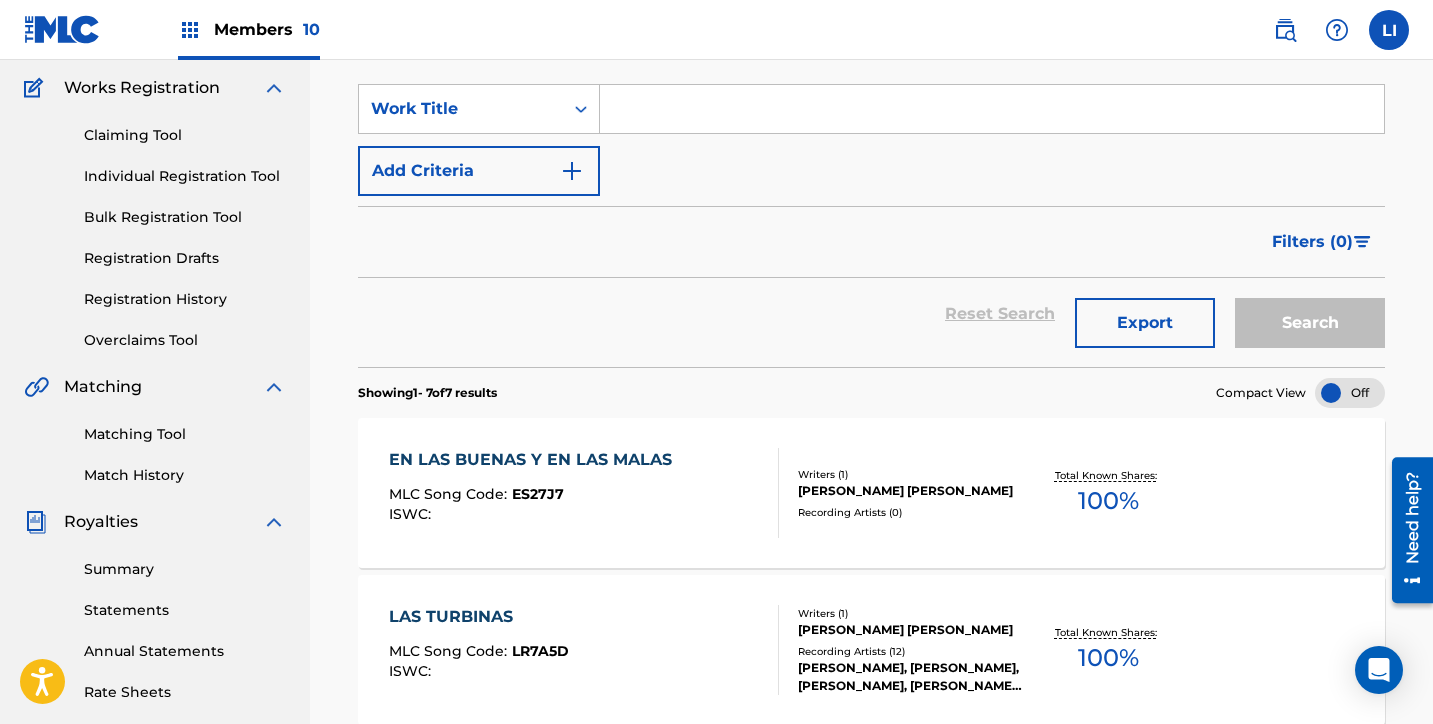 click at bounding box center (992, 109) 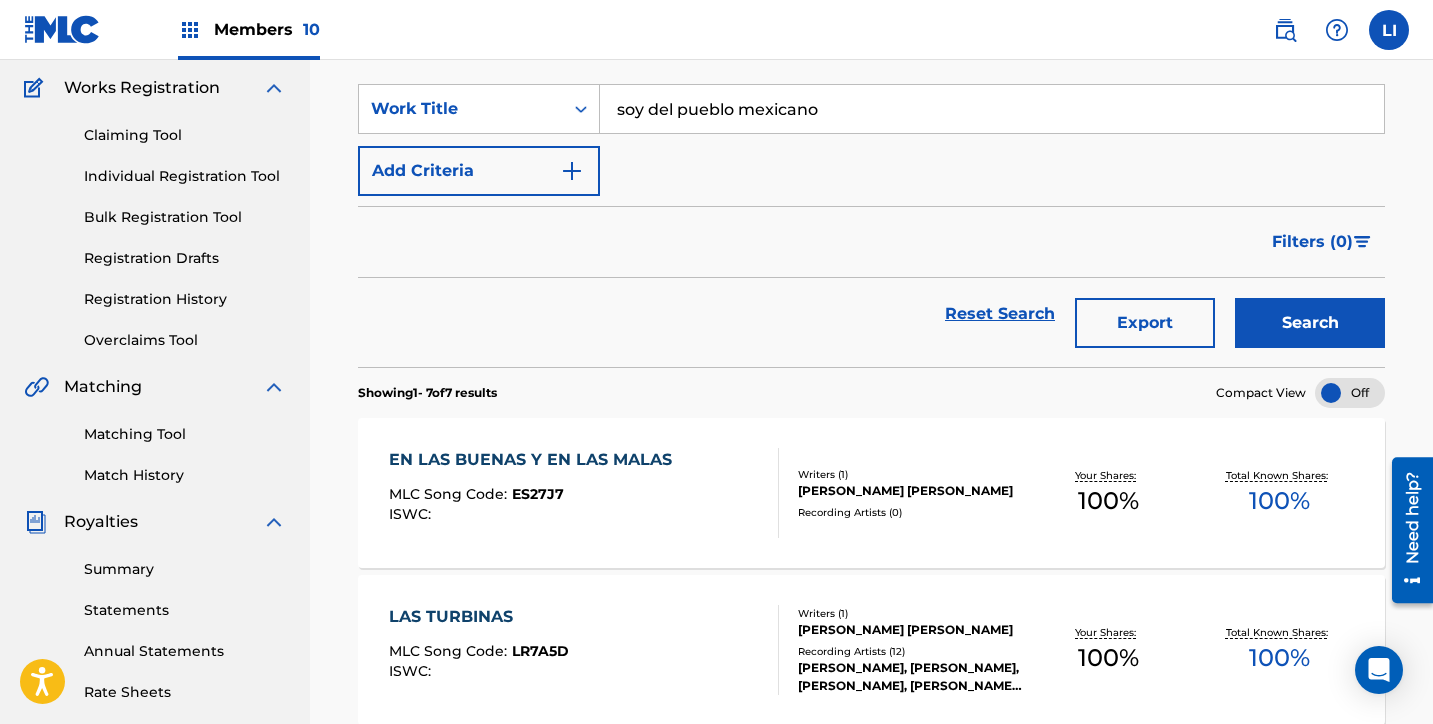 type on "soy del pueblo mexicano" 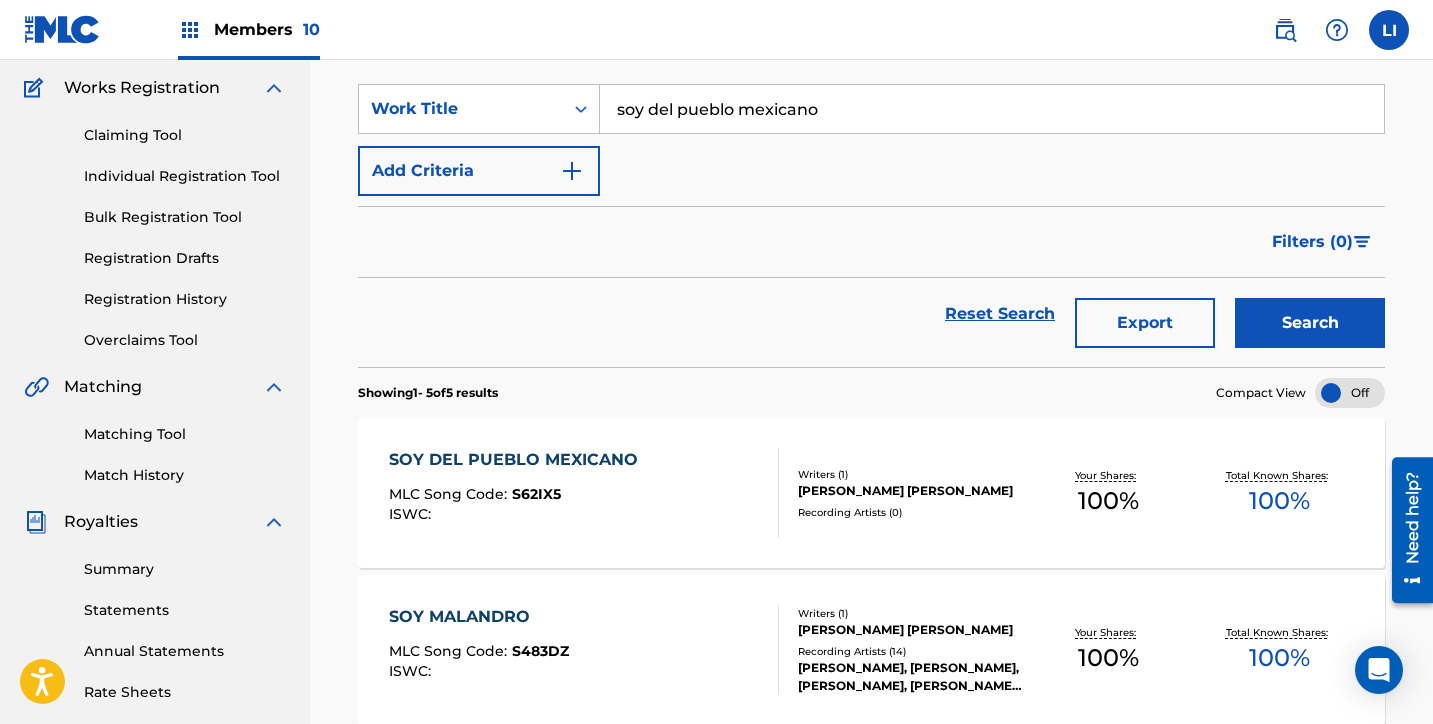 click on "SOY DEL PUEBLO [DEMOGRAPHIC_DATA] MLC Song Code : S62IX5 ISWC : Writers ( 1 ) [PERSON_NAME] [PERSON_NAME] Recording Artists ( 0 ) Your Shares: 100 % Total Known Shares: 100 % SOY MALANDRO MLC Song Code : S483DZ ISWC : Writers ( 1 ) [PERSON_NAME] [PERSON_NAME] Recording Artists ( 14 ) [PERSON_NAME], [PERSON_NAME], [PERSON_NAME], [PERSON_NAME], [PERSON_NAME] Your Shares: 100 % Total Known Shares: 100 % SOY FRANCO MLC Song Code : S494IE ISWC : Writers ( 1 ) [PERSON_NAME] [PERSON_NAME] Recording Artists ( 14 ) [PERSON_NAME], [PERSON_NAME], [PERSON_NAME], [PERSON_NAME], [PERSON_NAME] Your Shares: 100 % Total Known Shares: 100 % SOY FRANCO MLC Song Code : SI9THN ISWC : T3234654441 Writers ( 1 ) [PERSON_NAME] [PERSON_NAME] Recording Artists ( 12 ) [PERSON_NAME], [PERSON_NAME], [PERSON_NAME], [PERSON_NAME], [PERSON_NAME] Your Shares: 100 % Total Known Shares: 100 % TERCO SOY (VERSION LOS ALEGRES DEL [PERSON_NAME]) MLC Song Code : T50YZC ISWC : T3331974546 Writers ( 1 ) [PERSON_NAME] [PERSON_NAME] 0 )" at bounding box center [871, 802] 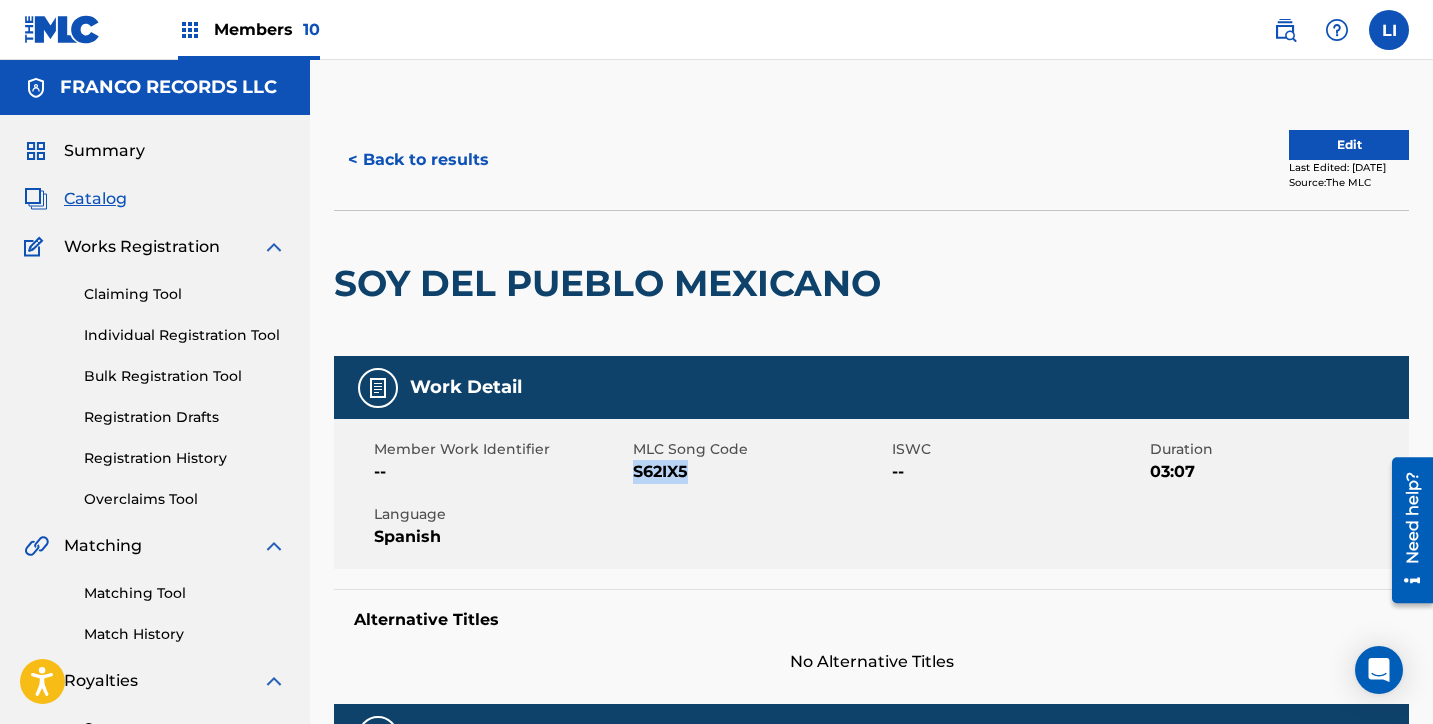 drag, startPoint x: 672, startPoint y: 472, endPoint x: 632, endPoint y: 469, distance: 40.112343 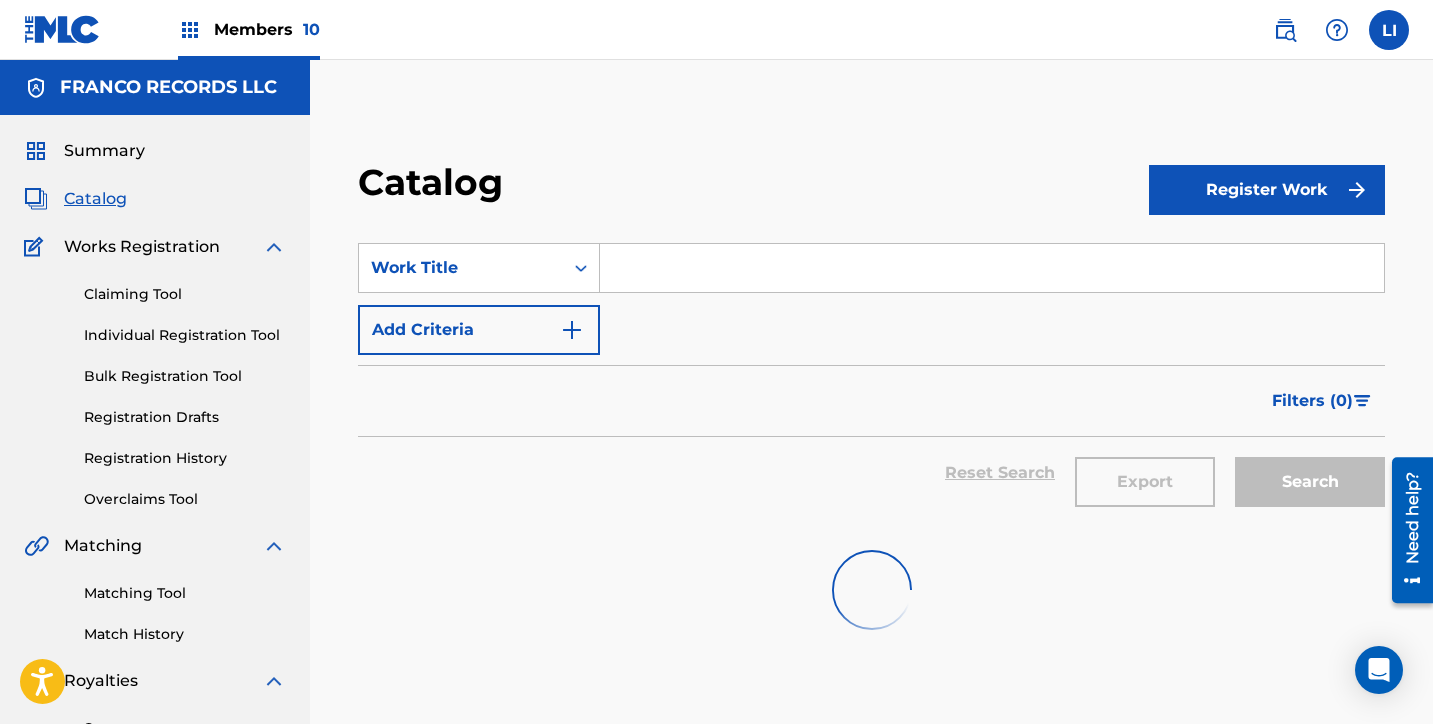 scroll, scrollTop: 159, scrollLeft: 0, axis: vertical 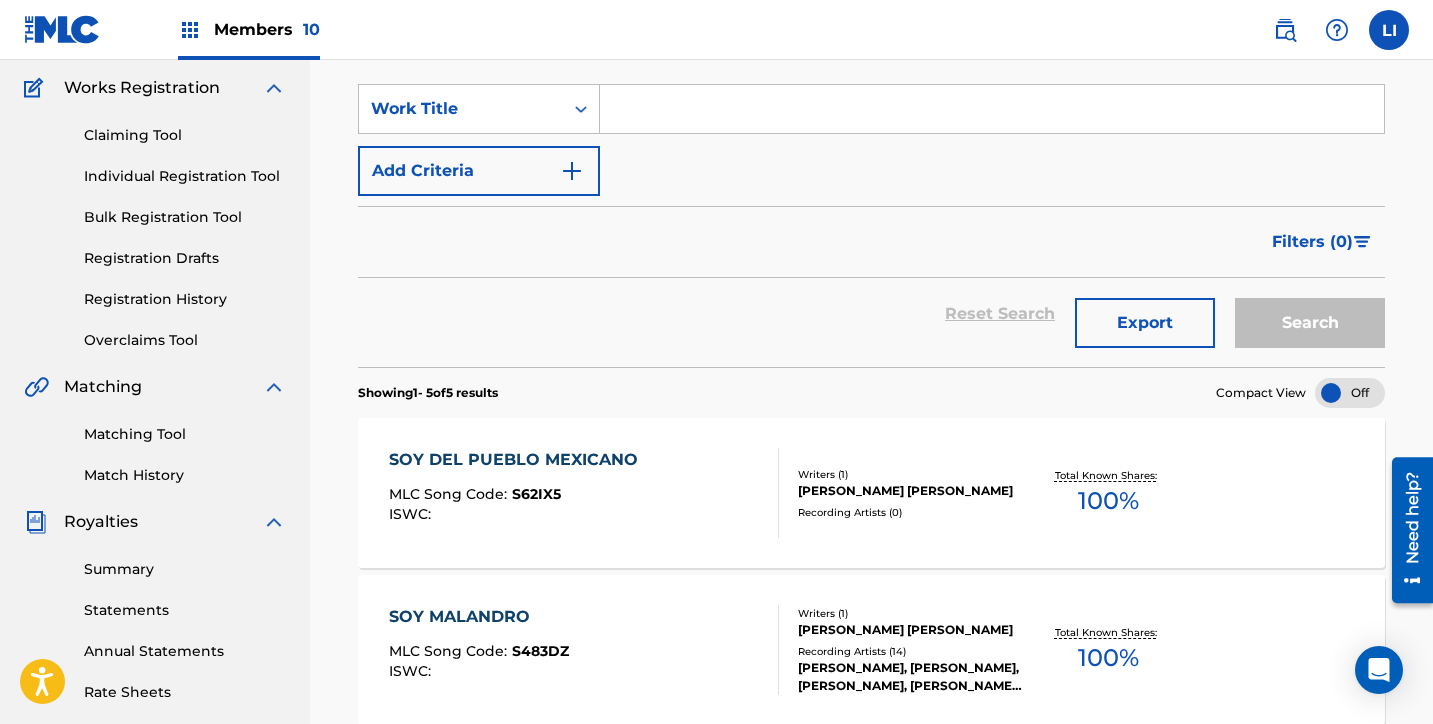 click at bounding box center [992, 109] 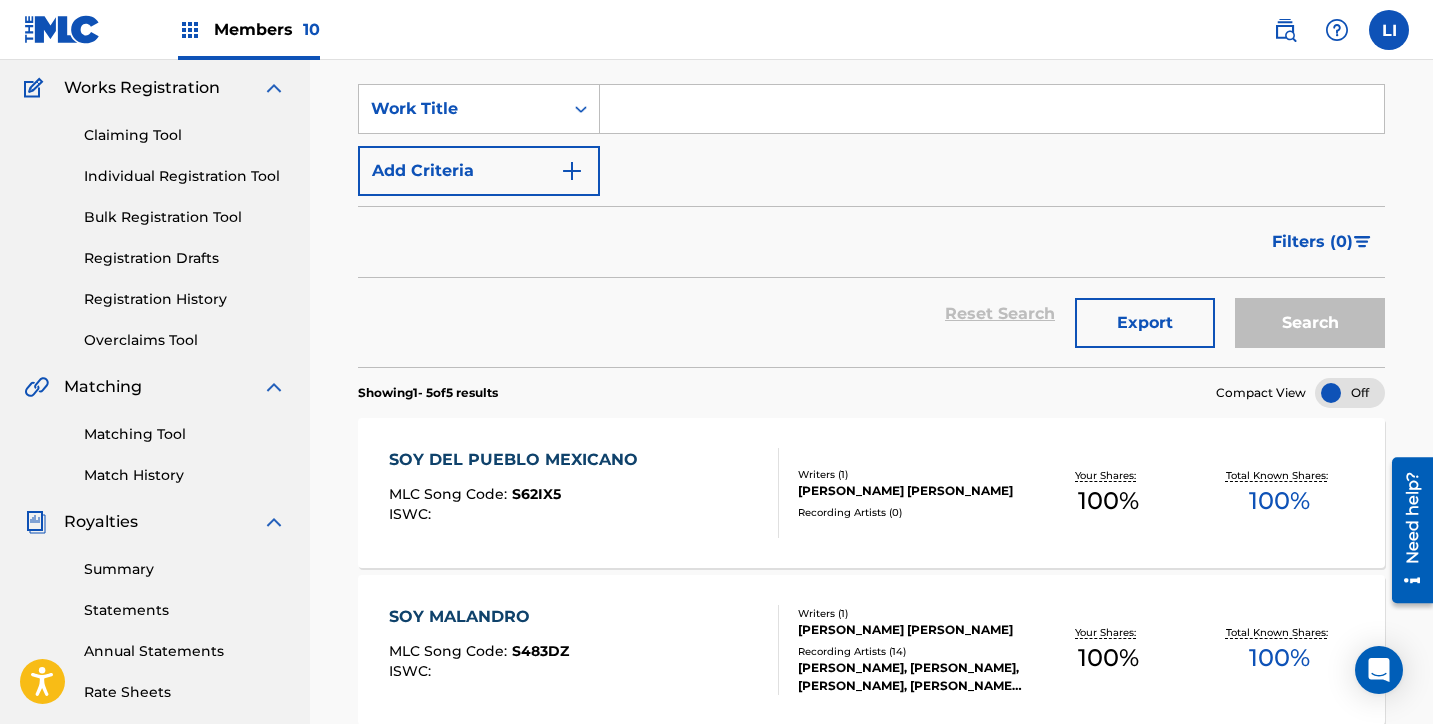 paste on "ME ACABAS DE PERDER" 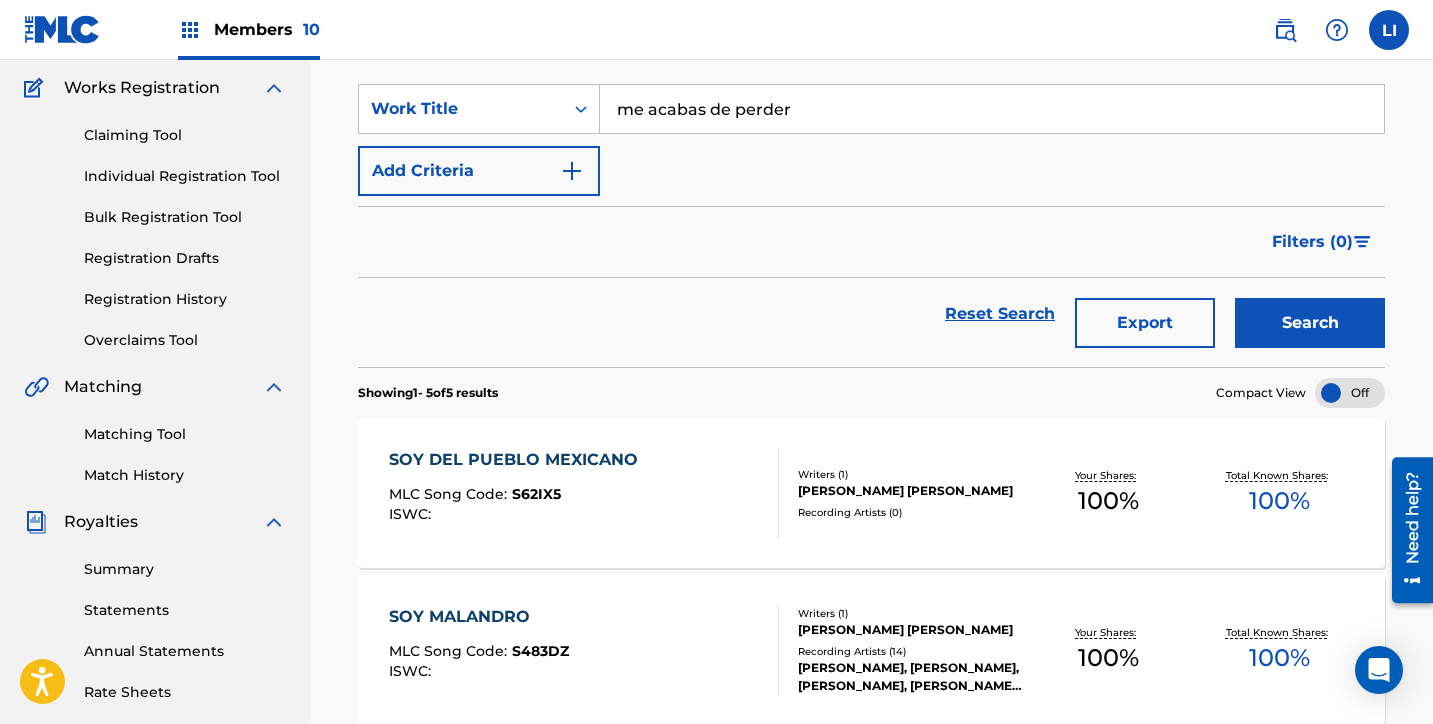 type on "me acabas de perder" 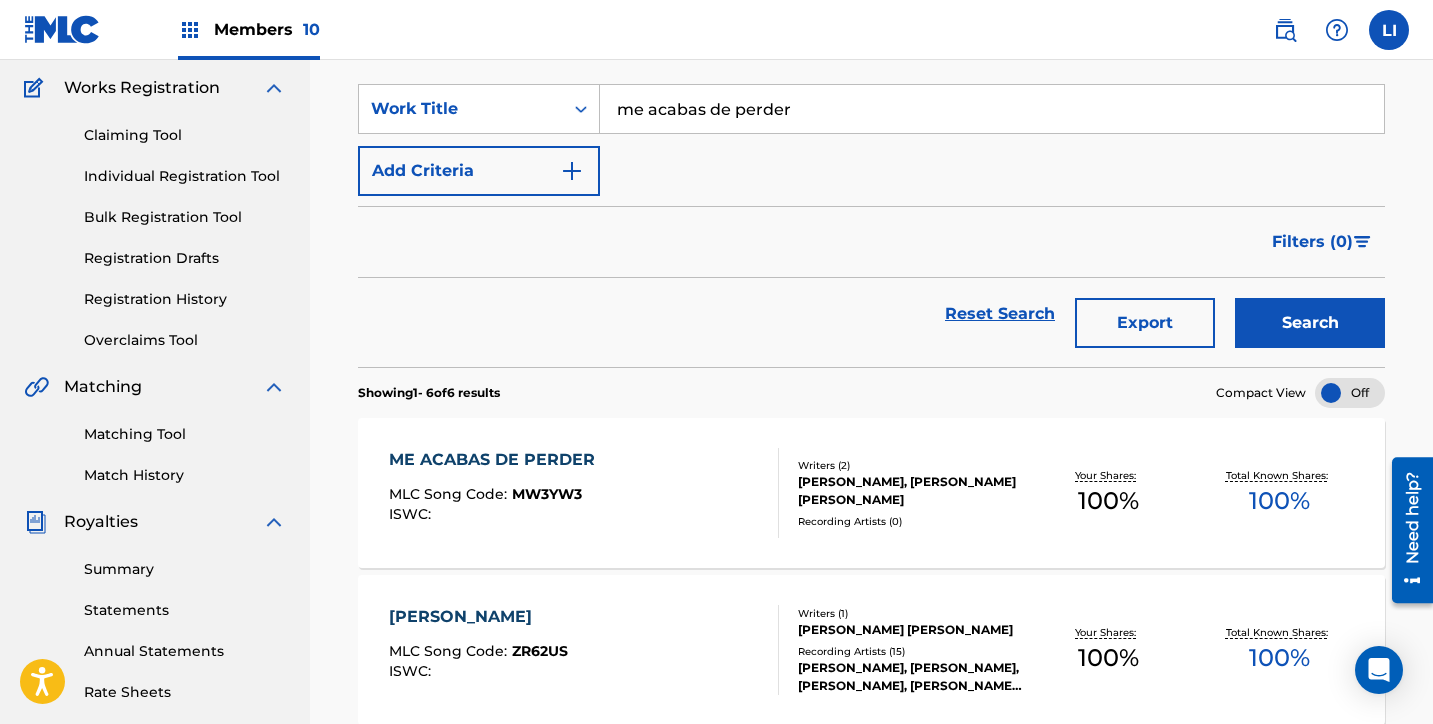 click on "ME ACABAS DE PERDER MLC Song Code : MW3YW3 ISWC :" at bounding box center [584, 493] 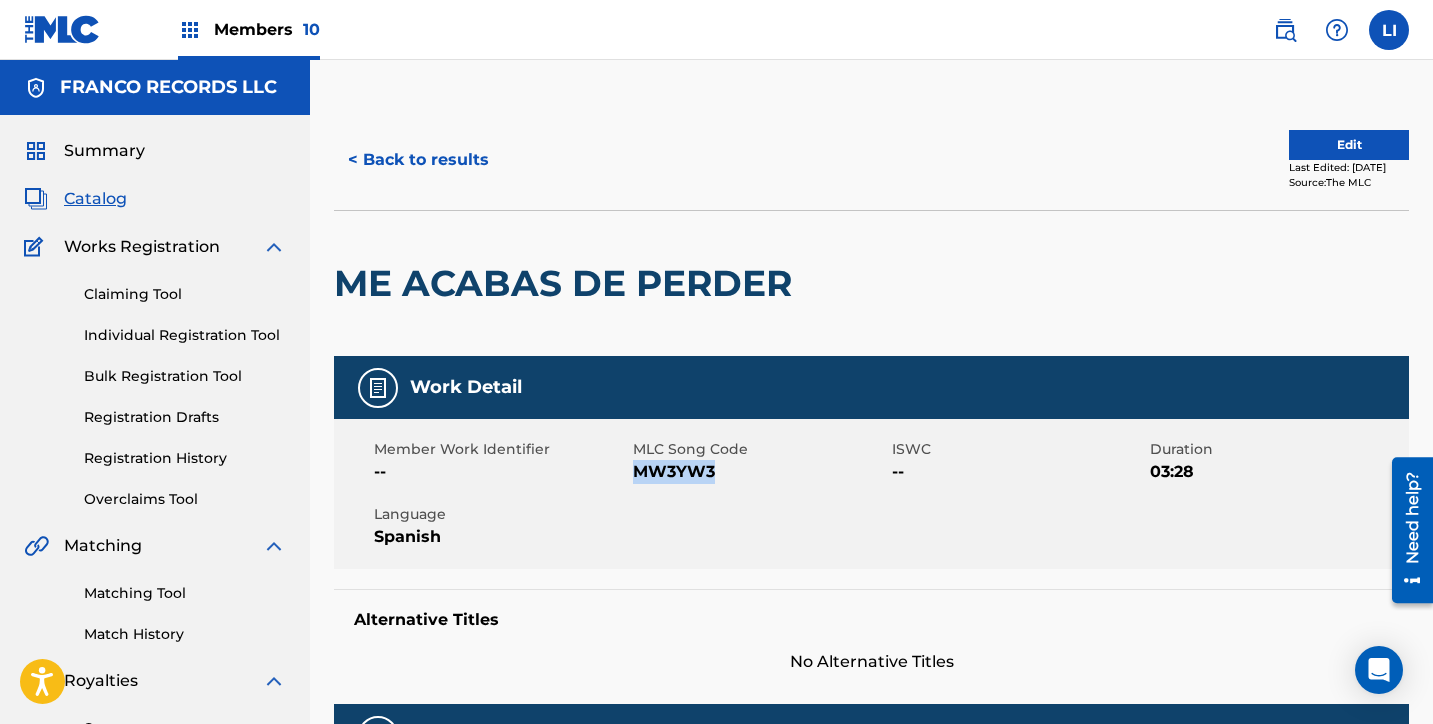 drag, startPoint x: 718, startPoint y: 474, endPoint x: 639, endPoint y: 477, distance: 79.05694 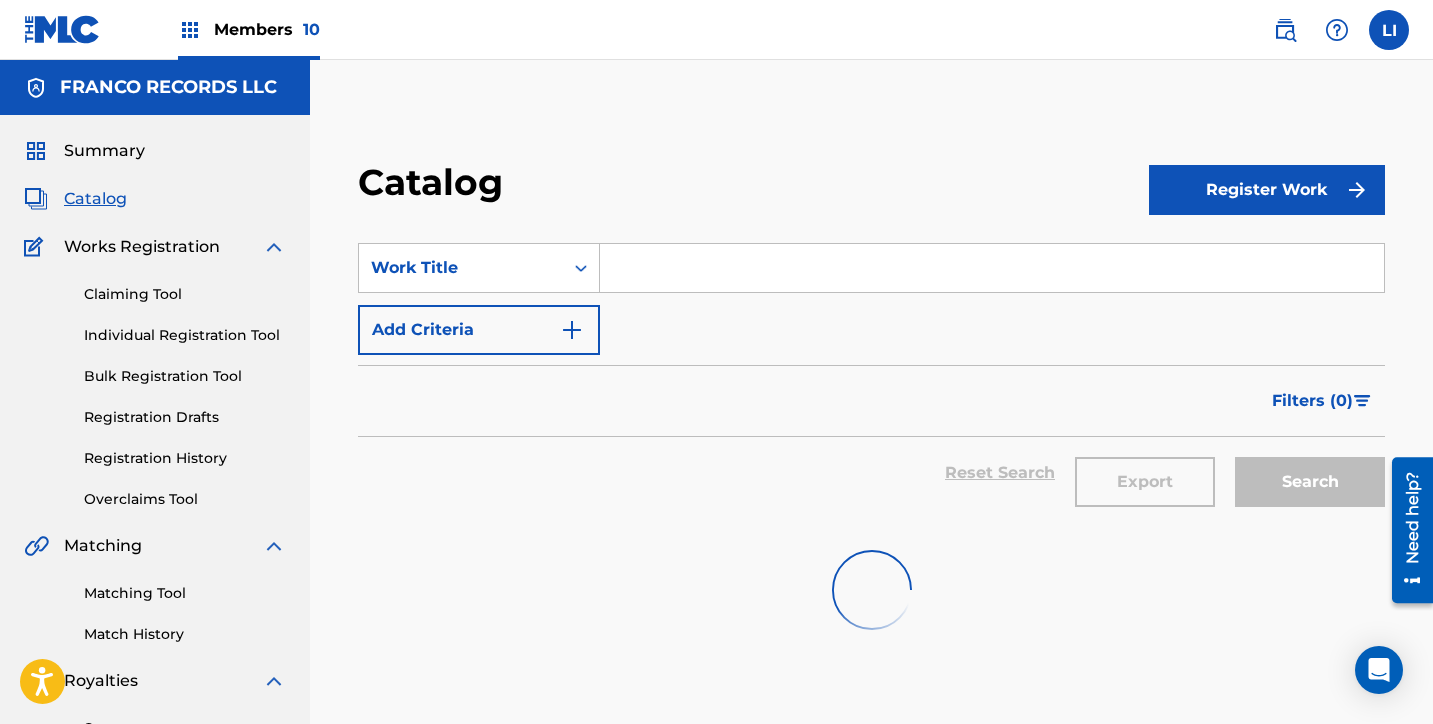 scroll, scrollTop: 159, scrollLeft: 0, axis: vertical 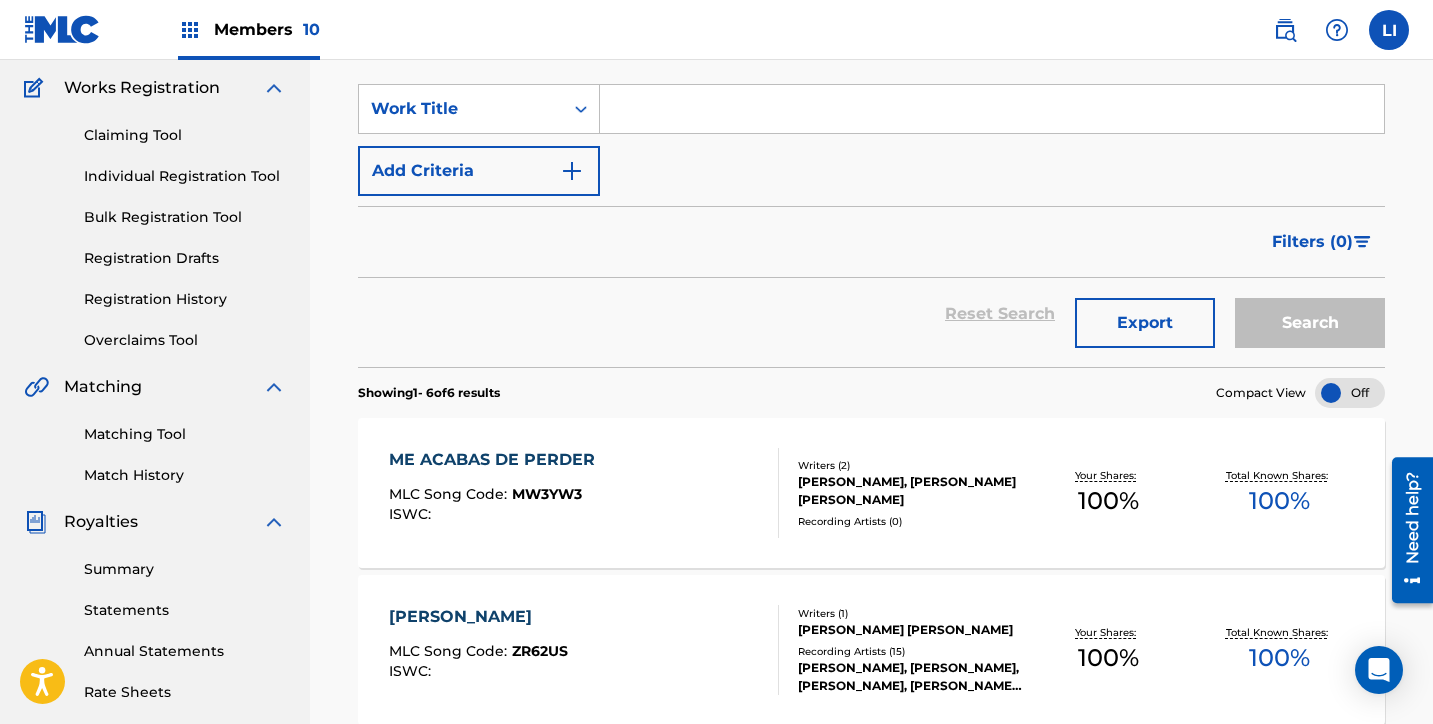 click at bounding box center [992, 109] 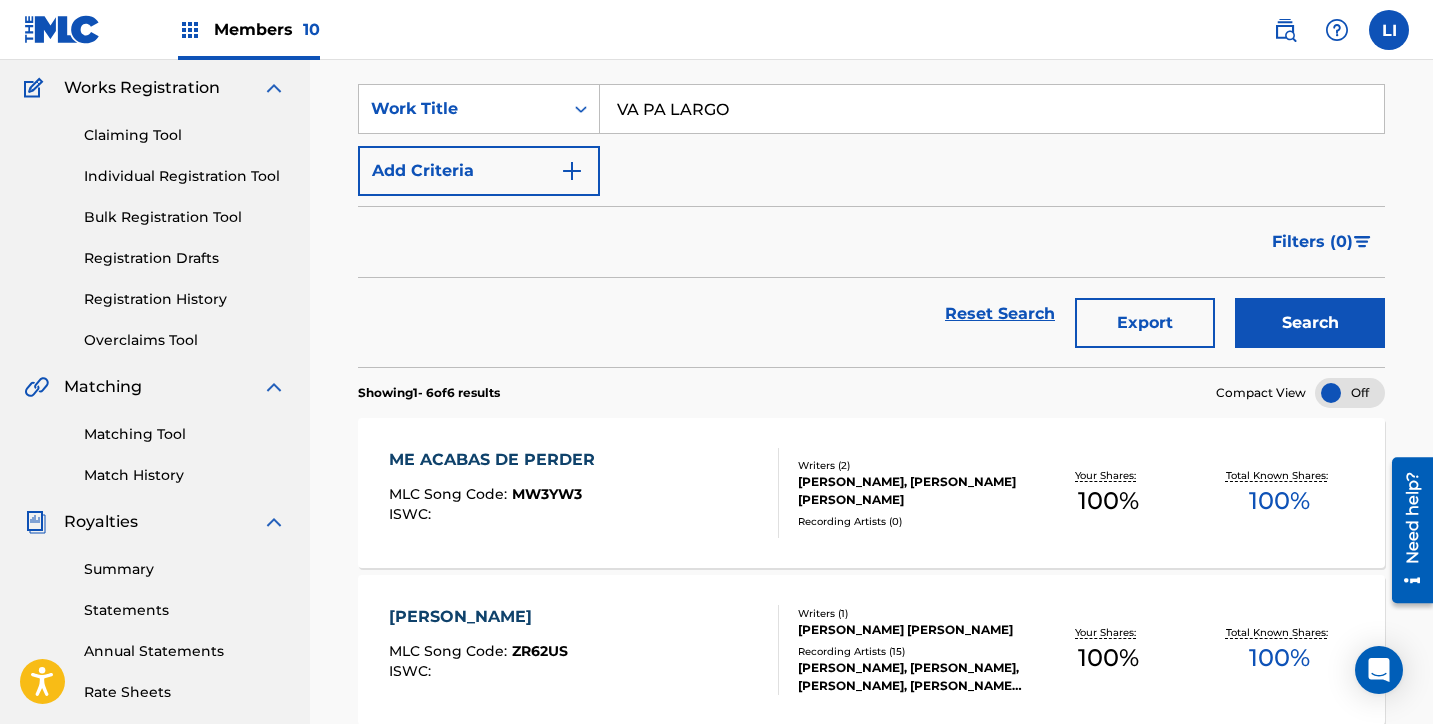 type on "VA PA LARGO" 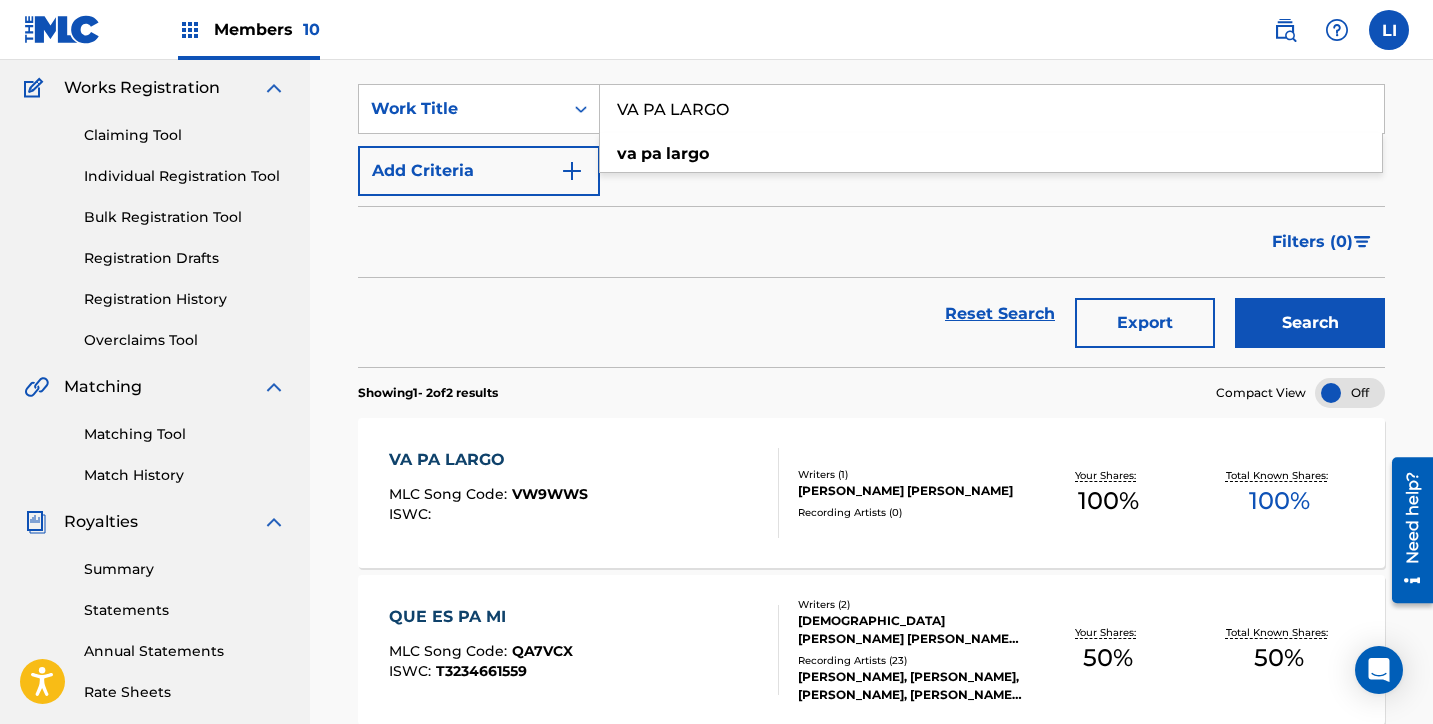 click on "VA PA LARGO MLC Song Code : VW9WWS ISWC :" at bounding box center (584, 493) 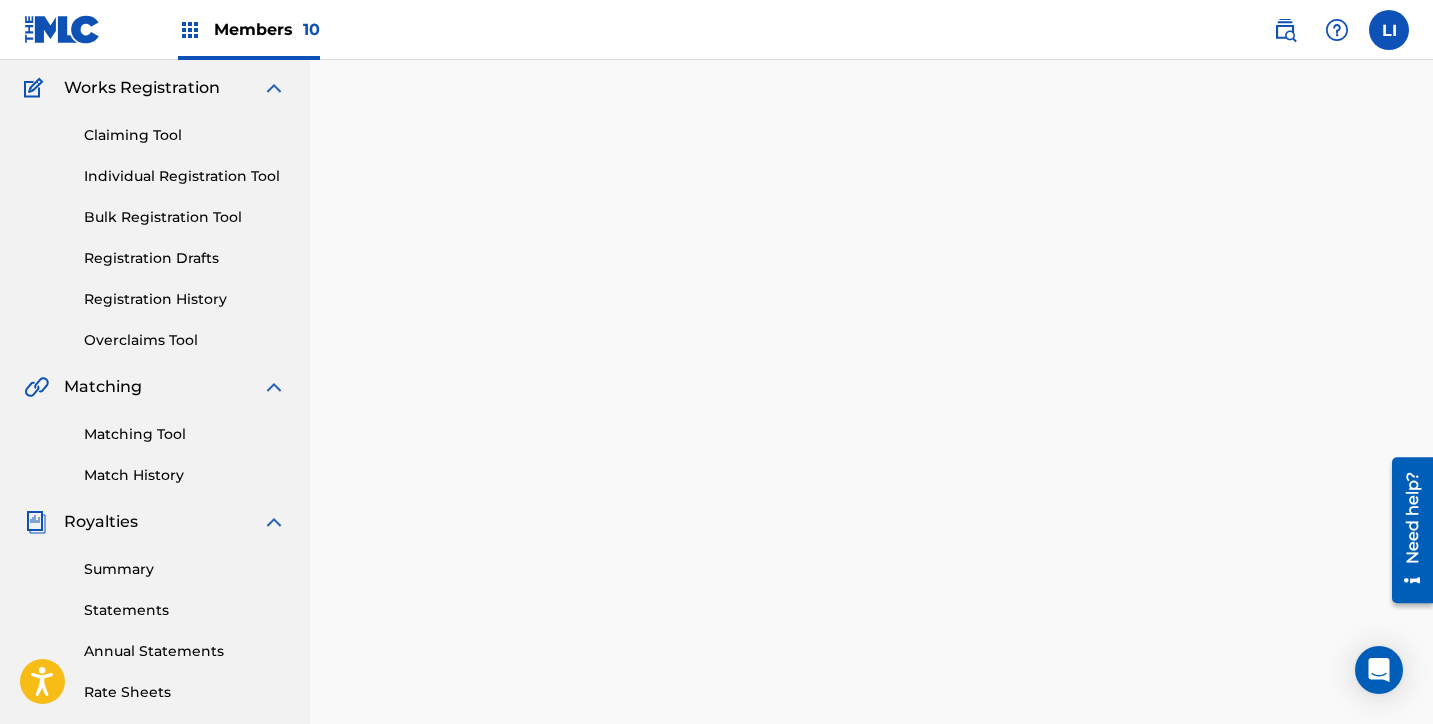scroll, scrollTop: 0, scrollLeft: 0, axis: both 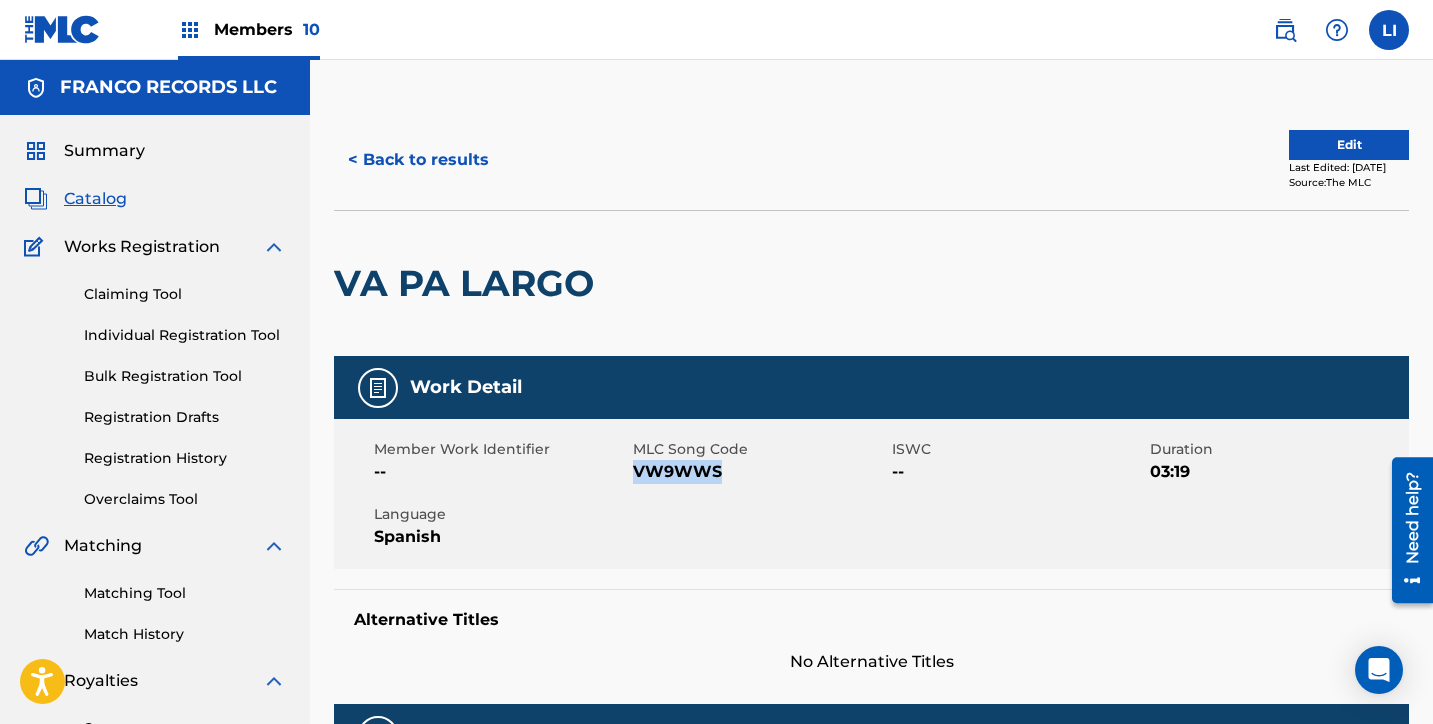 drag, startPoint x: 731, startPoint y: 467, endPoint x: 638, endPoint y: 468, distance: 93.00538 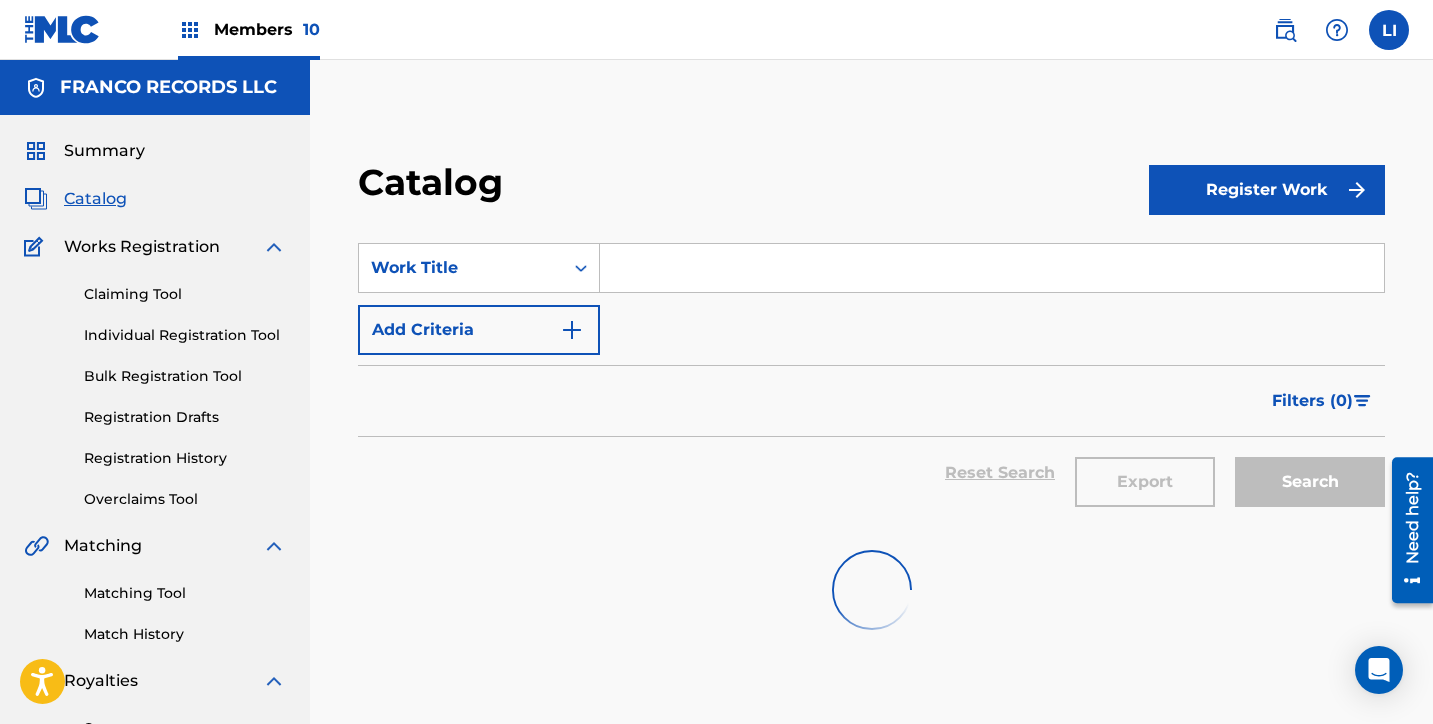scroll, scrollTop: 159, scrollLeft: 0, axis: vertical 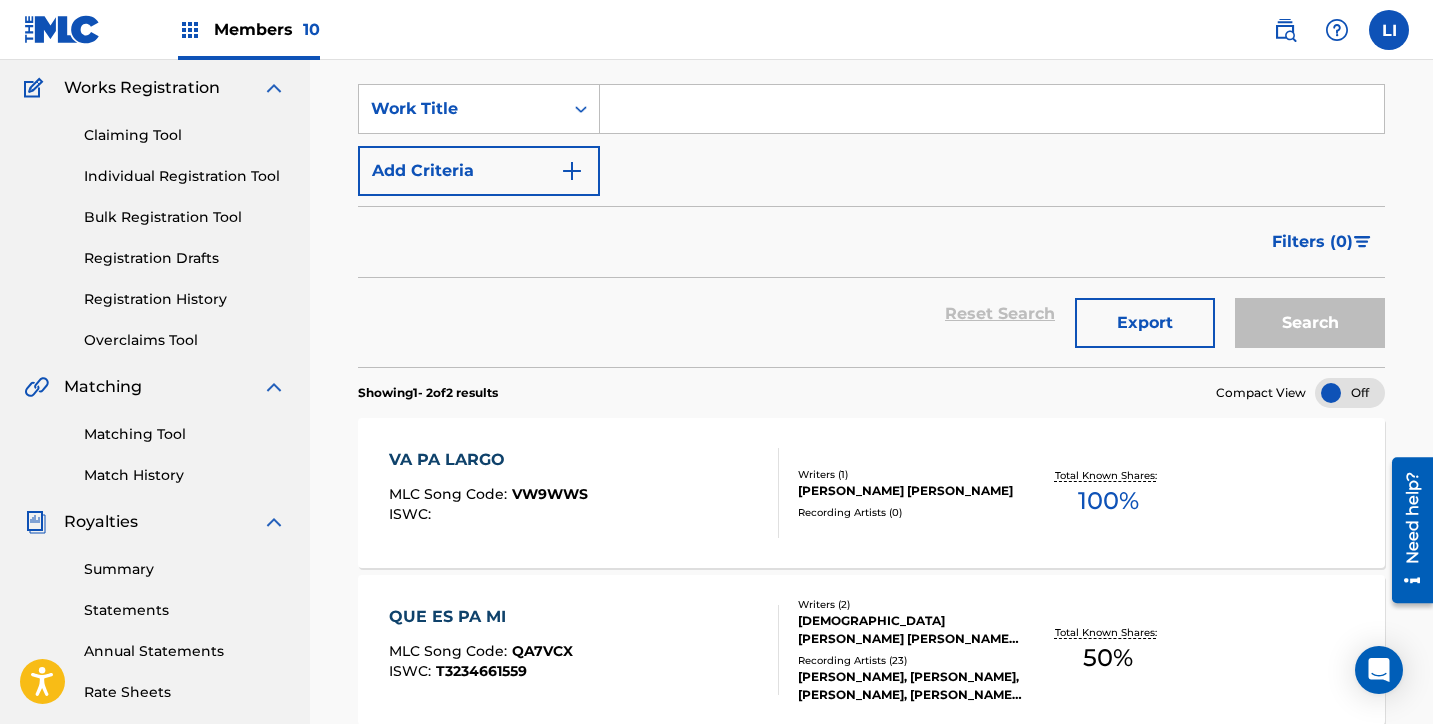 click at bounding box center [992, 109] 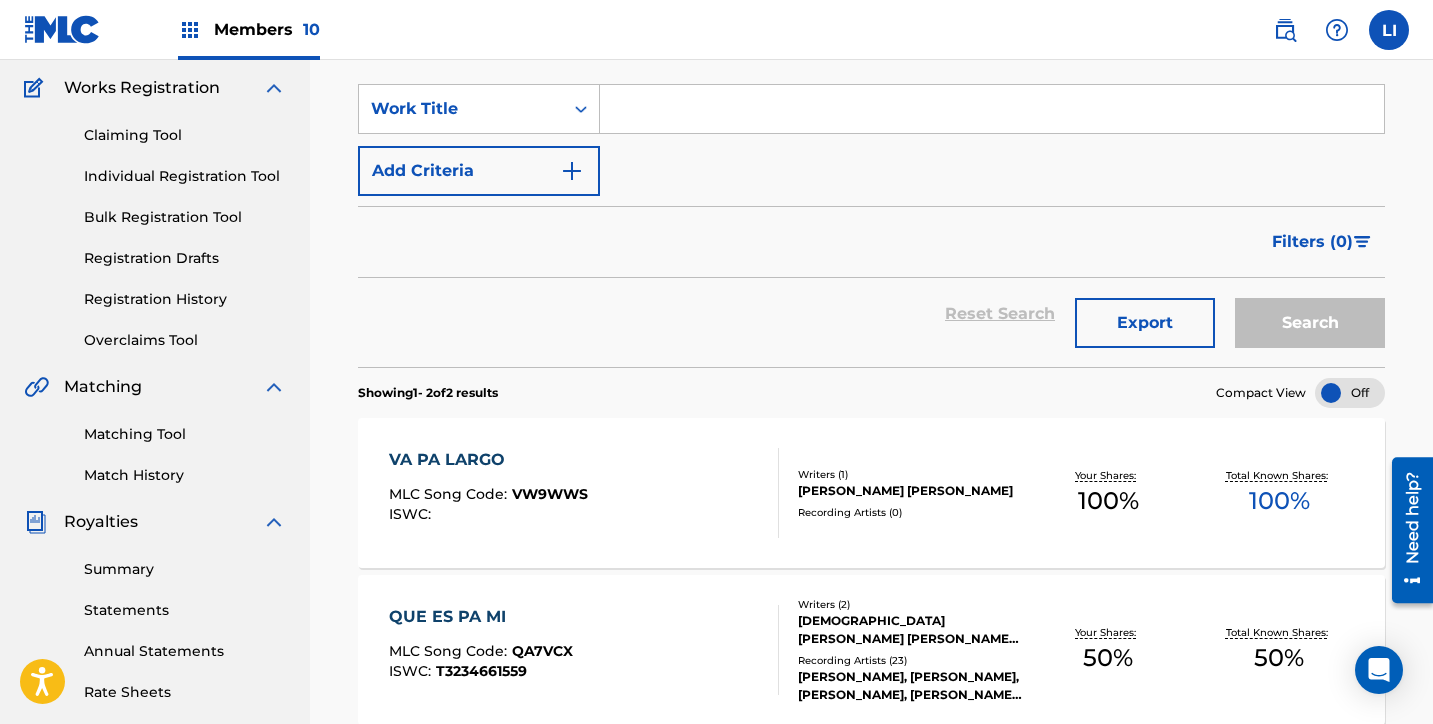 paste on "TE LO DEBO A TI" 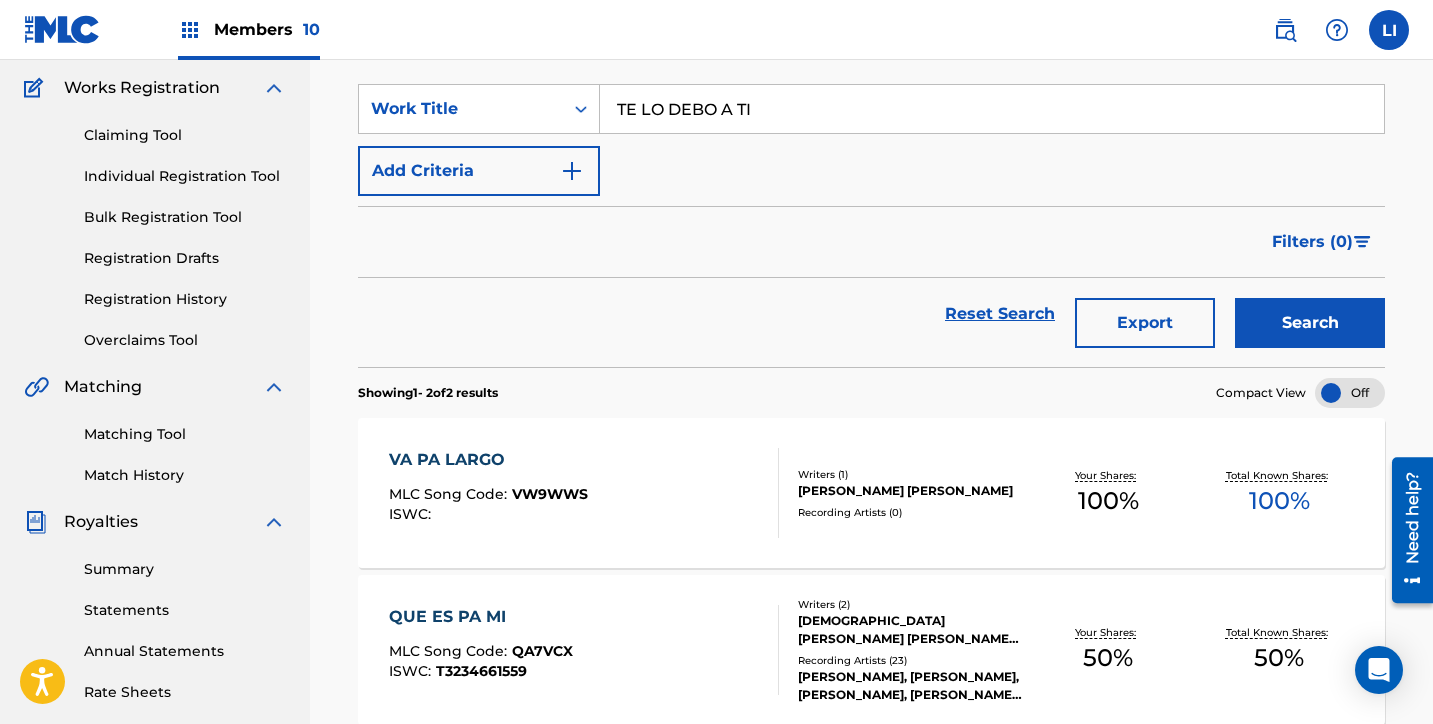 type on "TE LO DEBO A TI" 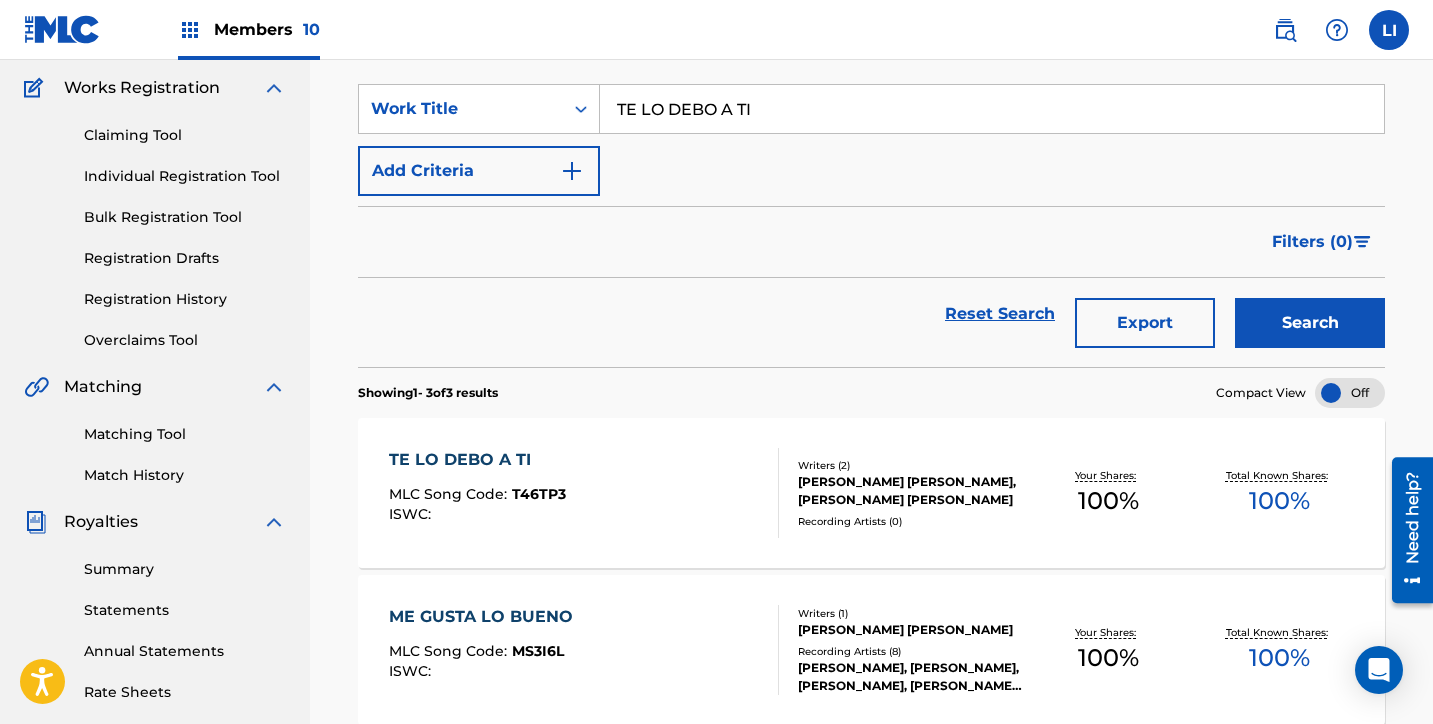 click on "TE LO DEBO A TI MLC Song Code : T46TP3 ISWC :" at bounding box center (584, 493) 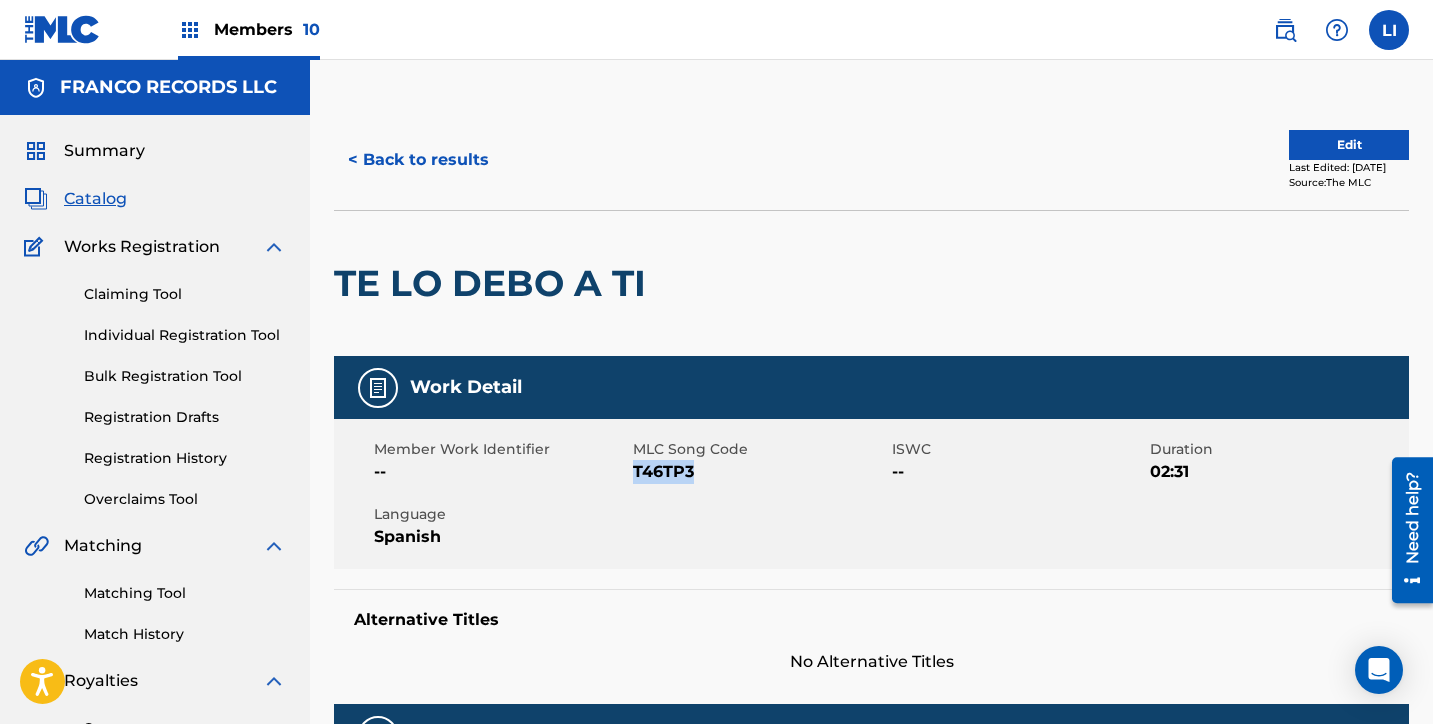 drag, startPoint x: 723, startPoint y: 472, endPoint x: 635, endPoint y: 470, distance: 88.02273 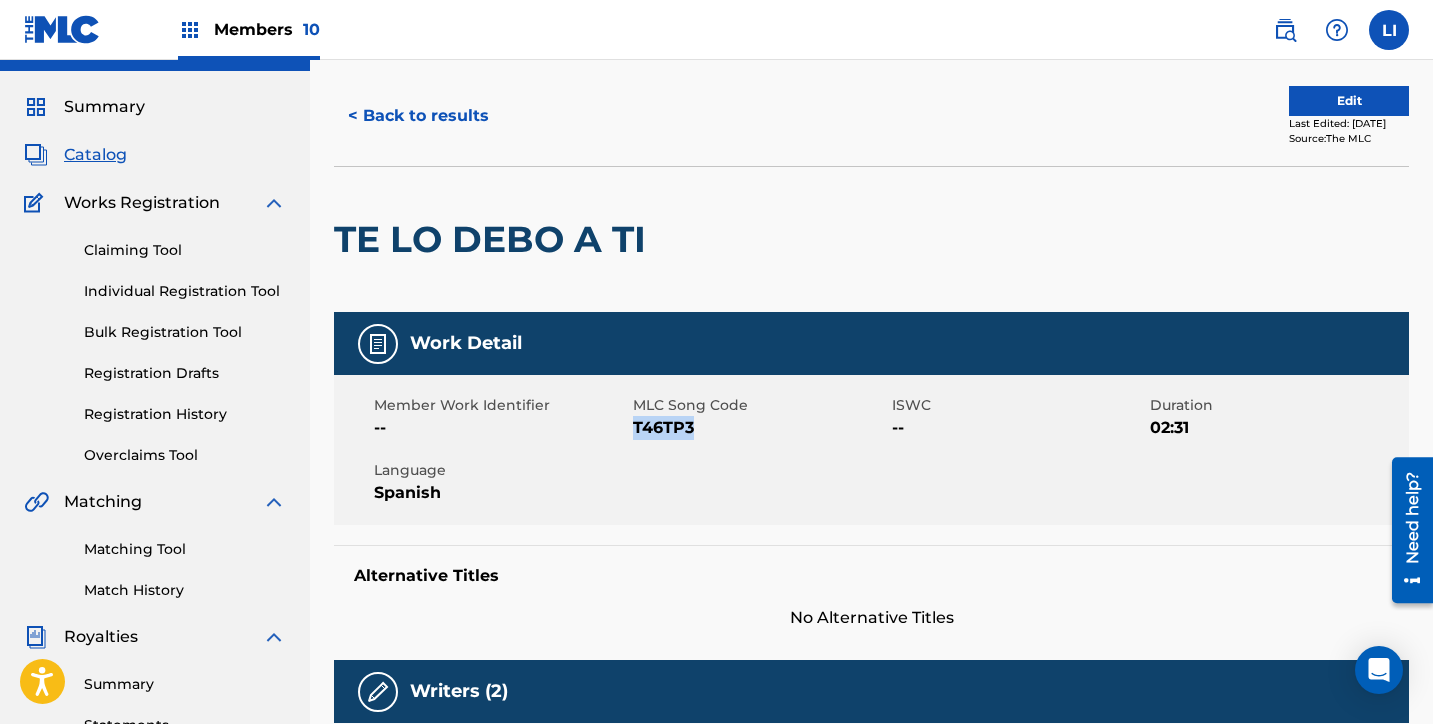 scroll, scrollTop: 323, scrollLeft: 0, axis: vertical 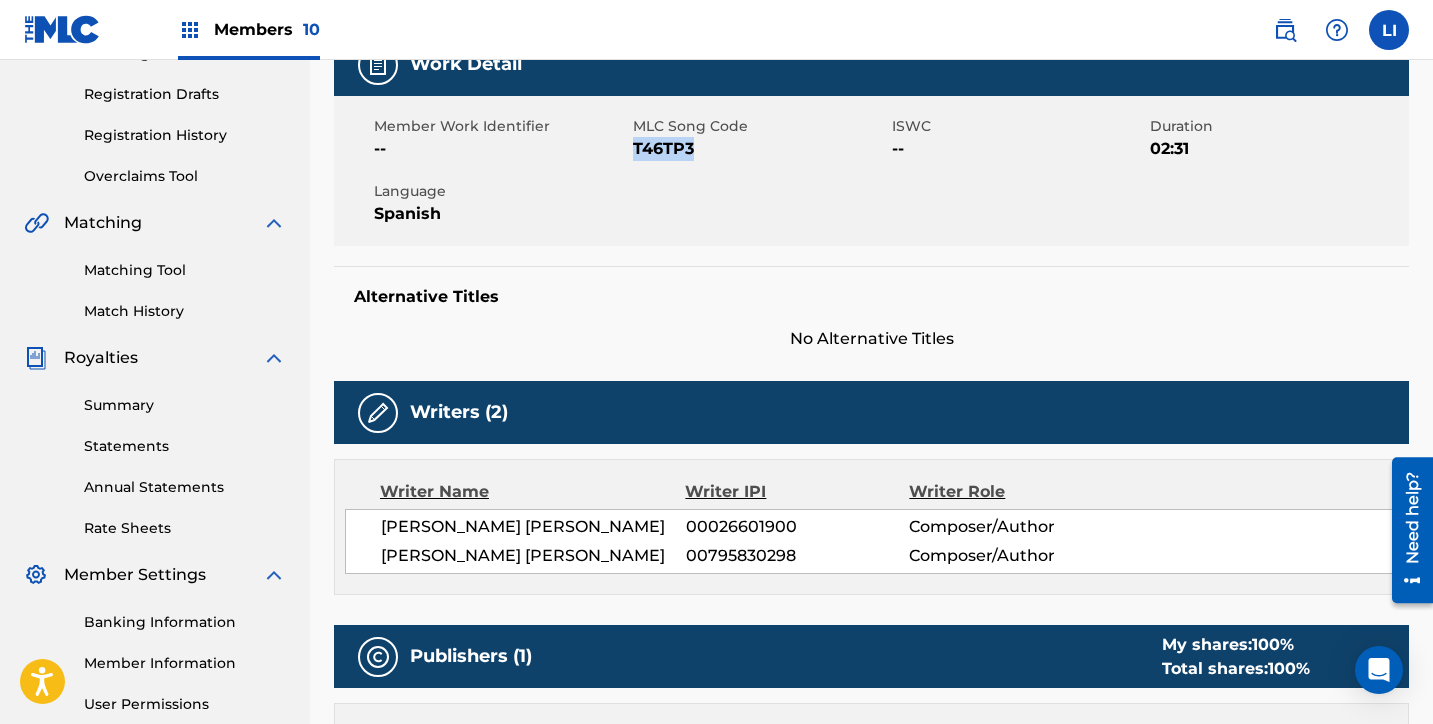 click on "Matching Tool" at bounding box center (185, 270) 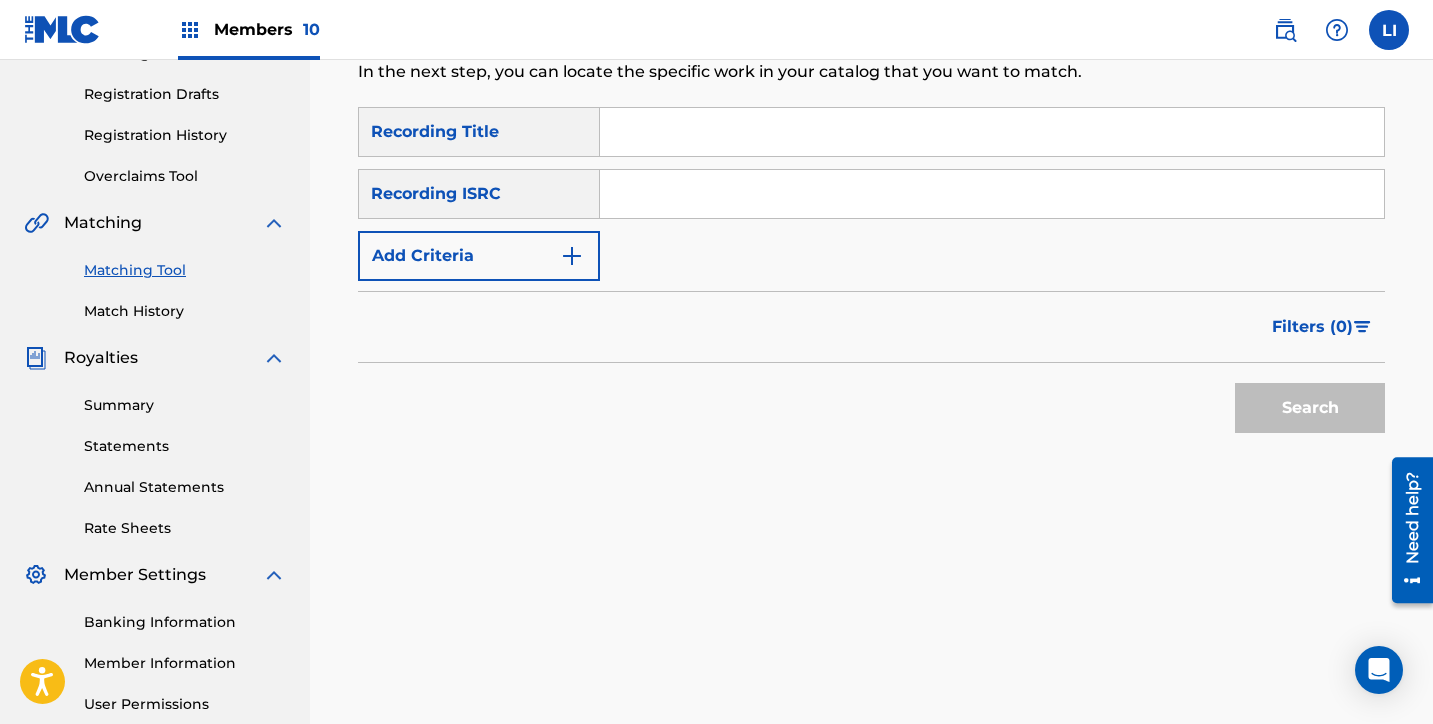 scroll, scrollTop: 0, scrollLeft: 0, axis: both 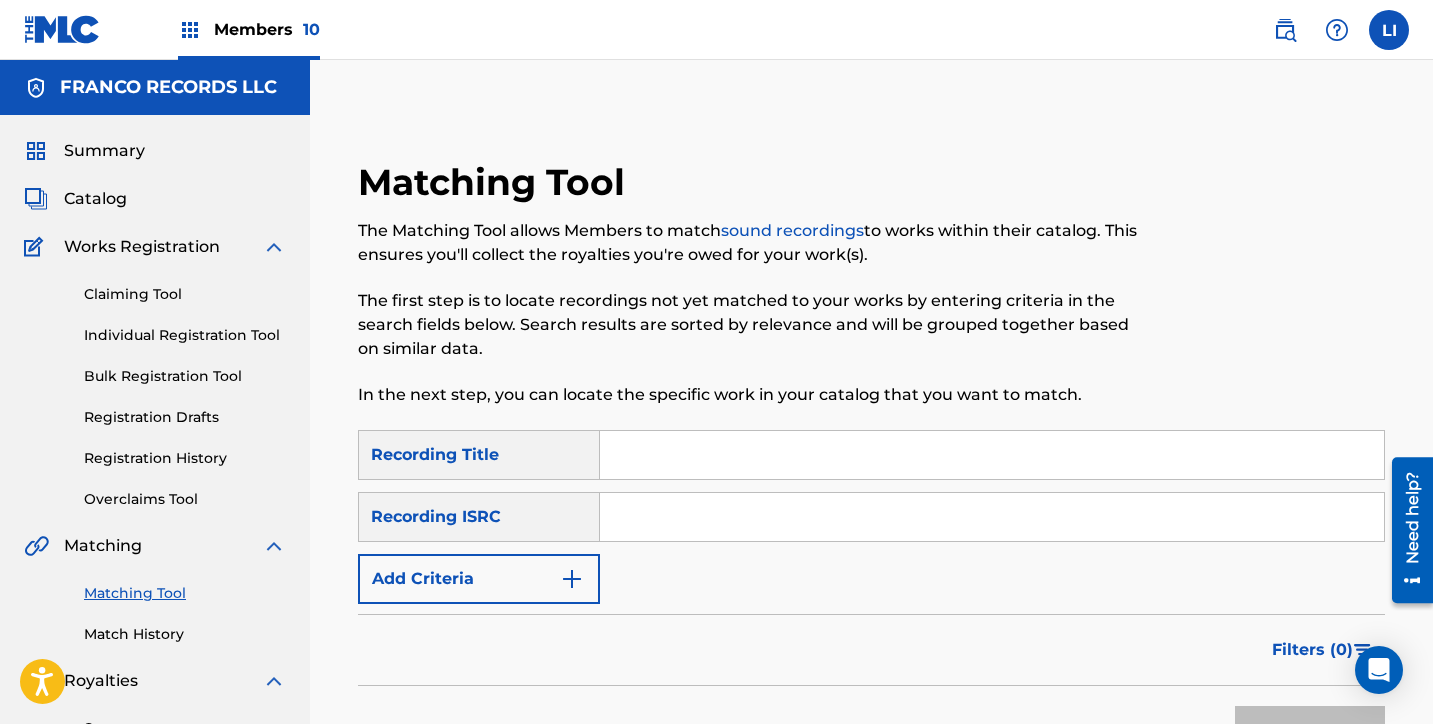 click at bounding box center [992, 455] 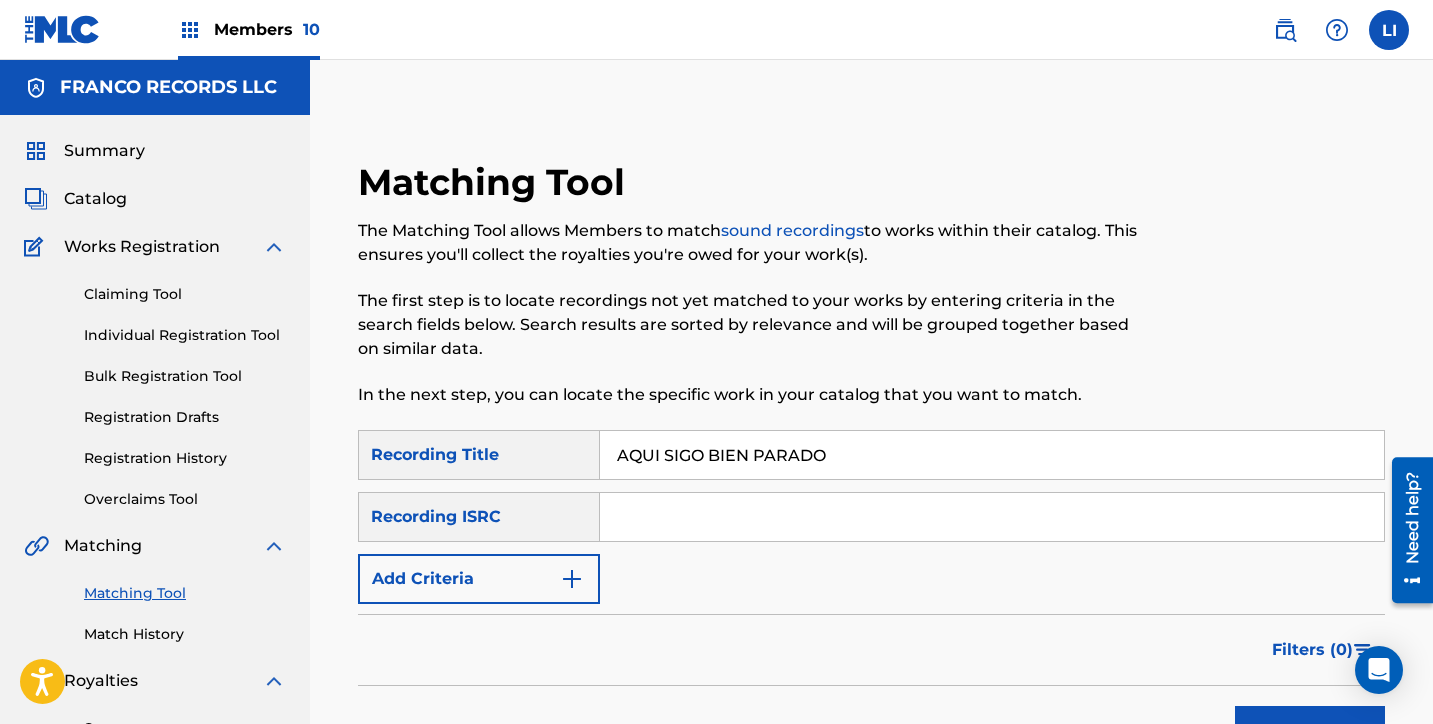 type on "AQUI SIGO BIEN PARADO" 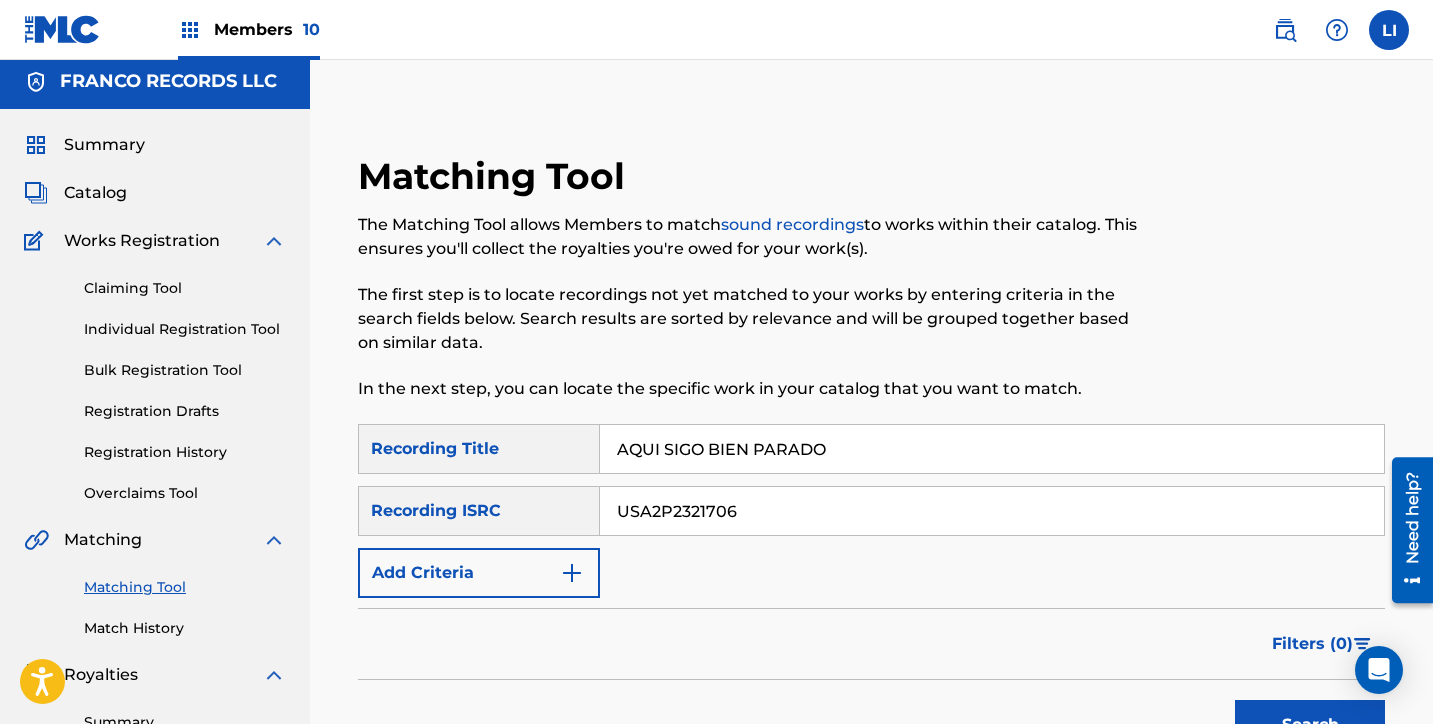 scroll, scrollTop: 27, scrollLeft: 0, axis: vertical 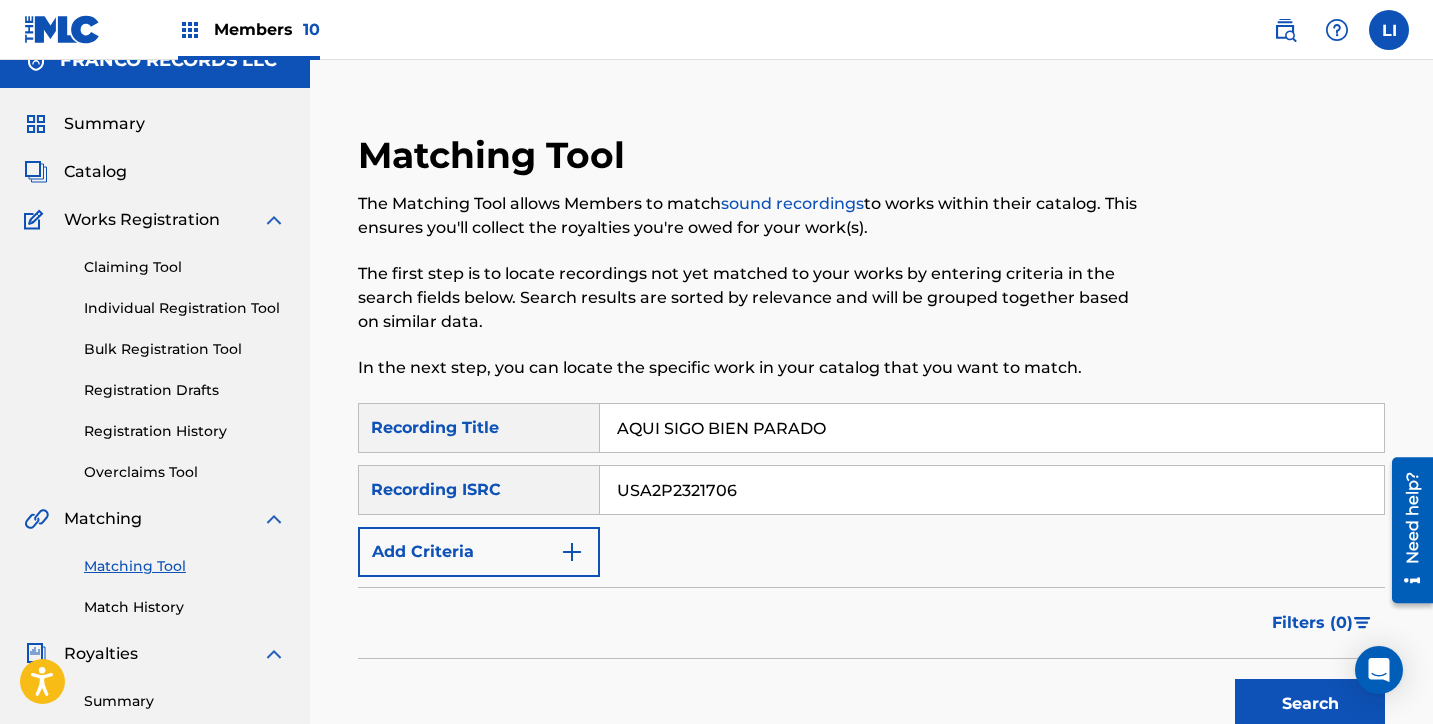 type on "USA2P2321706" 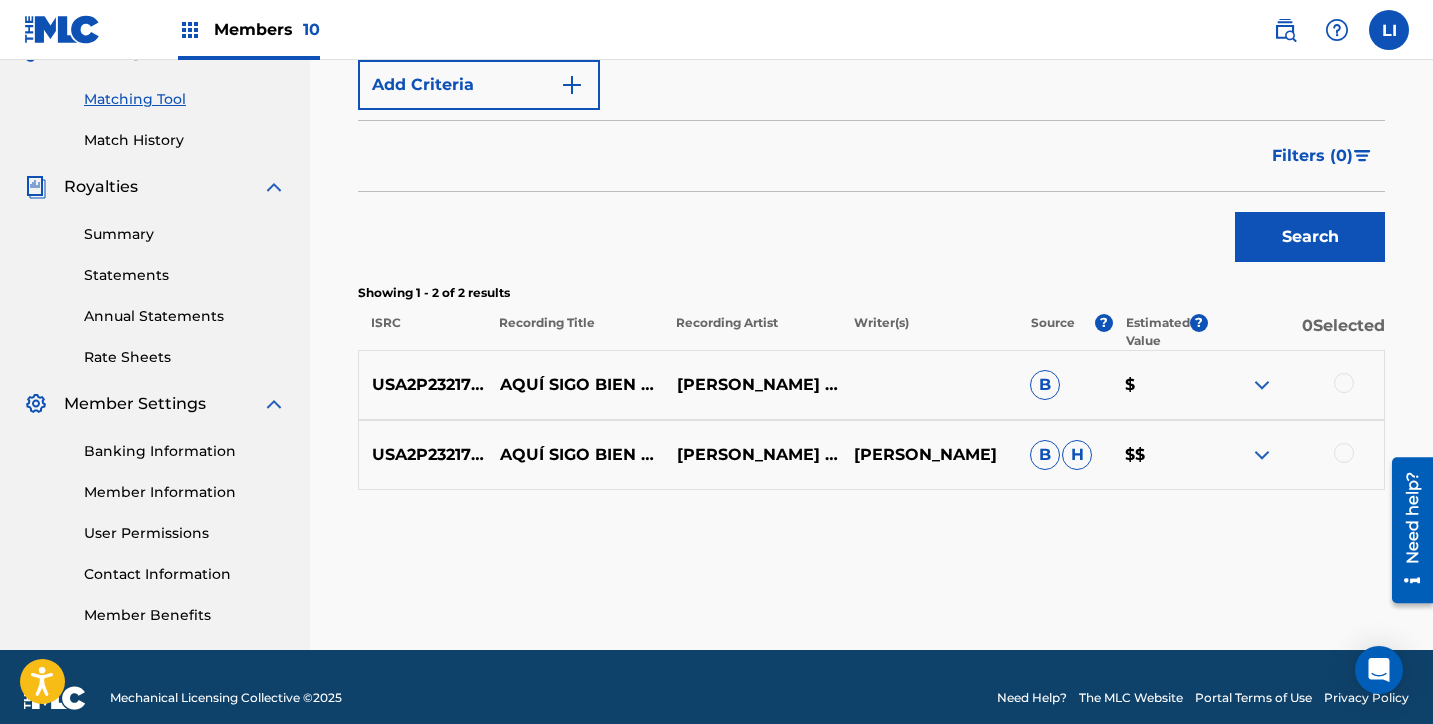 scroll, scrollTop: 496, scrollLeft: 0, axis: vertical 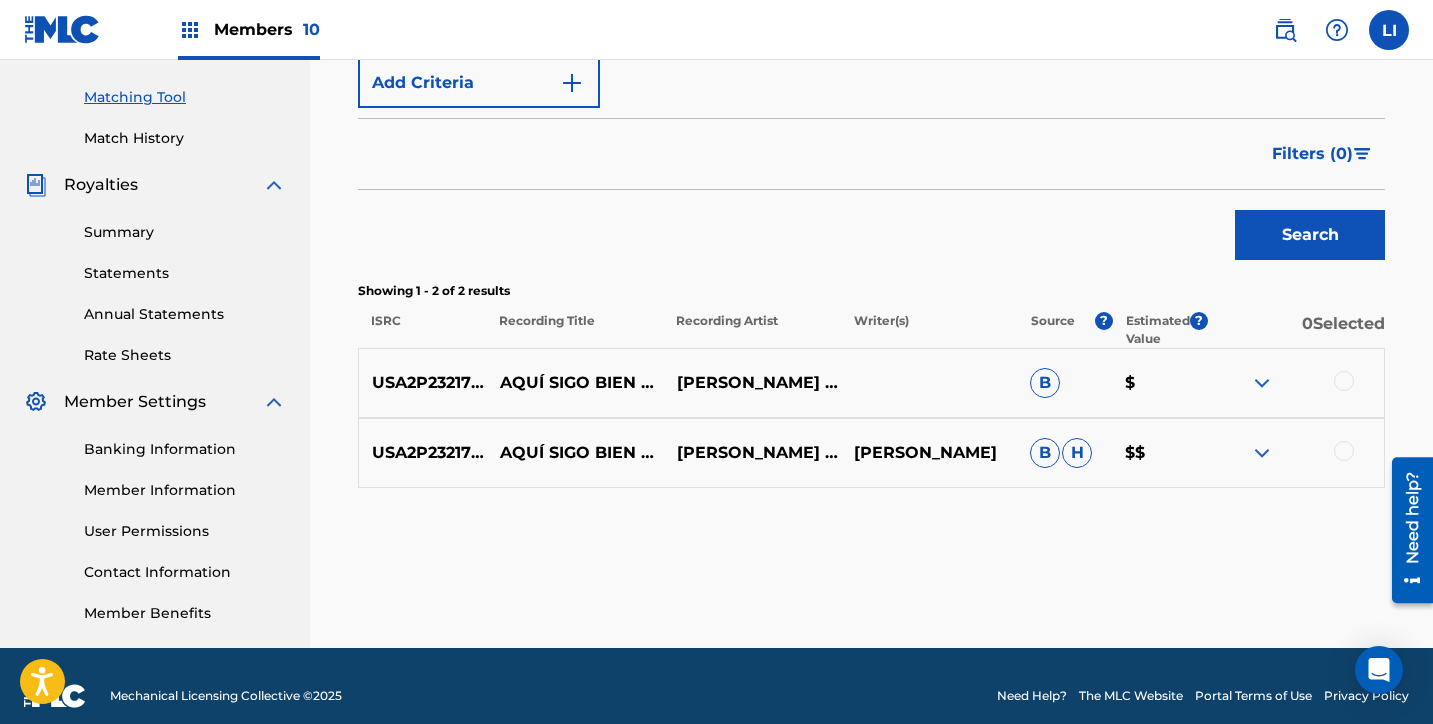 drag, startPoint x: 1340, startPoint y: 387, endPoint x: 1342, endPoint y: 431, distance: 44.04543 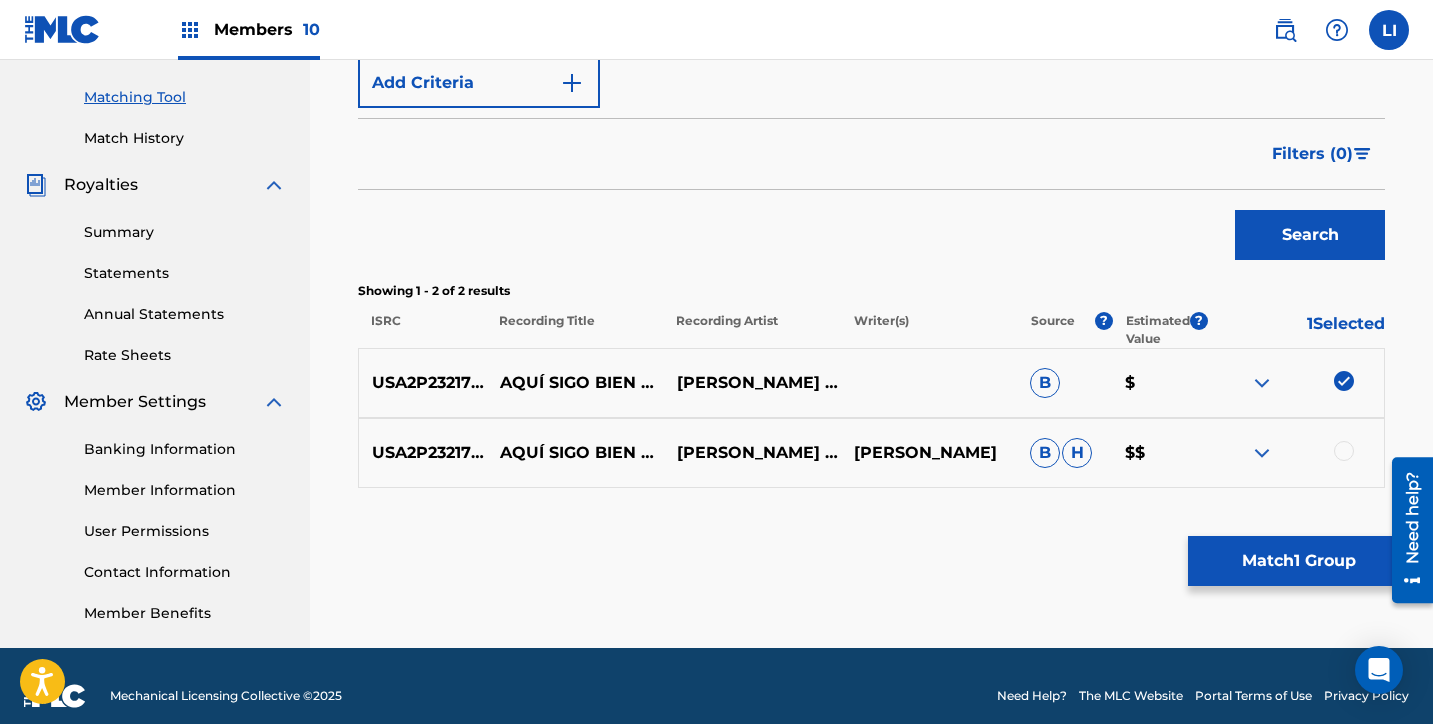 click at bounding box center [1344, 451] 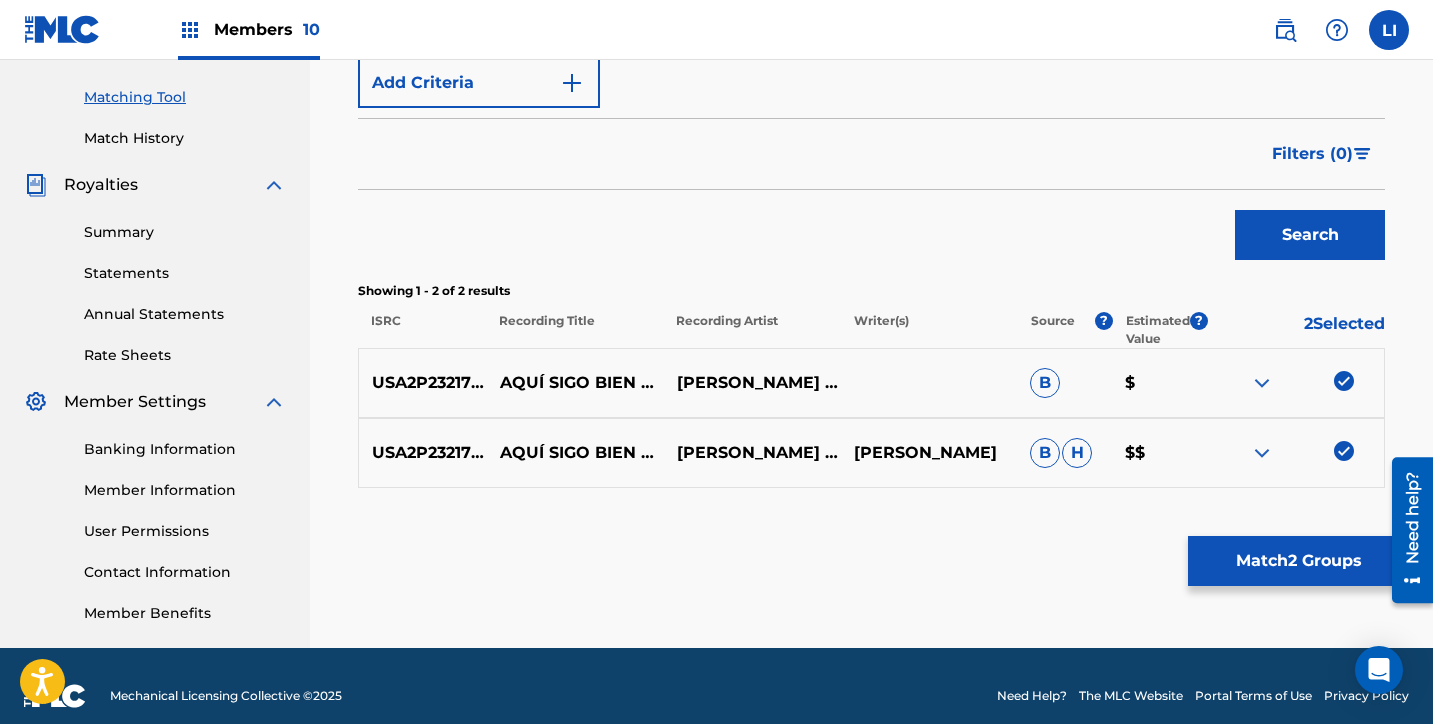 click on "Match  2 Groups" at bounding box center (1298, 561) 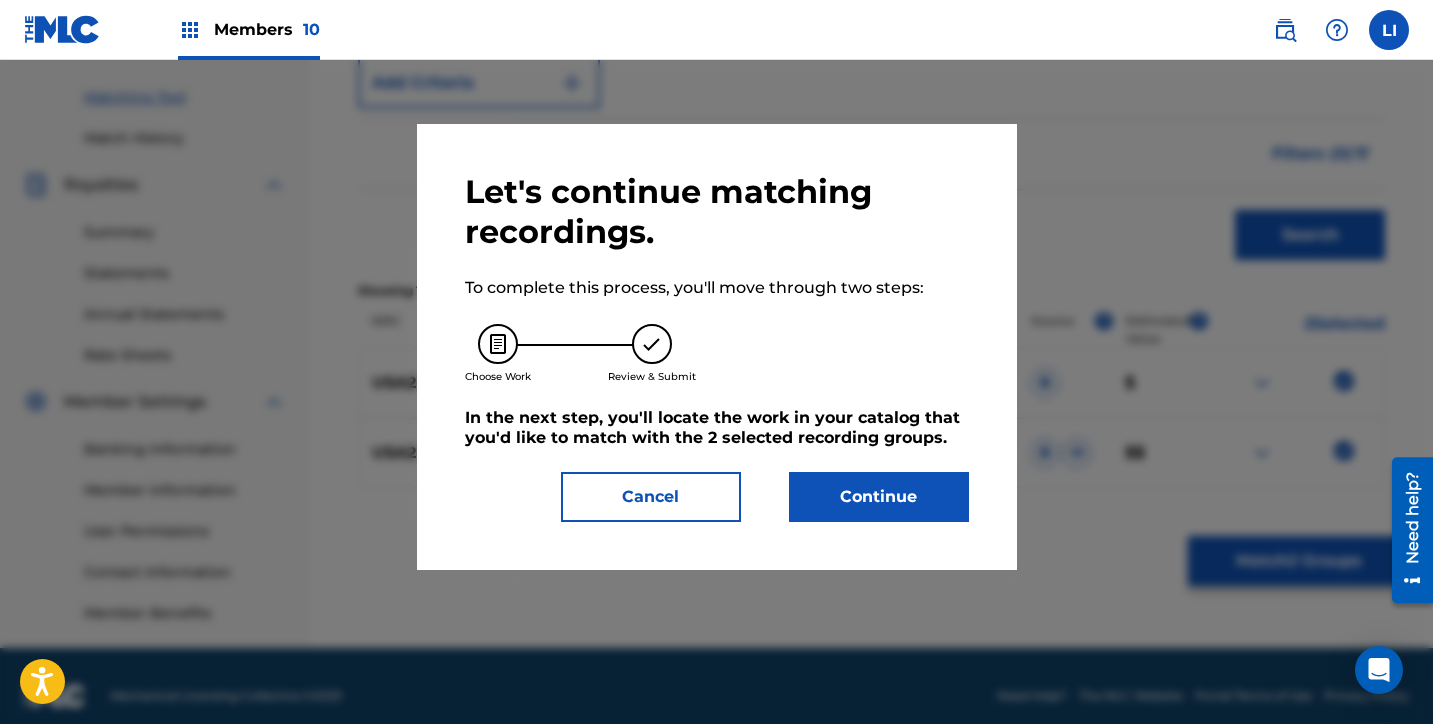 click on "Continue" at bounding box center [879, 497] 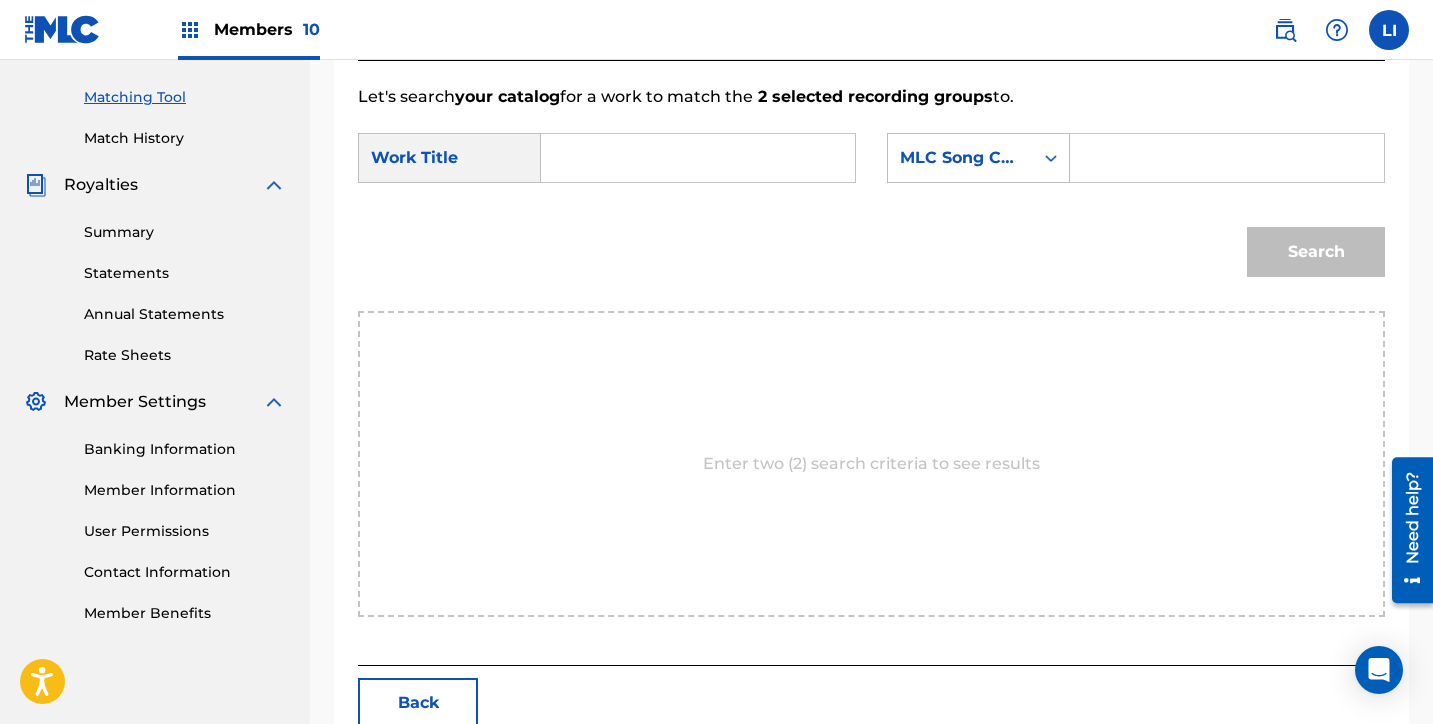click at bounding box center (698, 158) 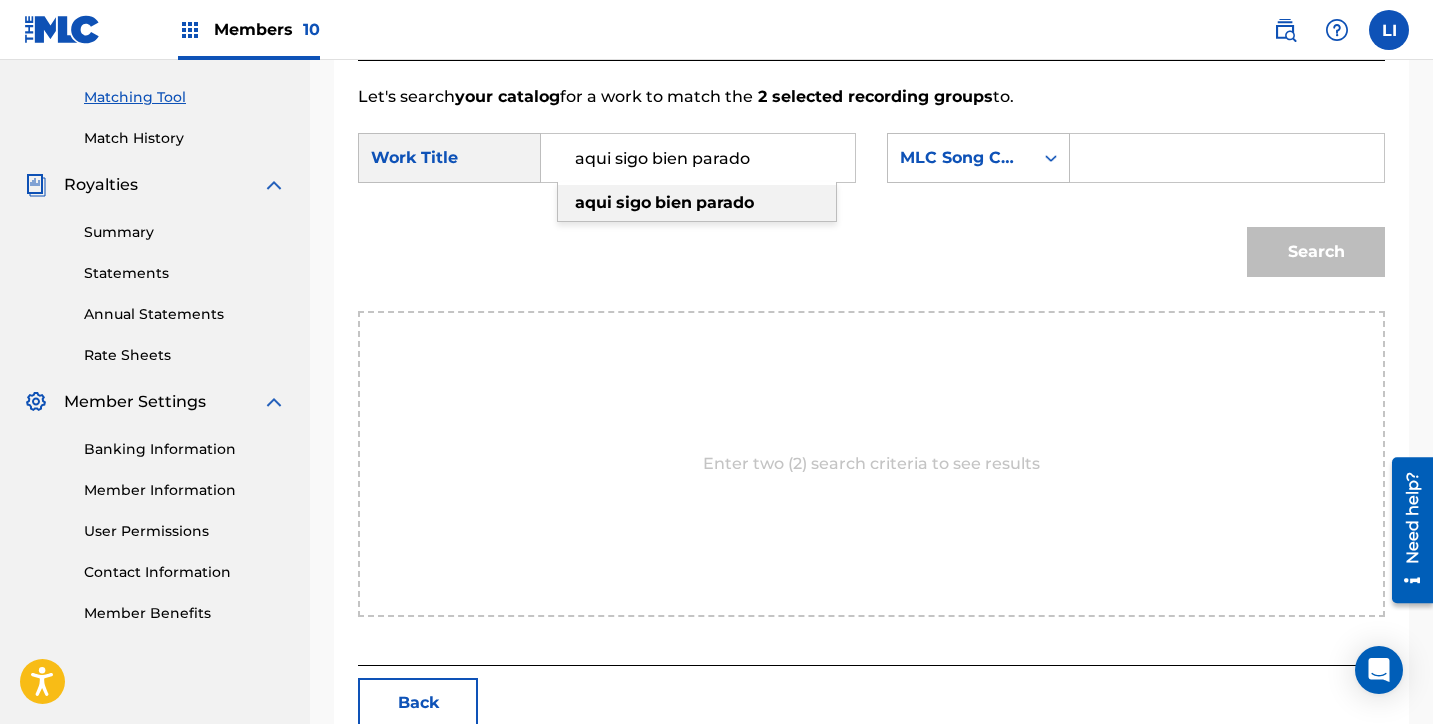 type on "aqui sigo bien parado" 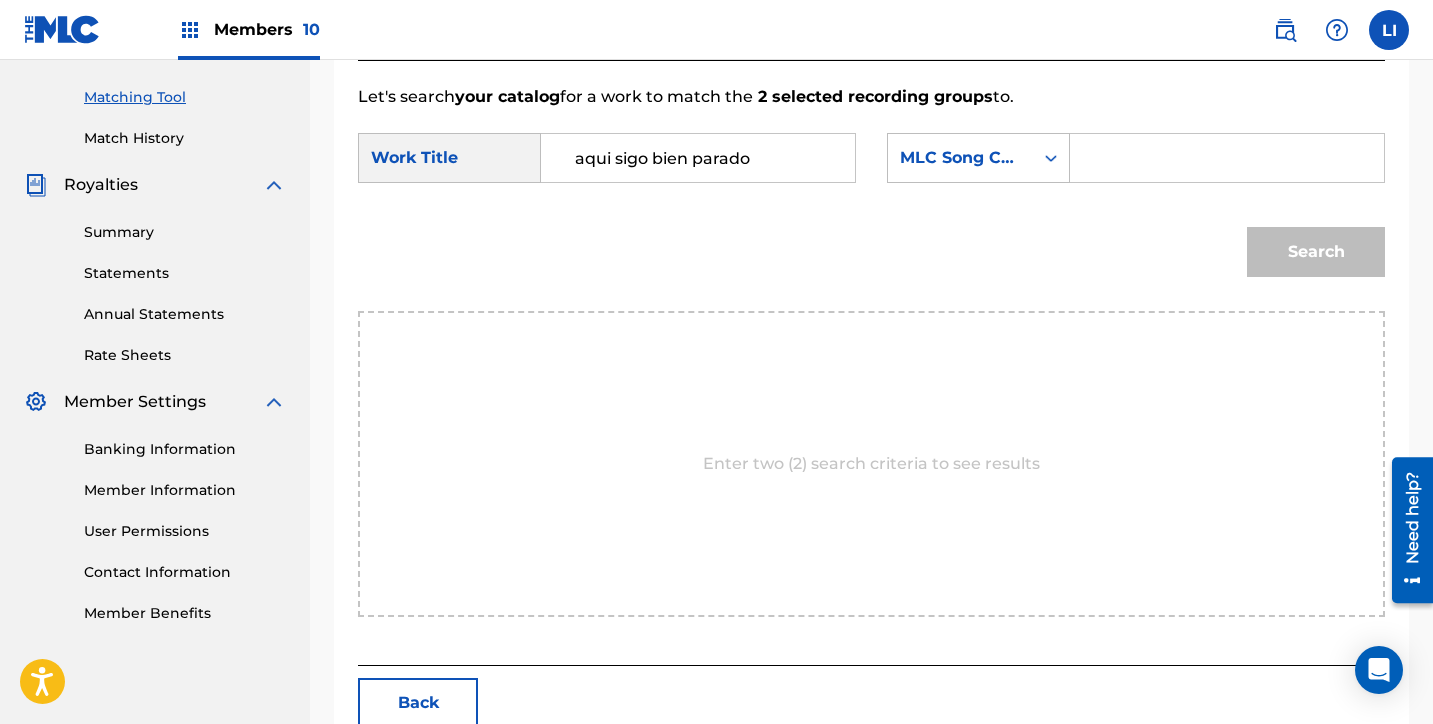 paste on "AY3QHA" 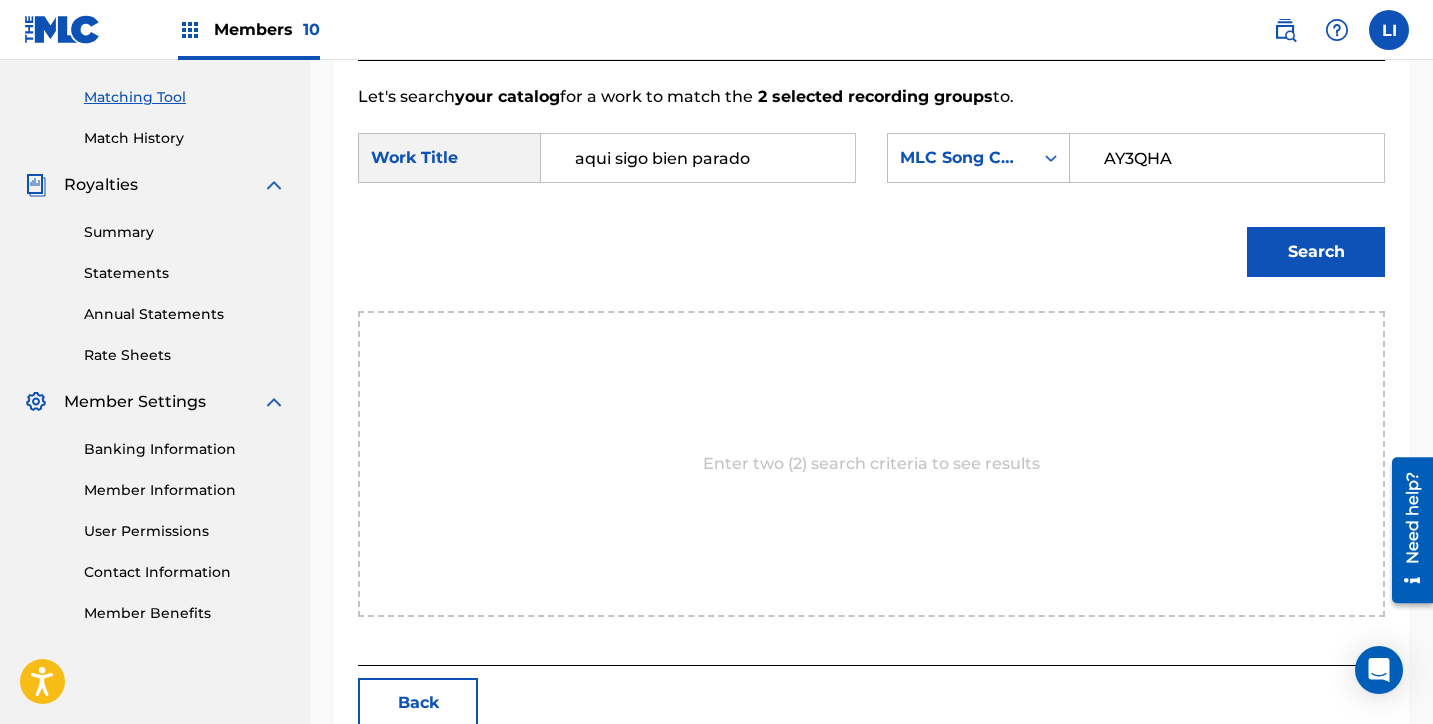 type on "AY3QHA" 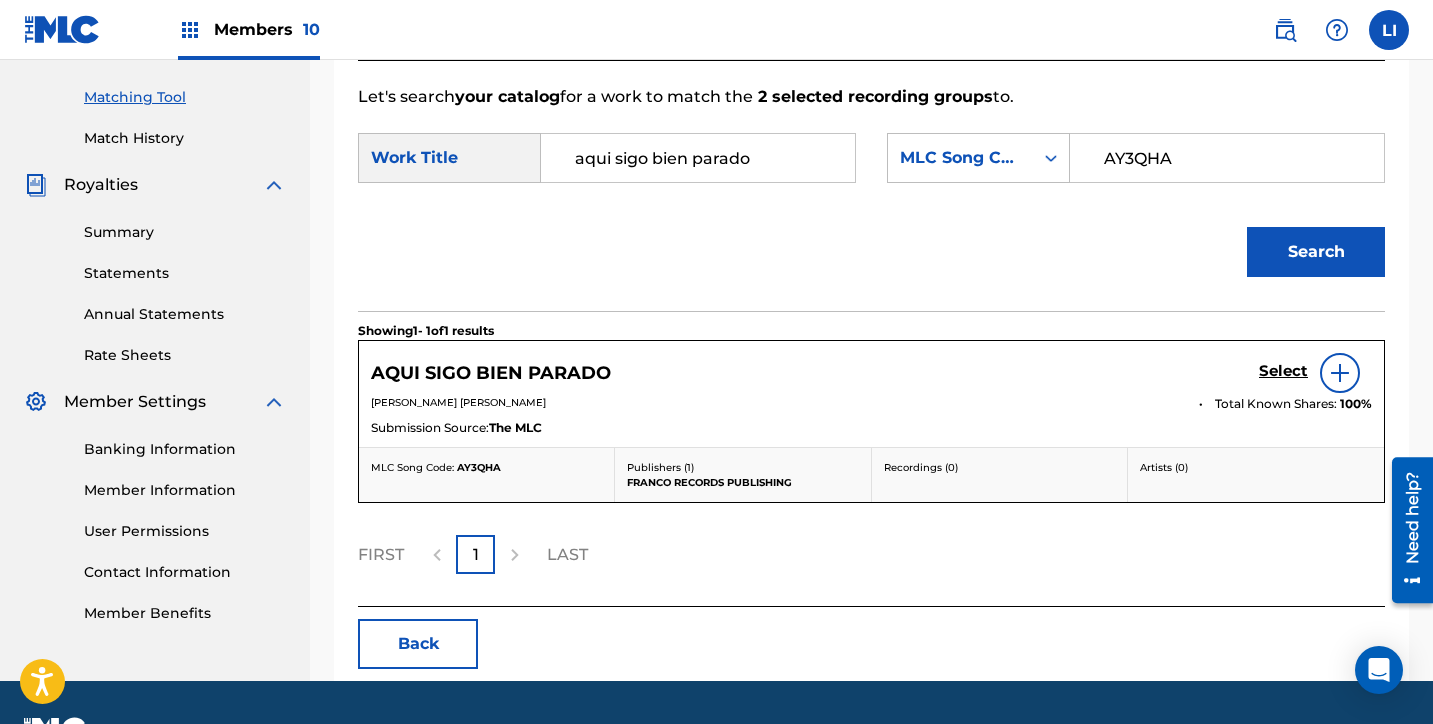 click on "Select" at bounding box center [1283, 371] 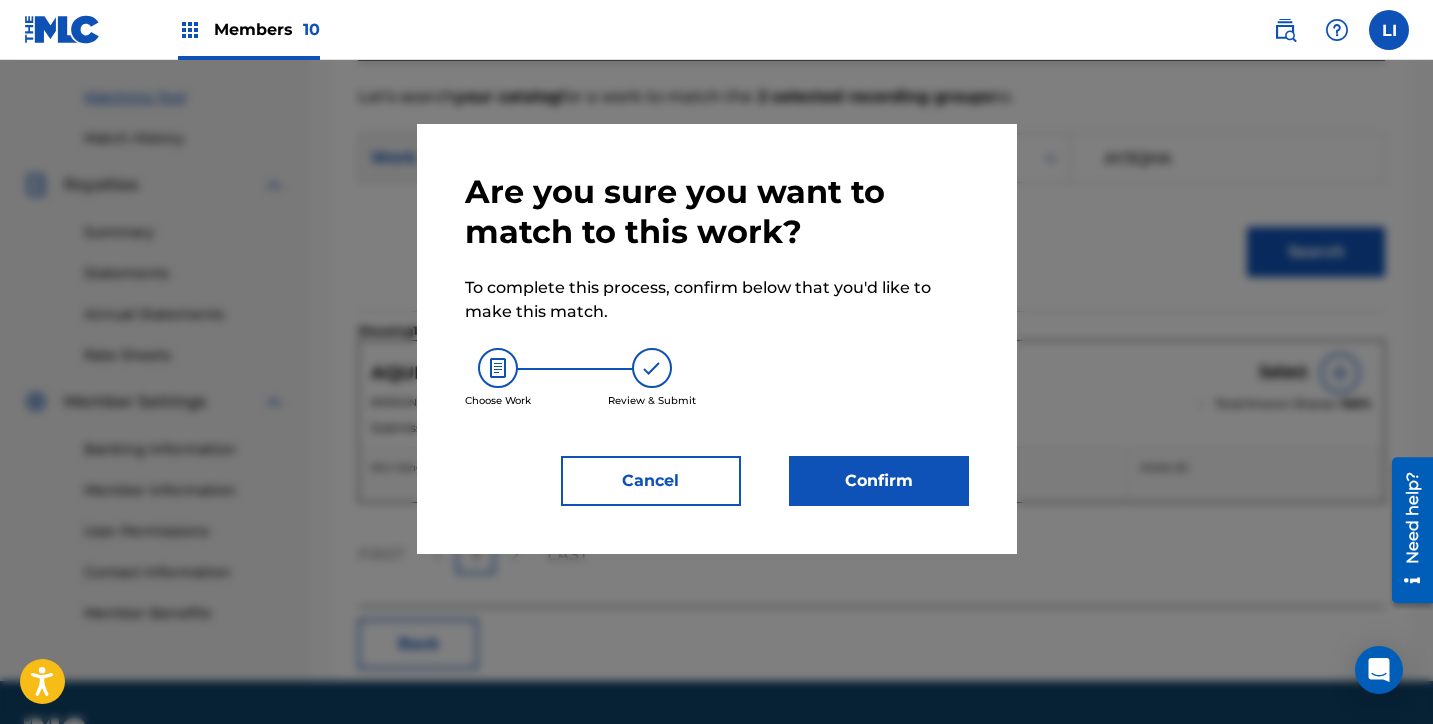 click on "Are you sure you want to match to this work? To complete this process, confirm below that you'd like to make this match. Choose Work Review & Submit Cancel Confirm" at bounding box center (717, 339) 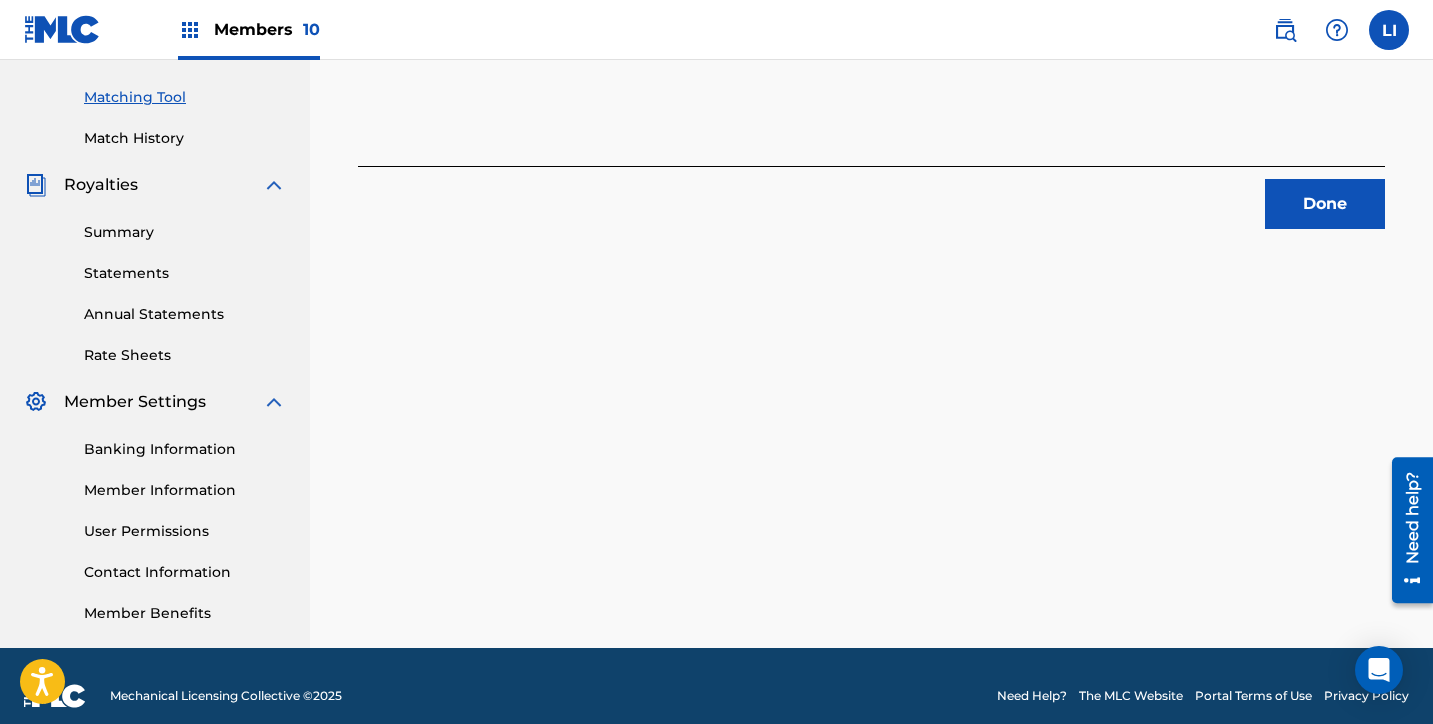 click on "Done" at bounding box center [1325, 204] 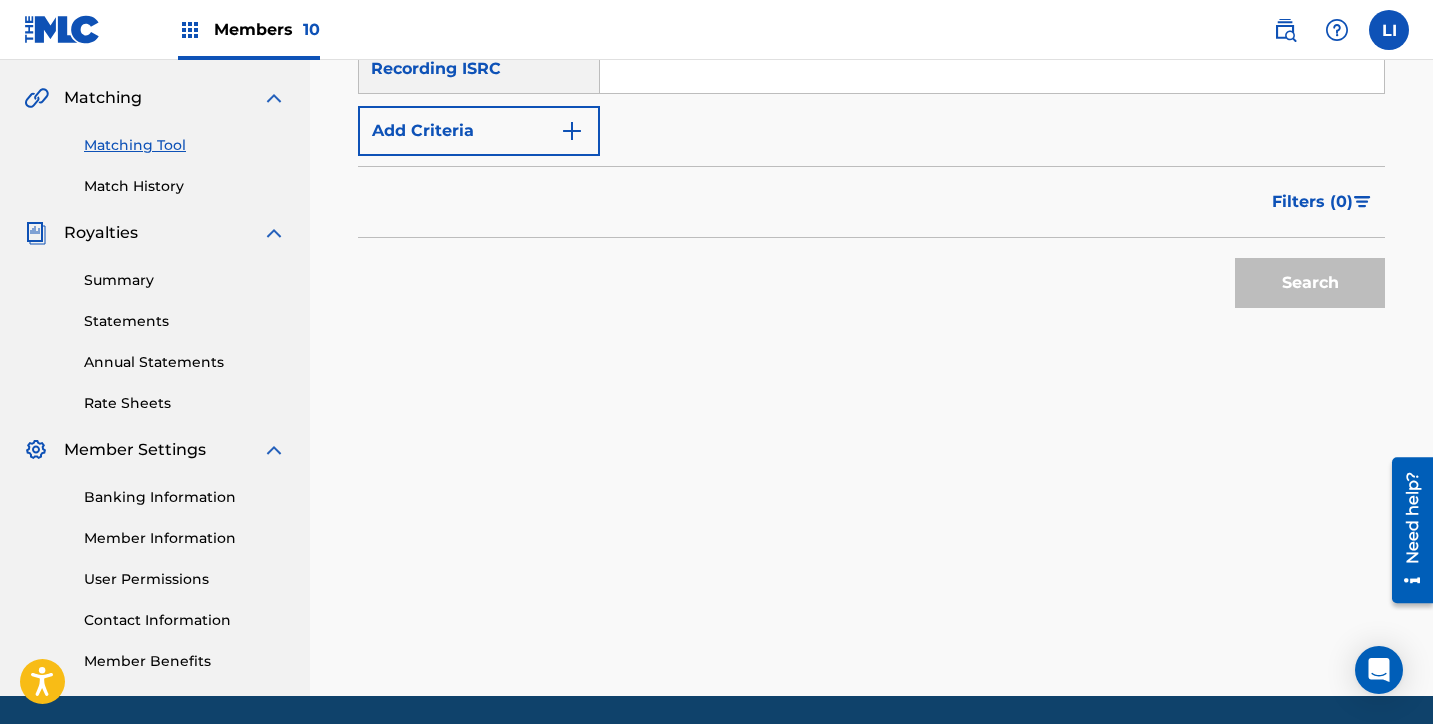 scroll, scrollTop: 331, scrollLeft: 0, axis: vertical 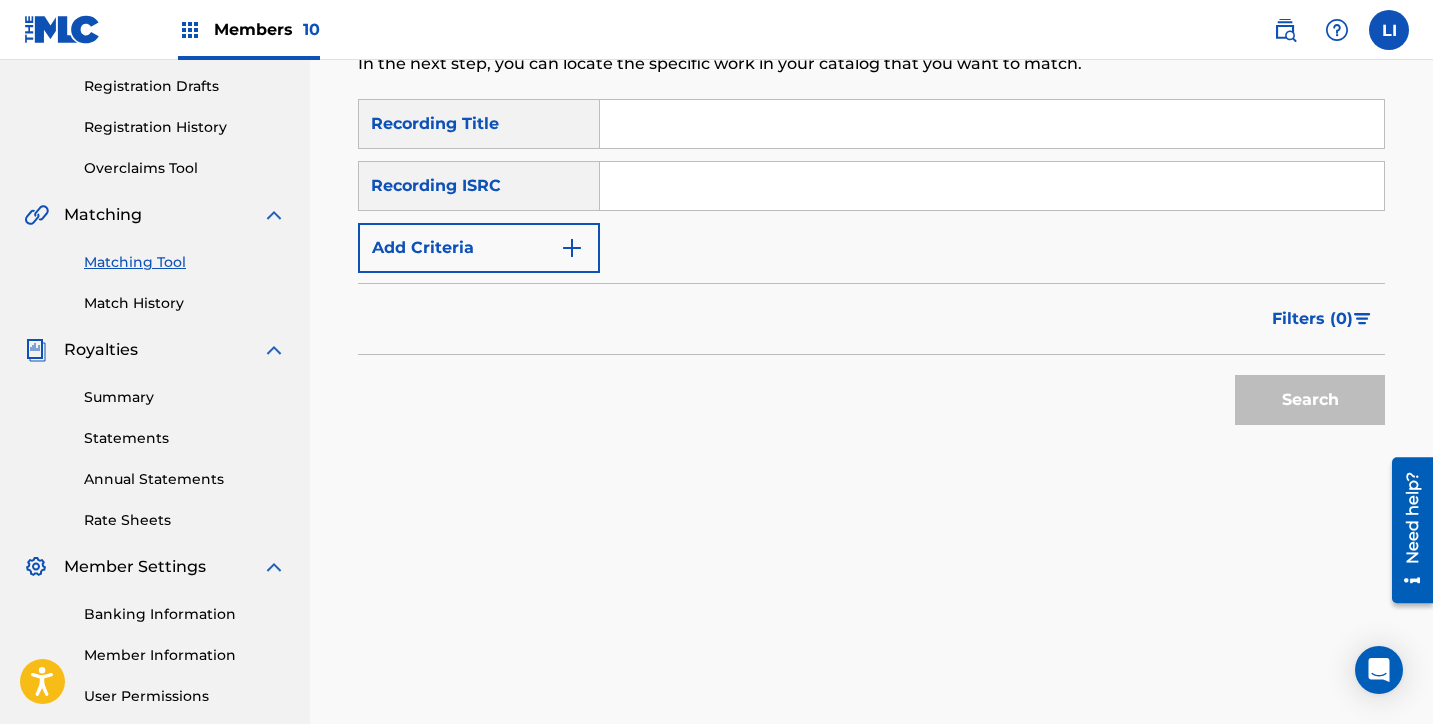 click at bounding box center (992, 124) 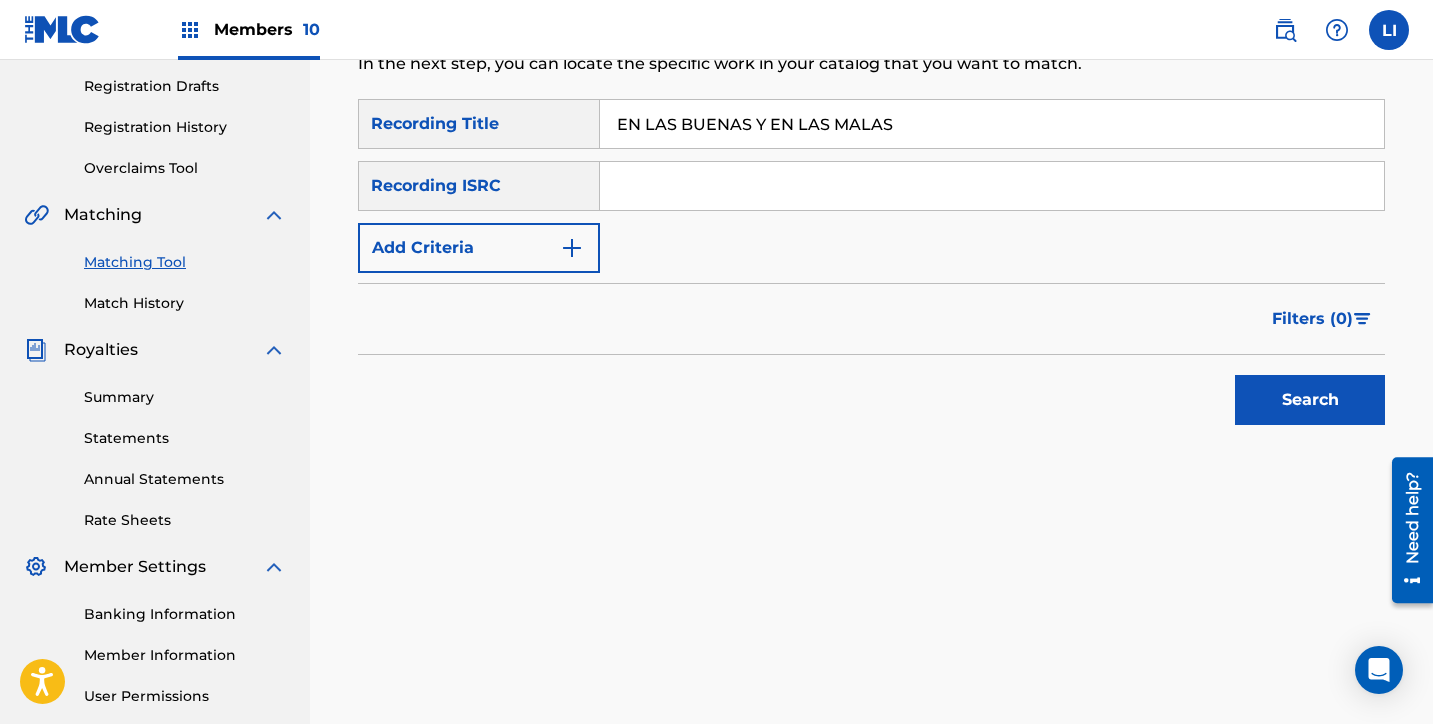 type on "EN LAS BUENAS Y EN LAS MALAS" 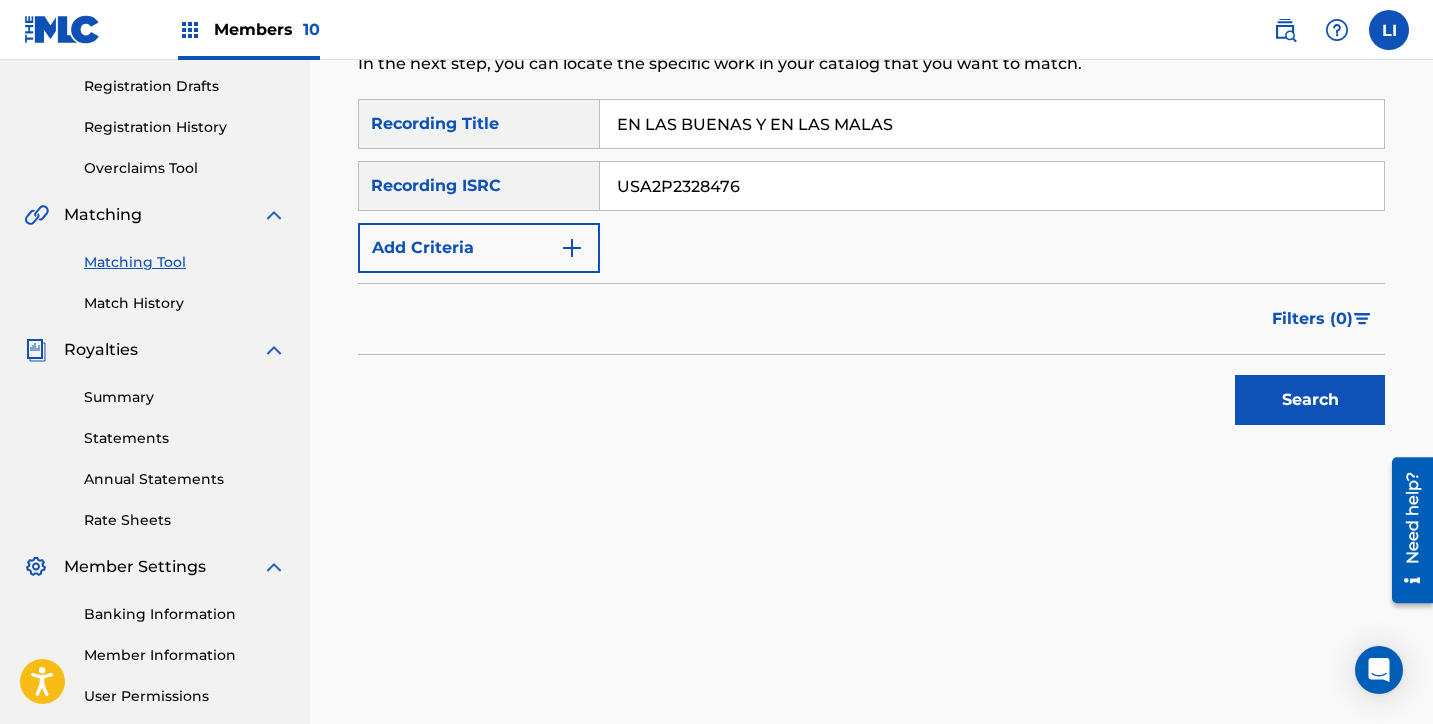 type on "USA2P2328476" 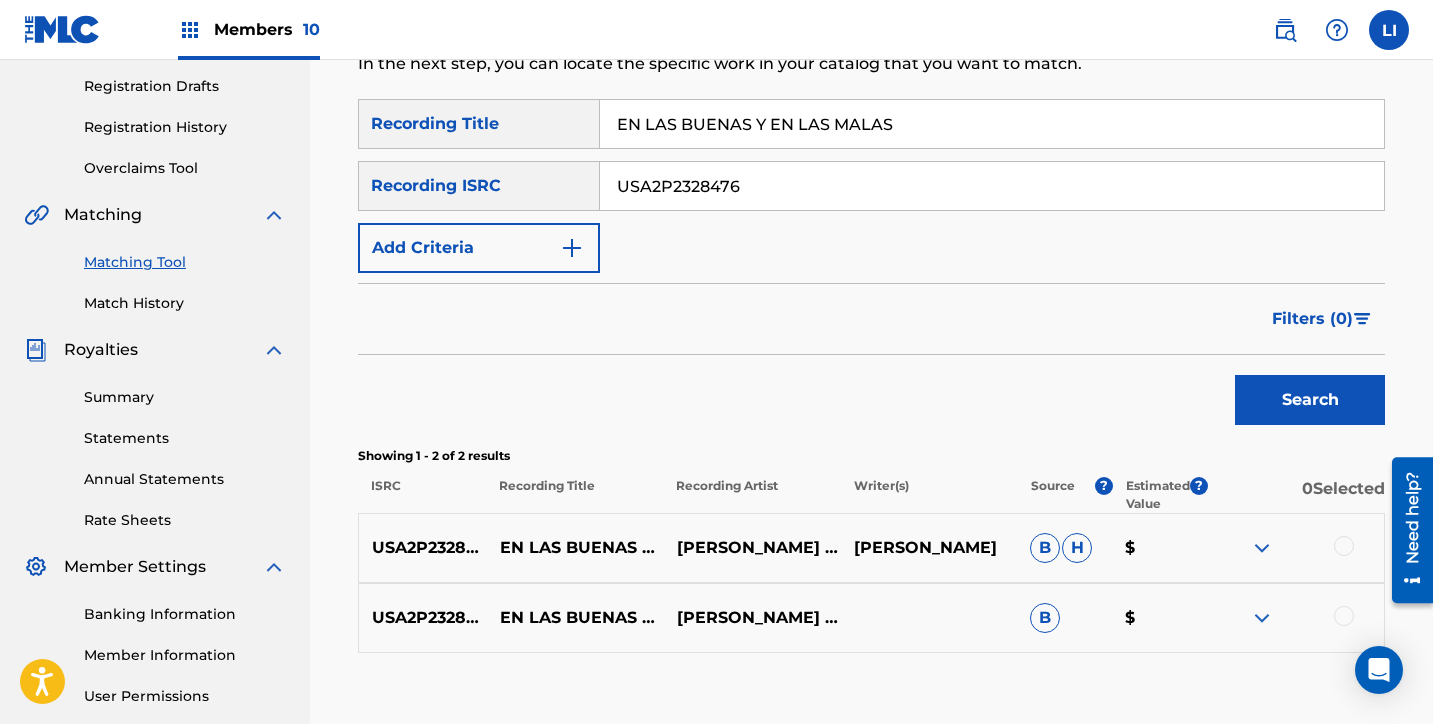 click at bounding box center (1295, 548) 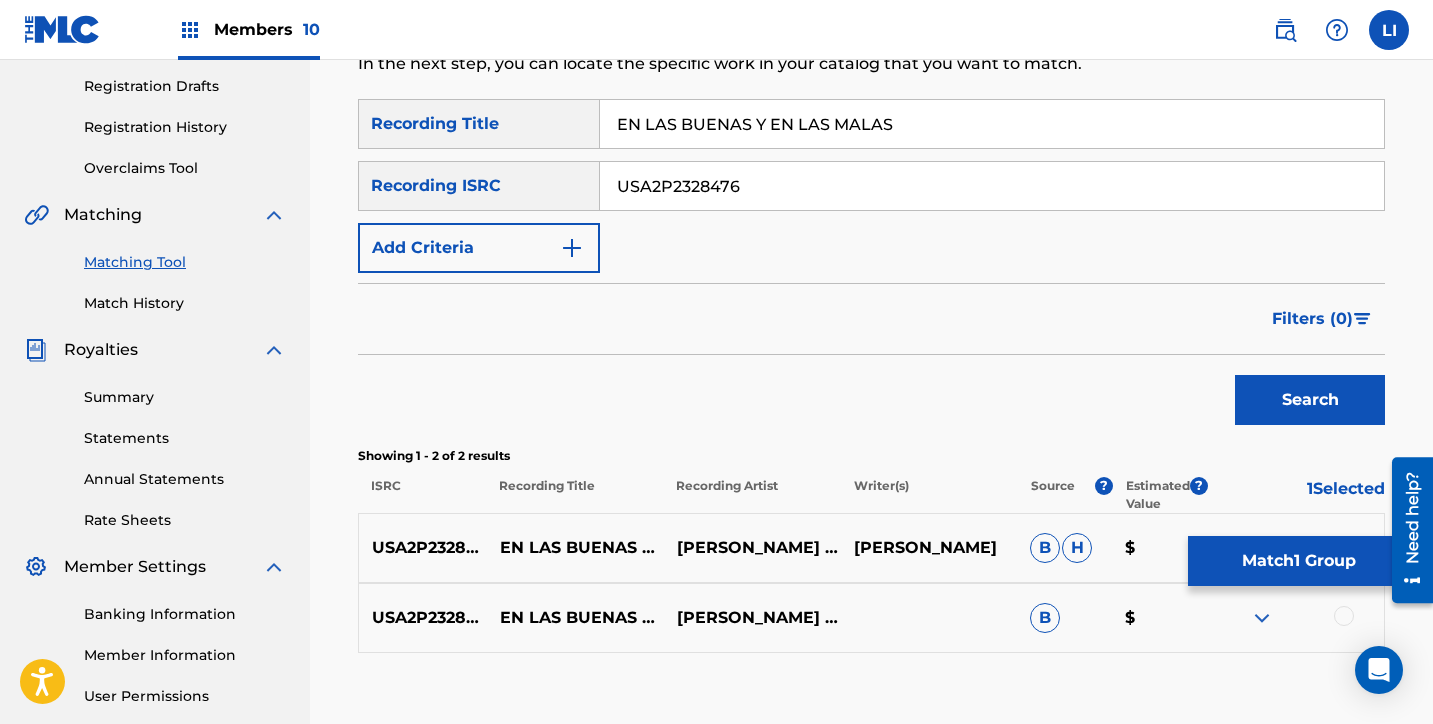 click at bounding box center [1344, 616] 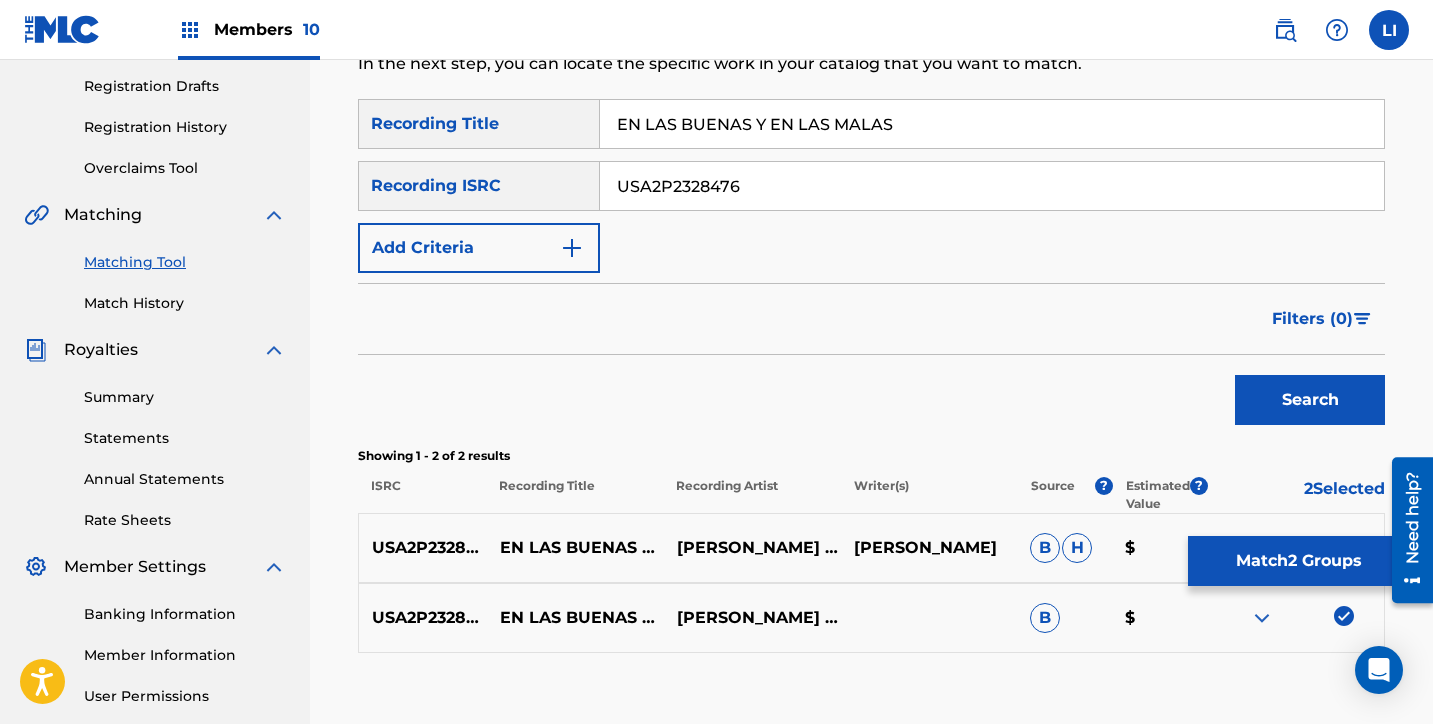 click on "Match  2 Groups" at bounding box center [1298, 561] 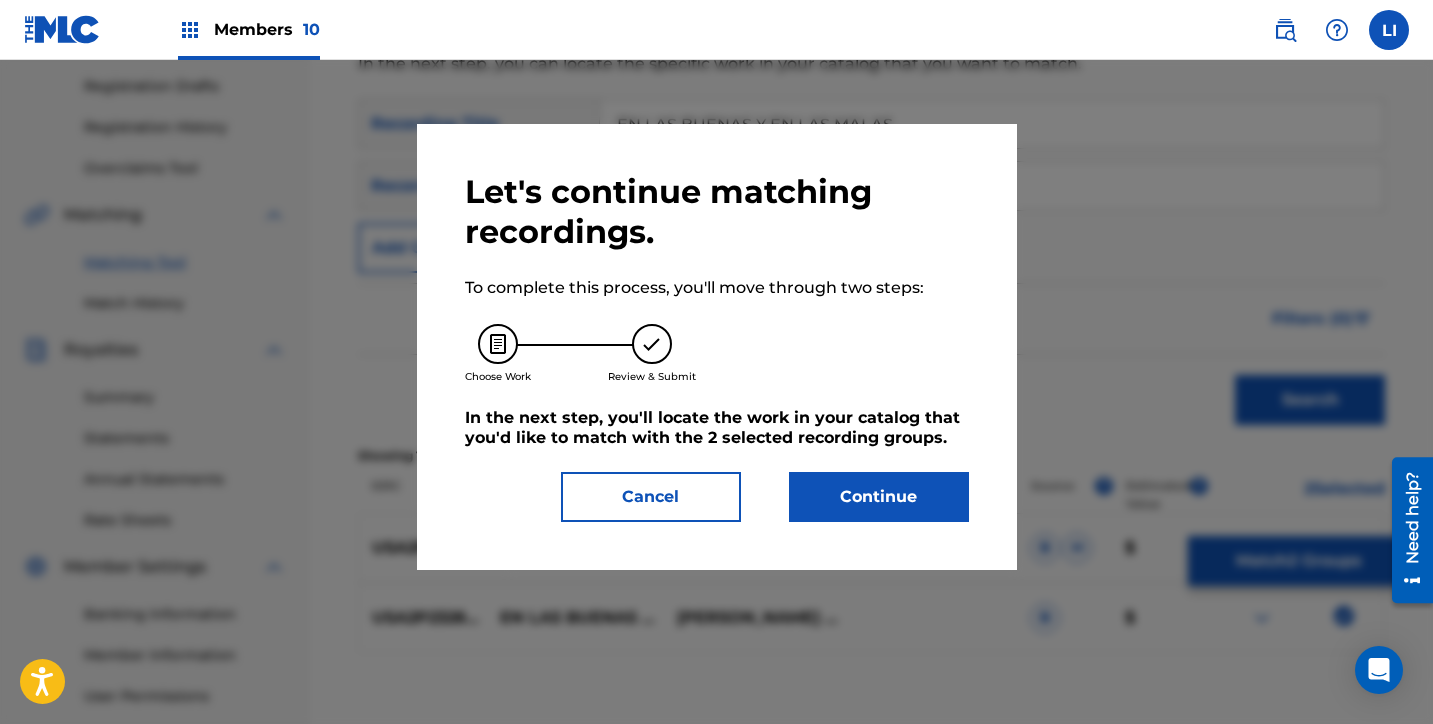 click on "Continue" at bounding box center [879, 497] 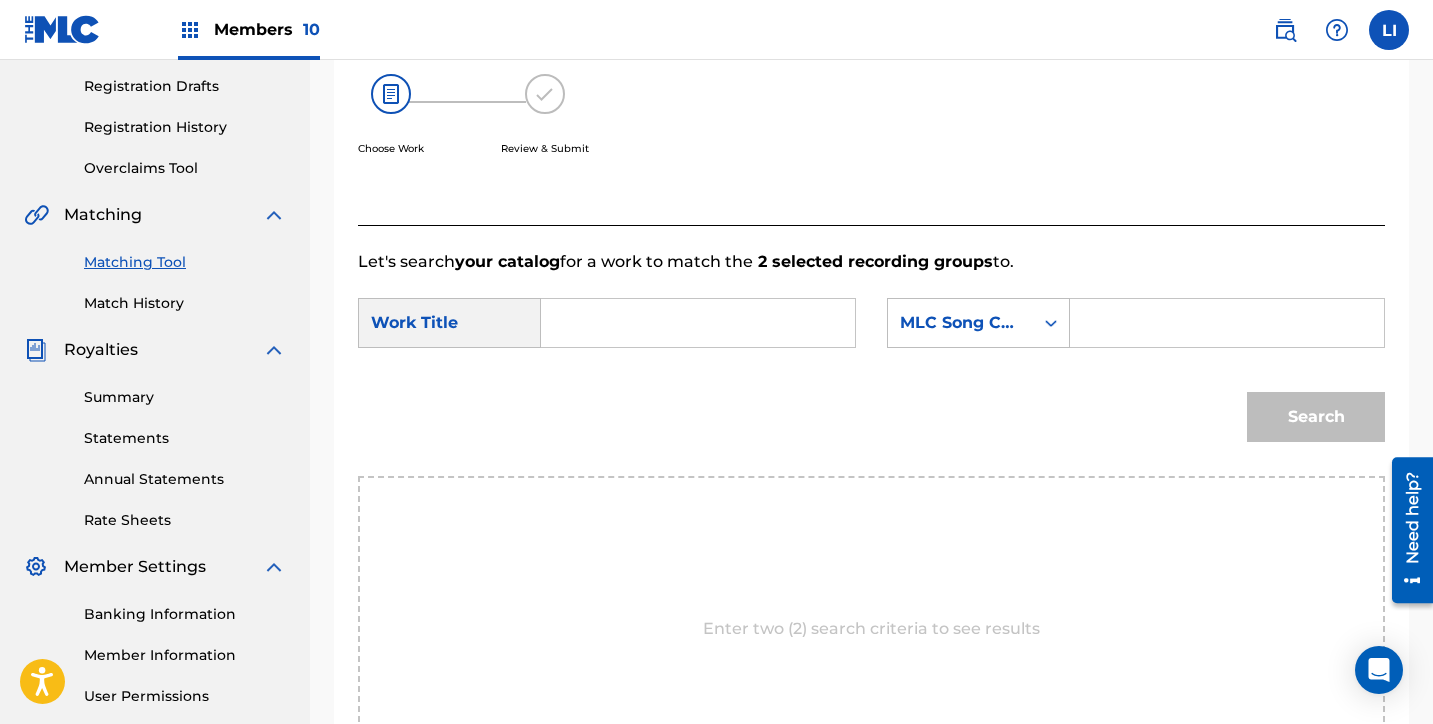 click on "SearchWithCriteria5acf1988-2cd2-4b57-a9e3-e5ab1dfcee6a Work Title SearchWithCriteriab04b2c13-6fb8-4022-950b-bf7ff924bf87 MLC Song Code" at bounding box center (871, 329) 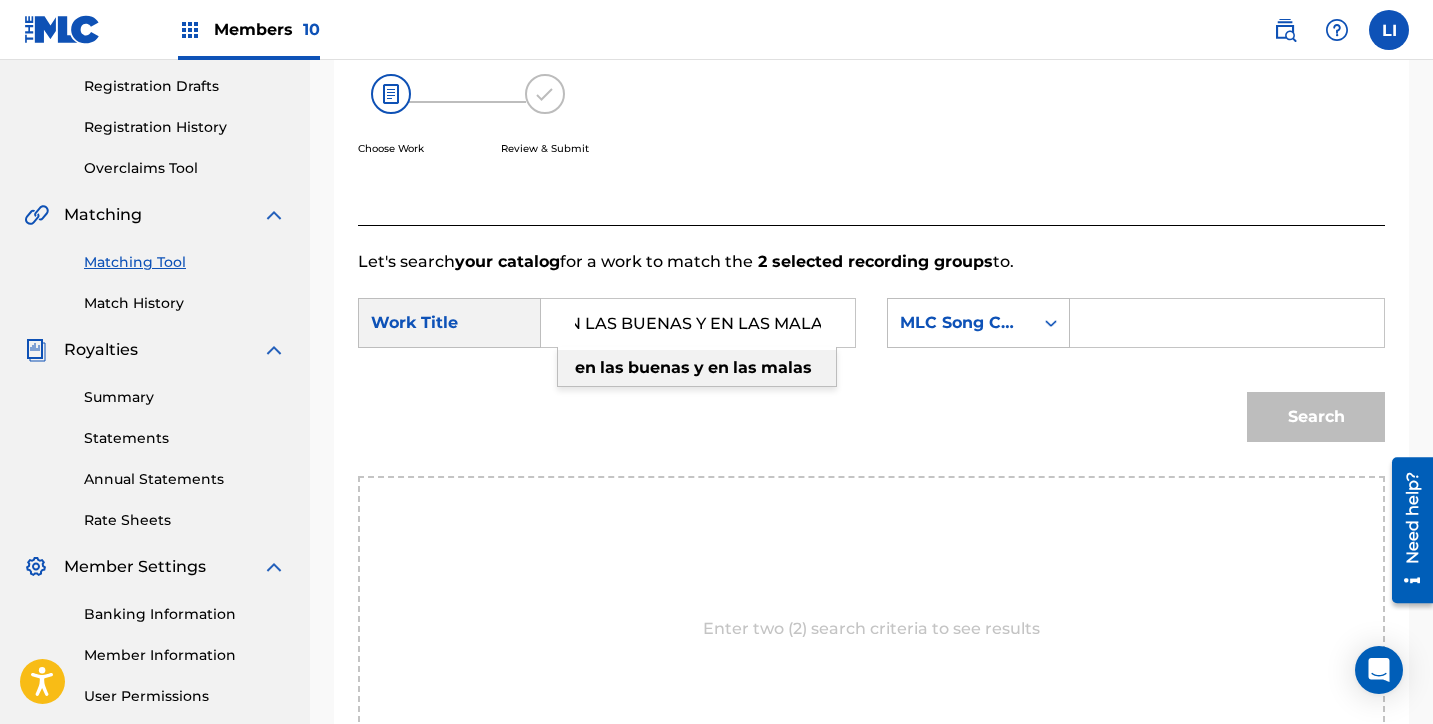 scroll, scrollTop: 0, scrollLeft: 28, axis: horizontal 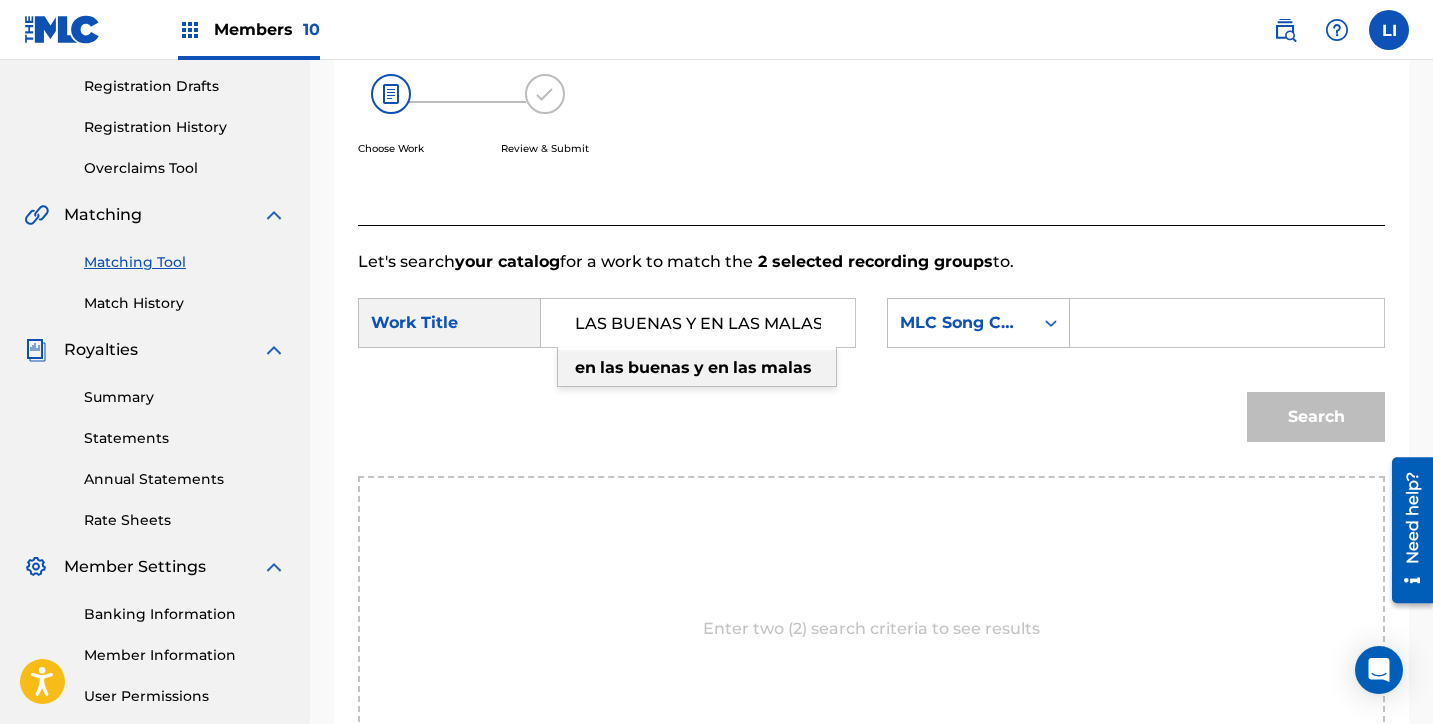 type on "EN LAS BUENAS Y EN LAS MALAS" 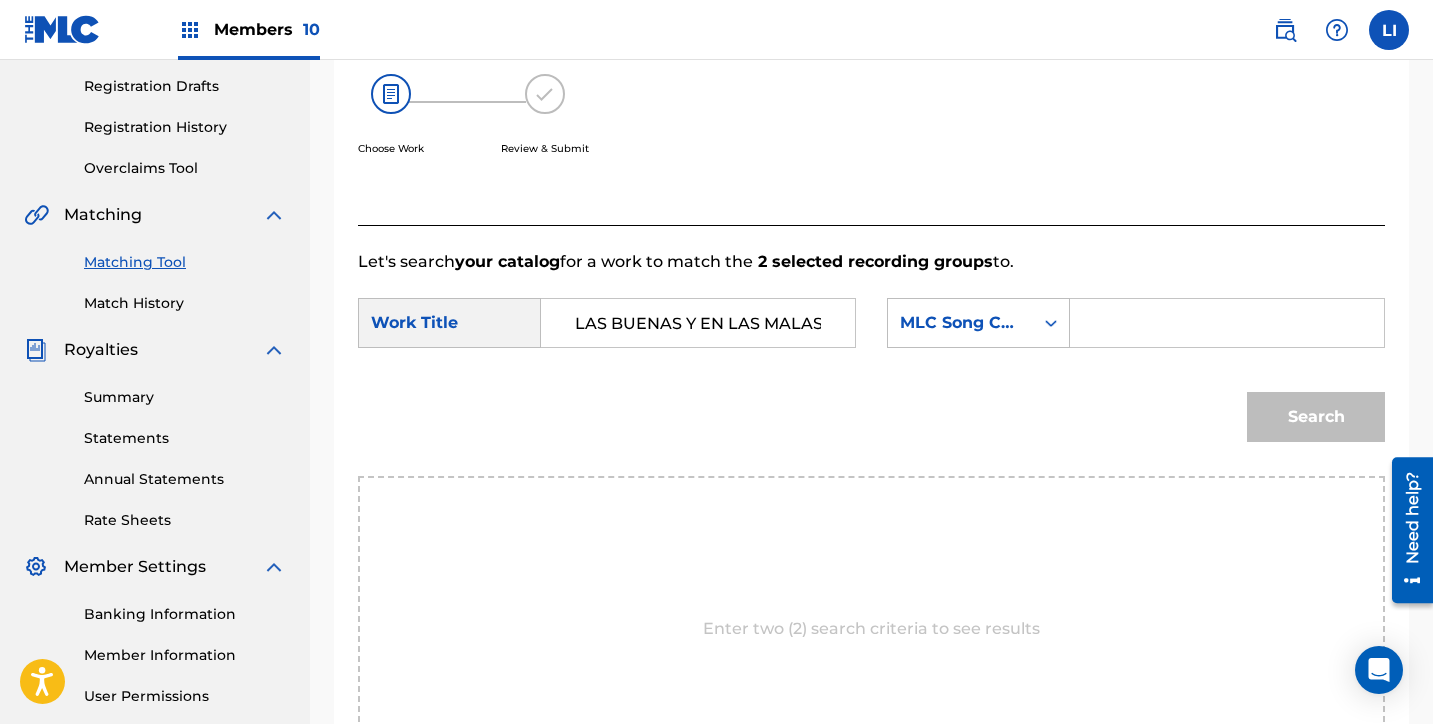 scroll, scrollTop: 0, scrollLeft: 0, axis: both 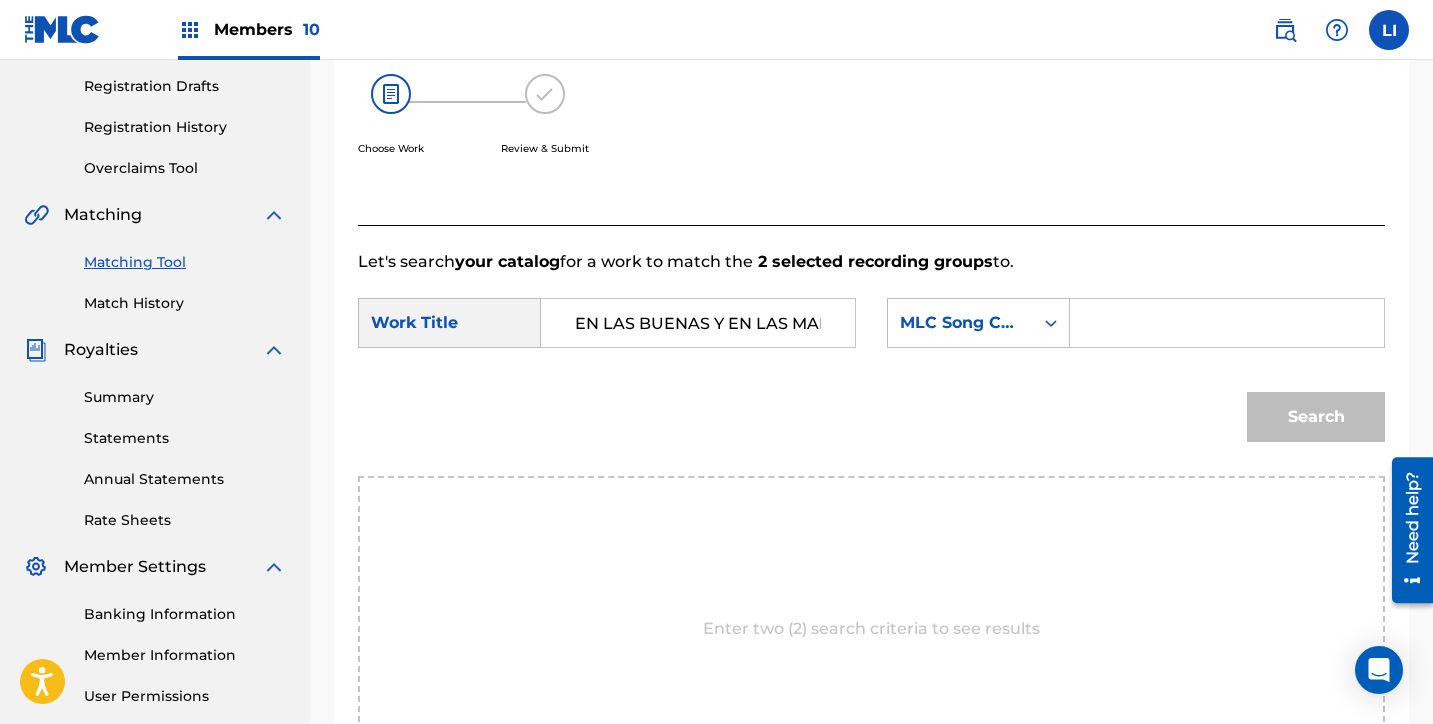 paste on "ES27J7" 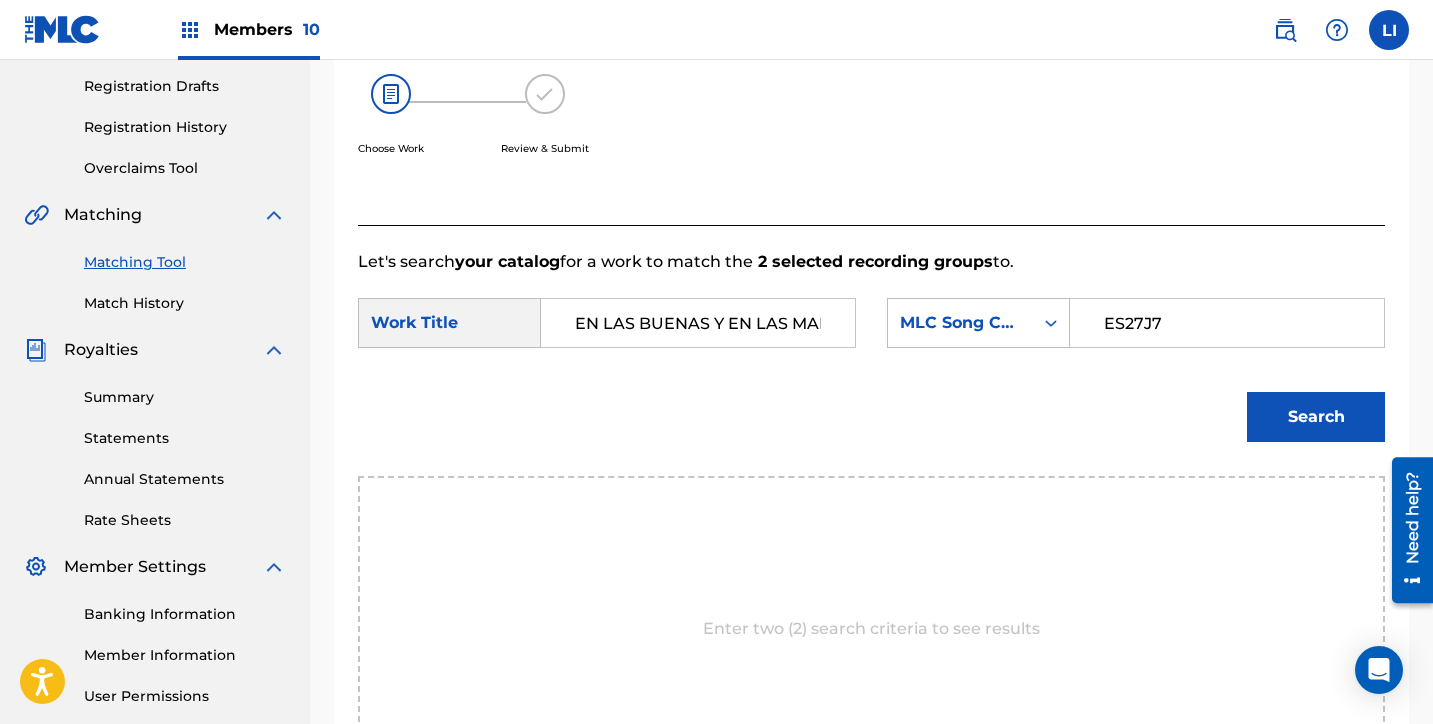 type on "ES27J7" 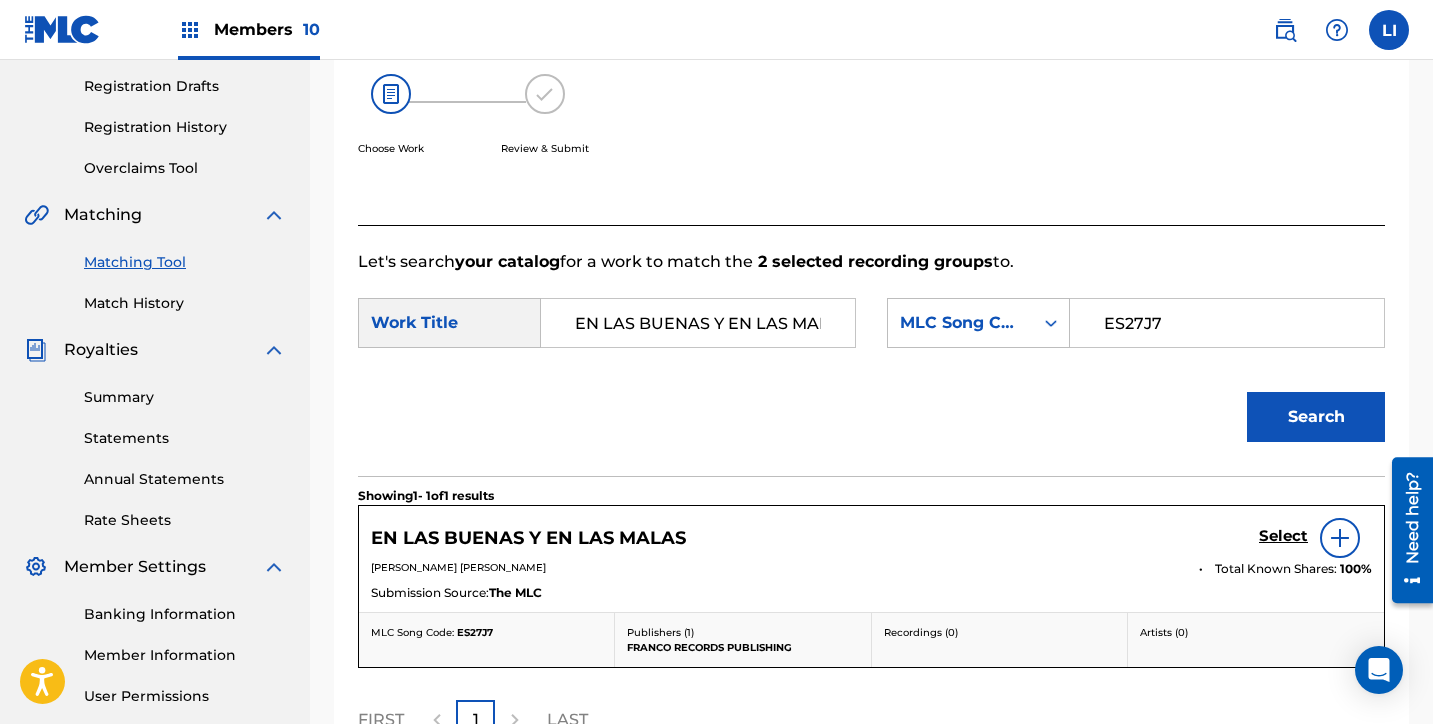 click on "Select" at bounding box center [1283, 536] 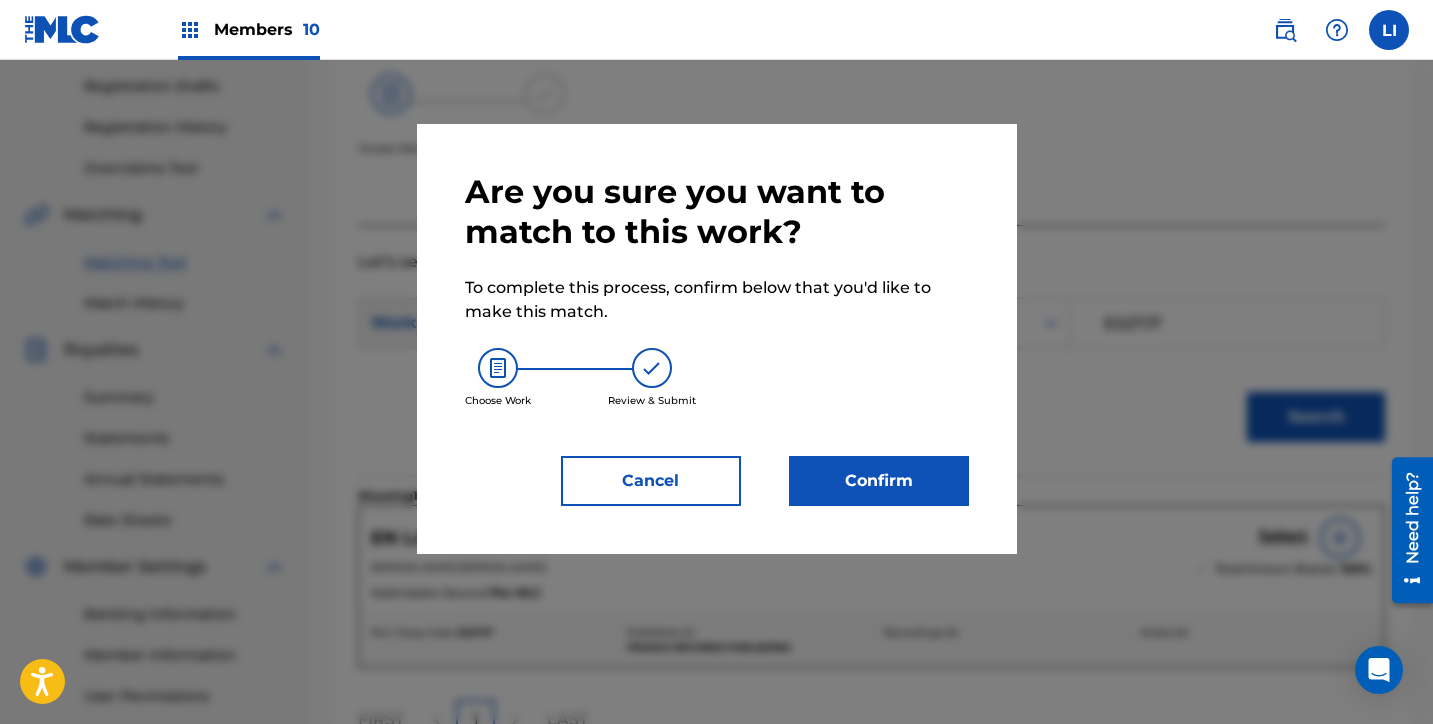 click on "Confirm" at bounding box center (879, 481) 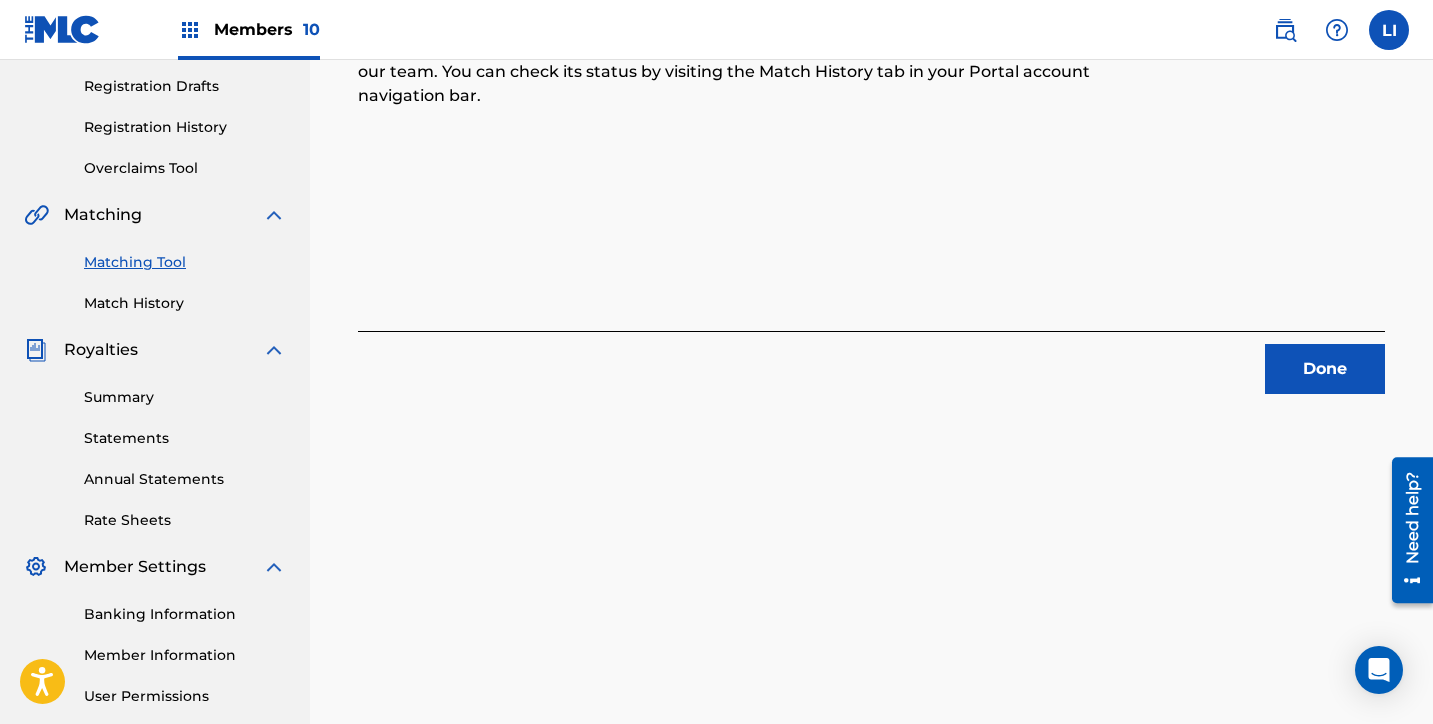 click on "Done" at bounding box center (1325, 369) 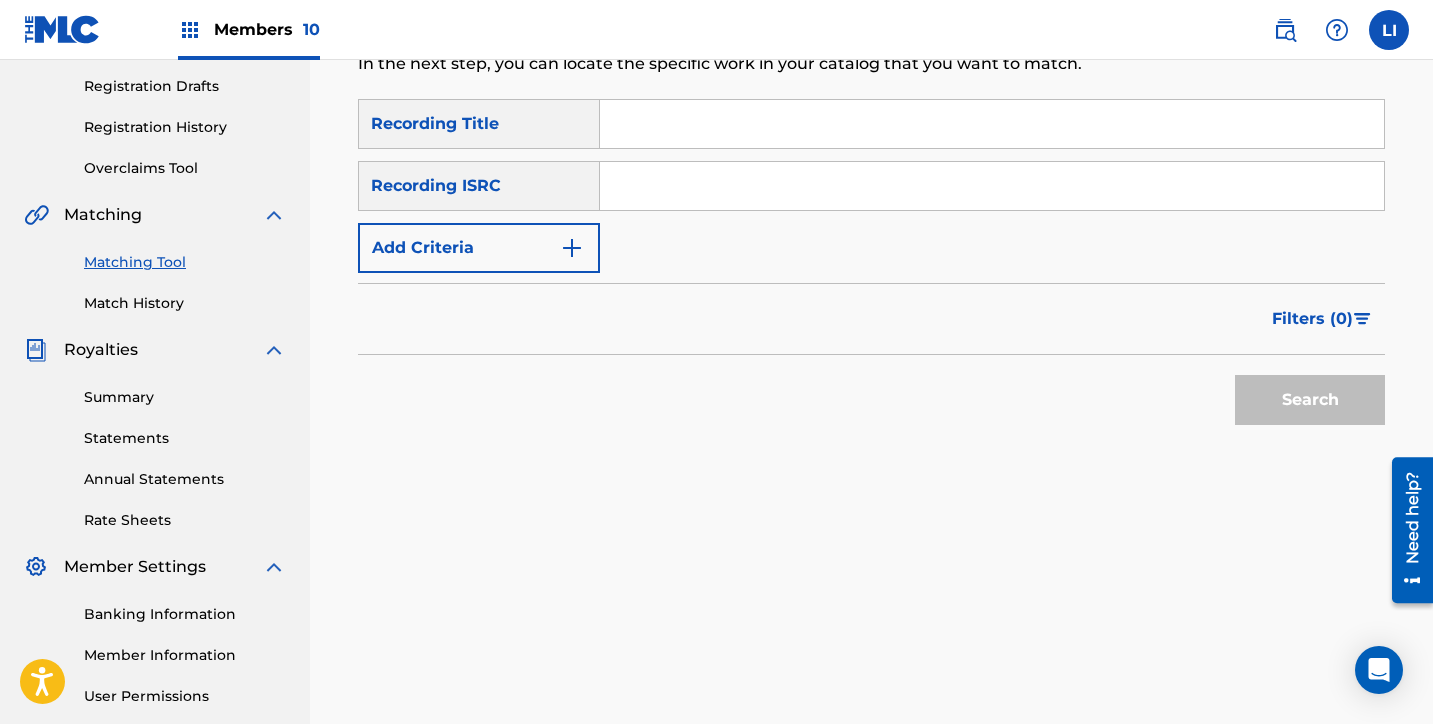 click on "SearchWithCriteria9f164296-5430-49c0-bffa-0220f01874a9 Recording Title SearchWithCriteriada1b1107-f2d2-48a5-976d-ea8173e3807a Recording ISRC Add Criteria" at bounding box center (871, 186) 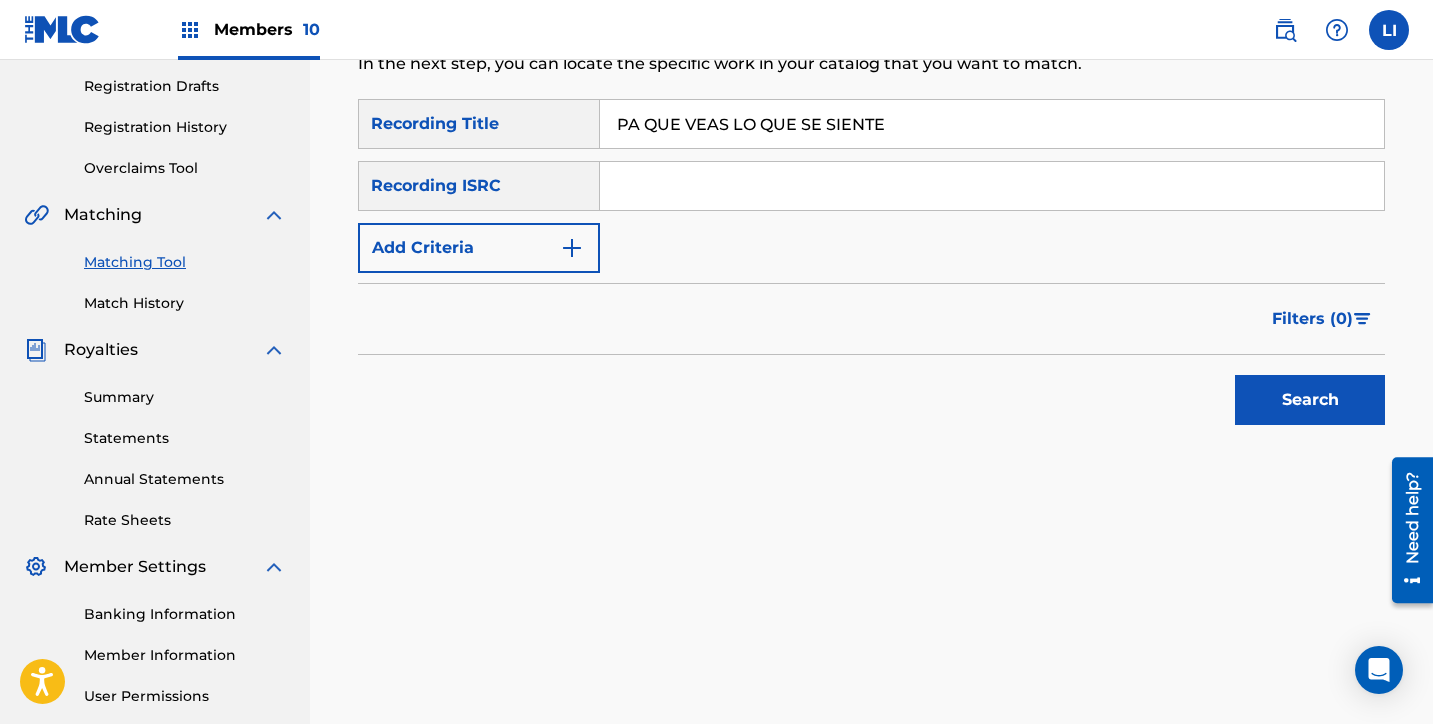 type on "PA QUE VEAS LO QUE SE SIENTE" 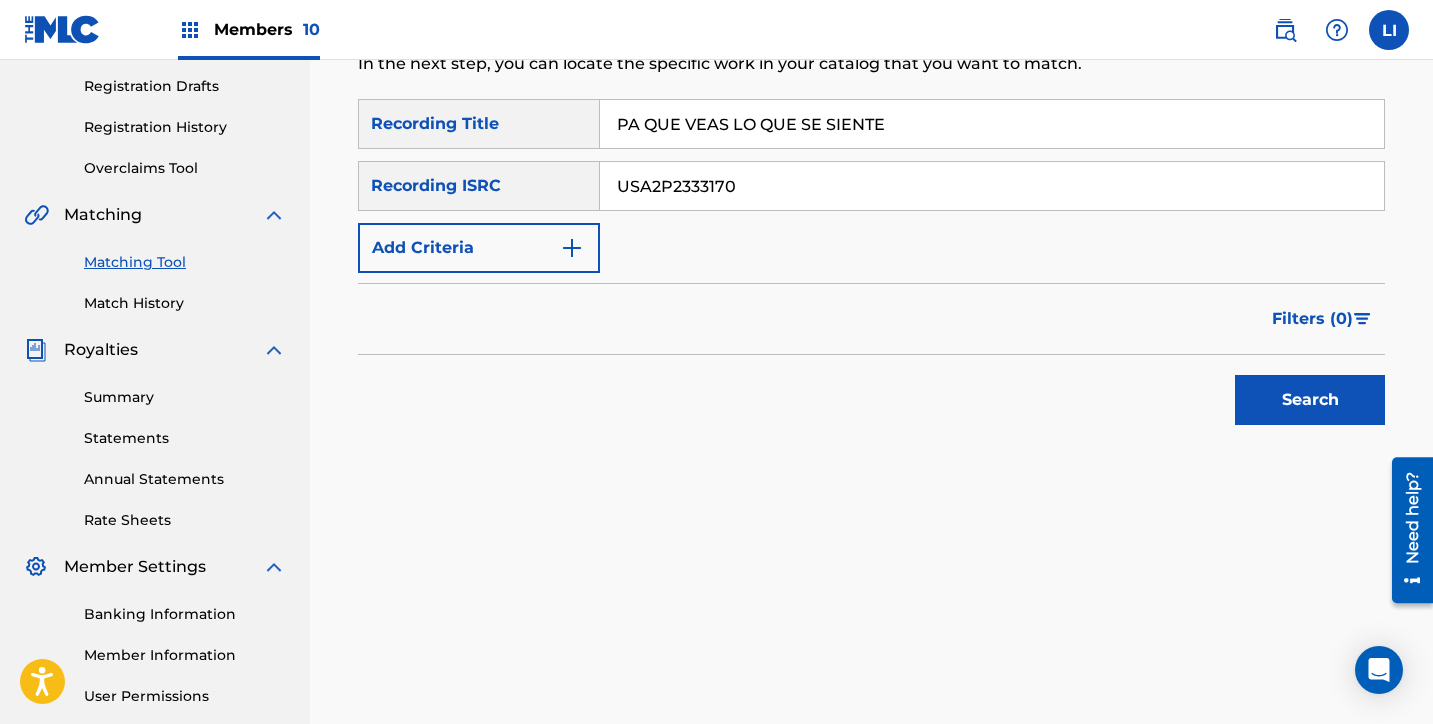 click on "Search" at bounding box center [1310, 400] 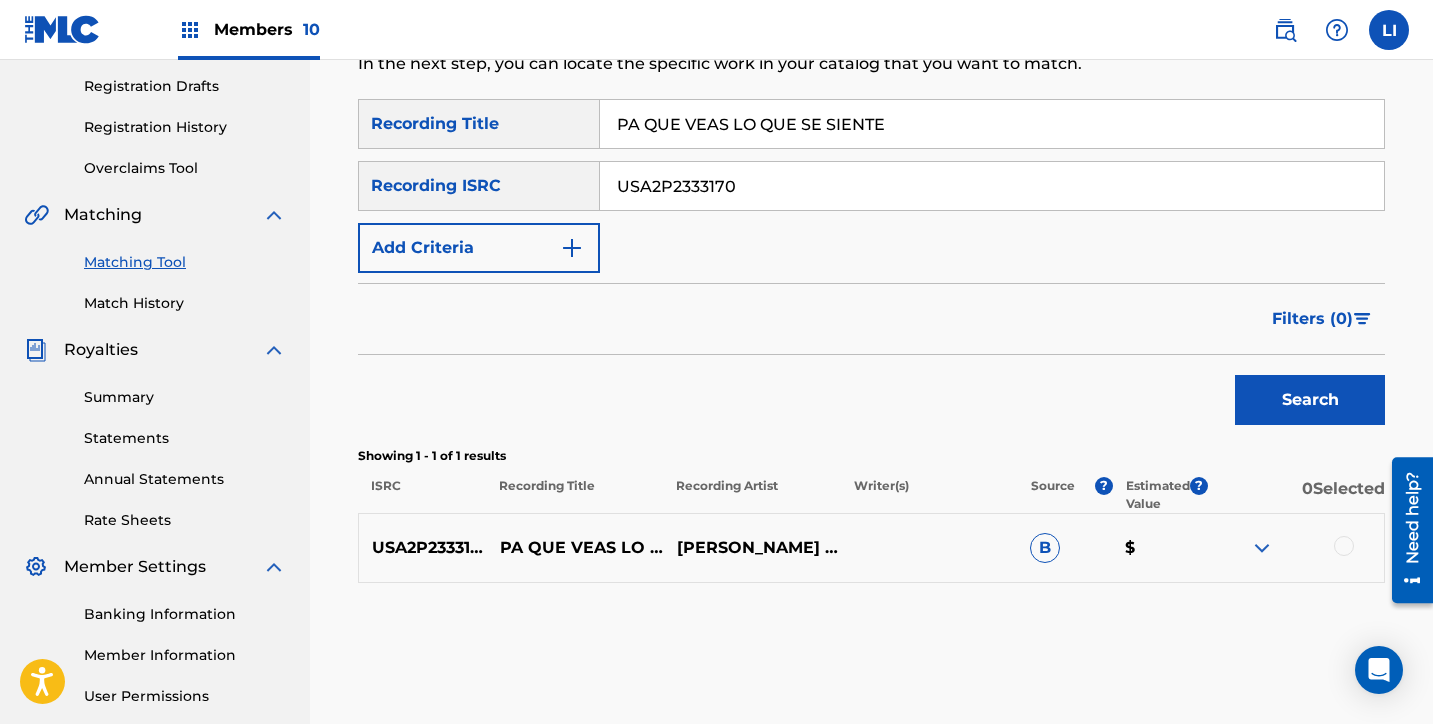 click at bounding box center [1295, 548] 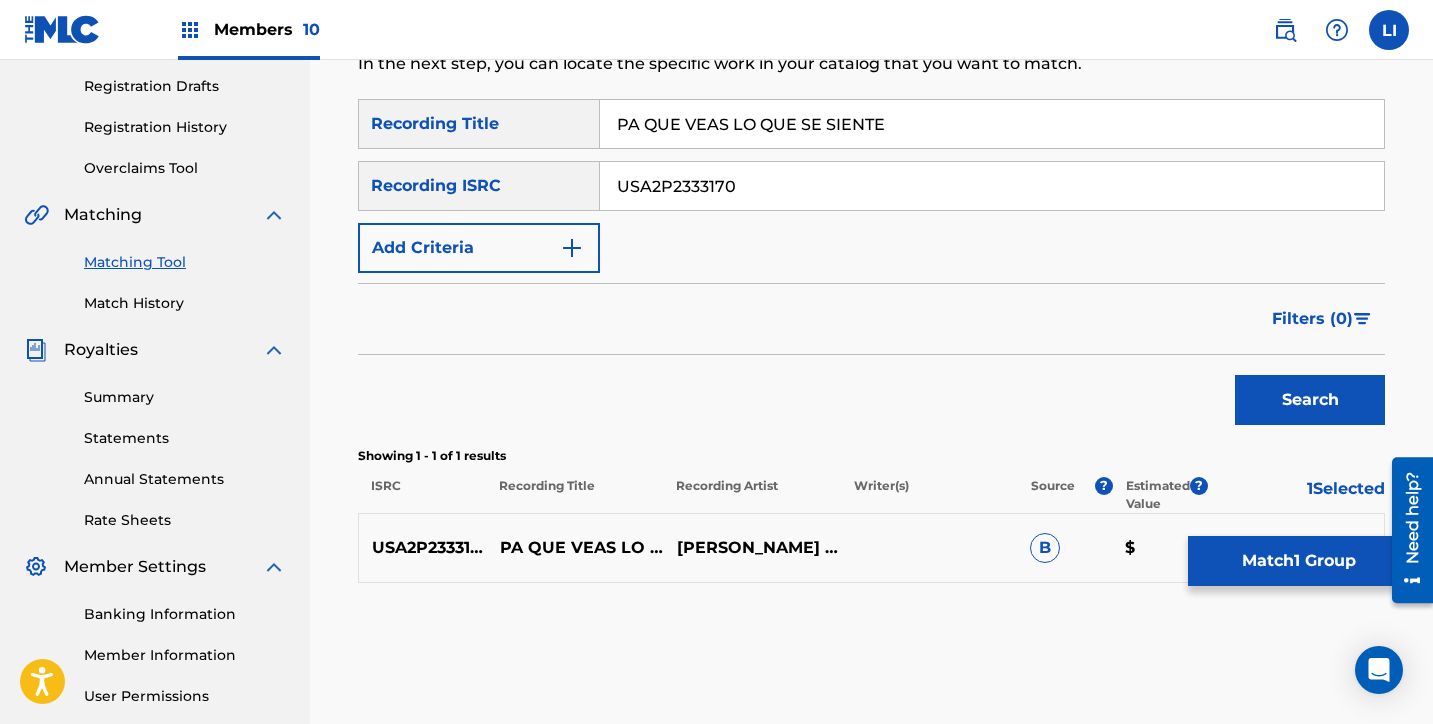 click on "Match  1 Group" at bounding box center [1298, 561] 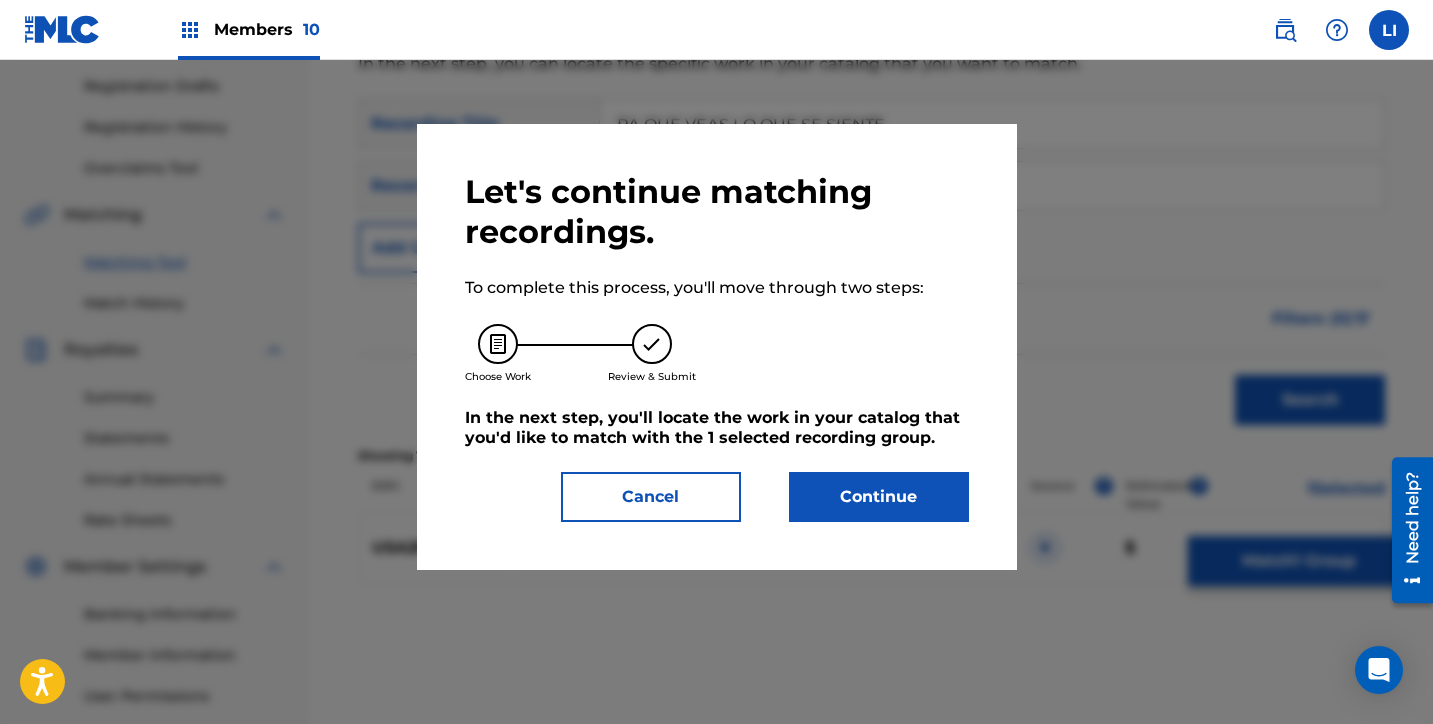click on "Continue" at bounding box center (879, 497) 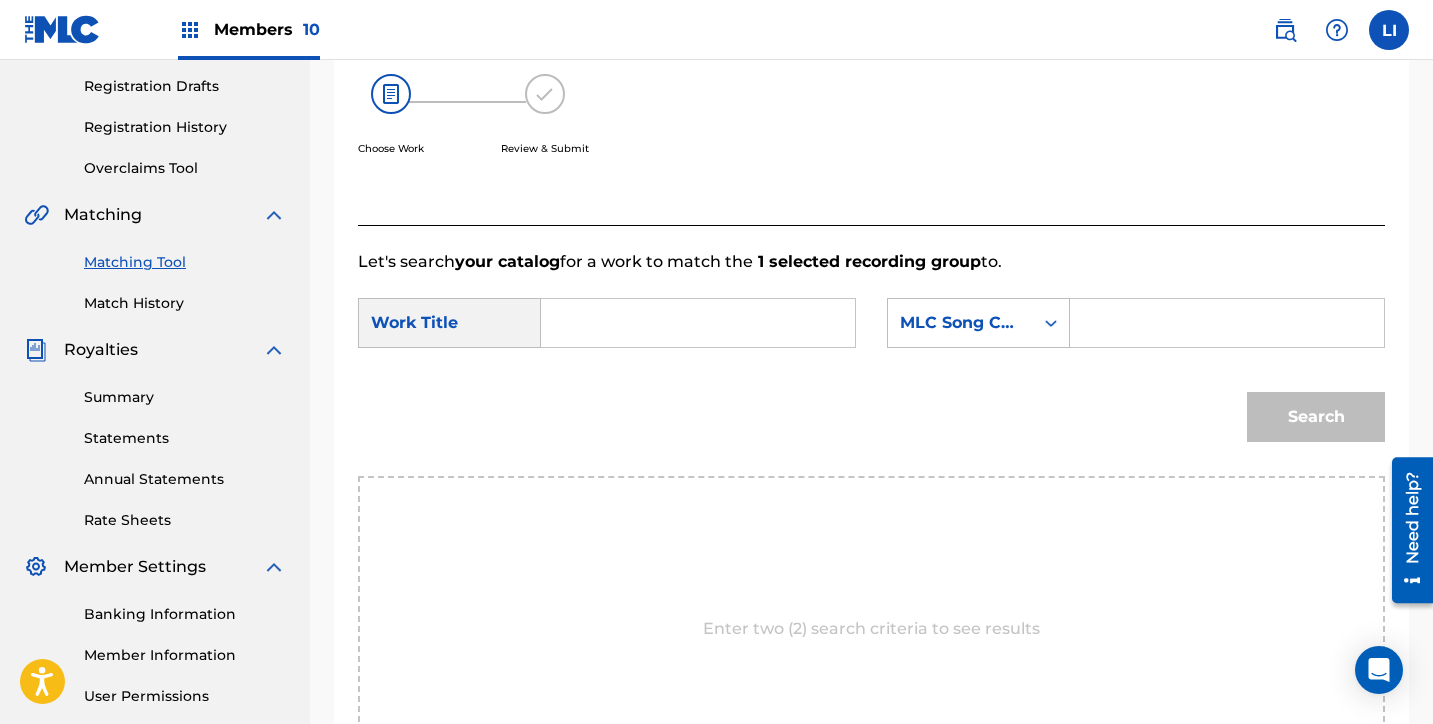 click at bounding box center (698, 323) 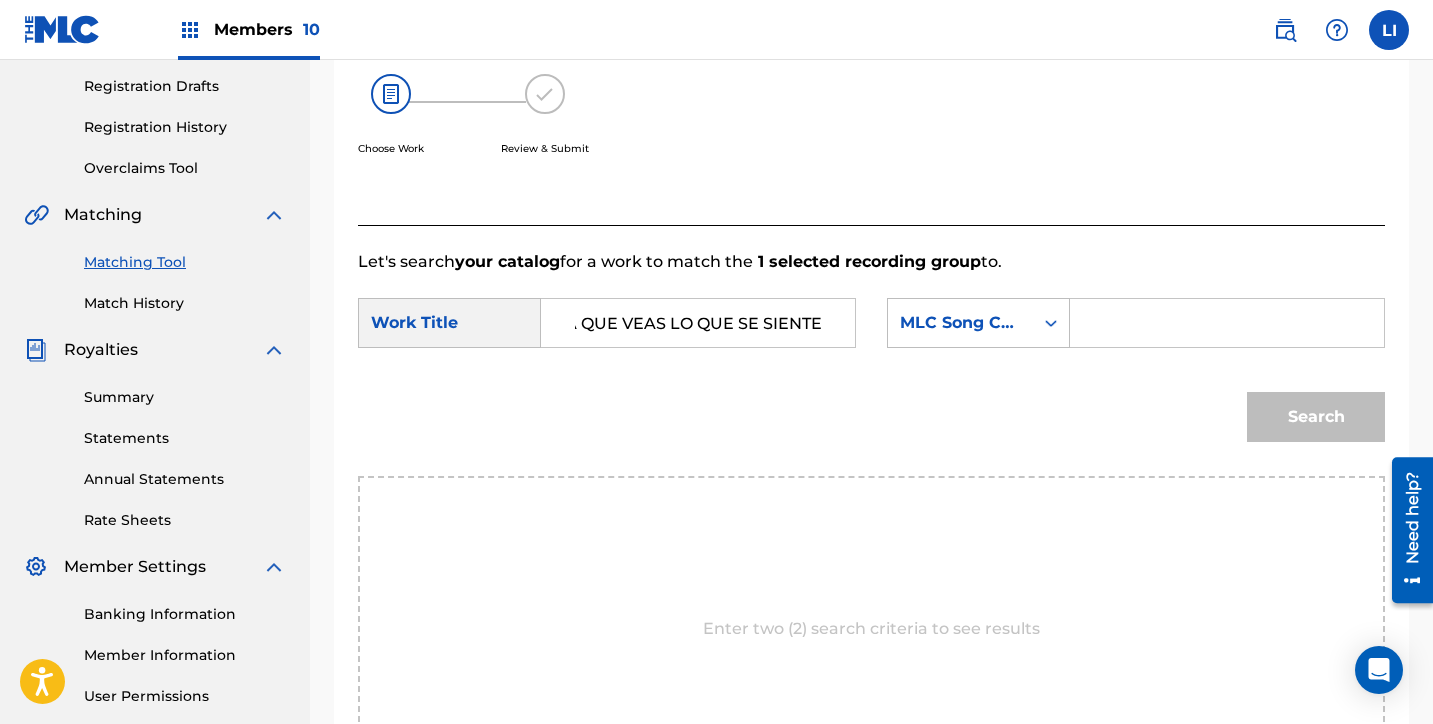 scroll, scrollTop: 0, scrollLeft: 0, axis: both 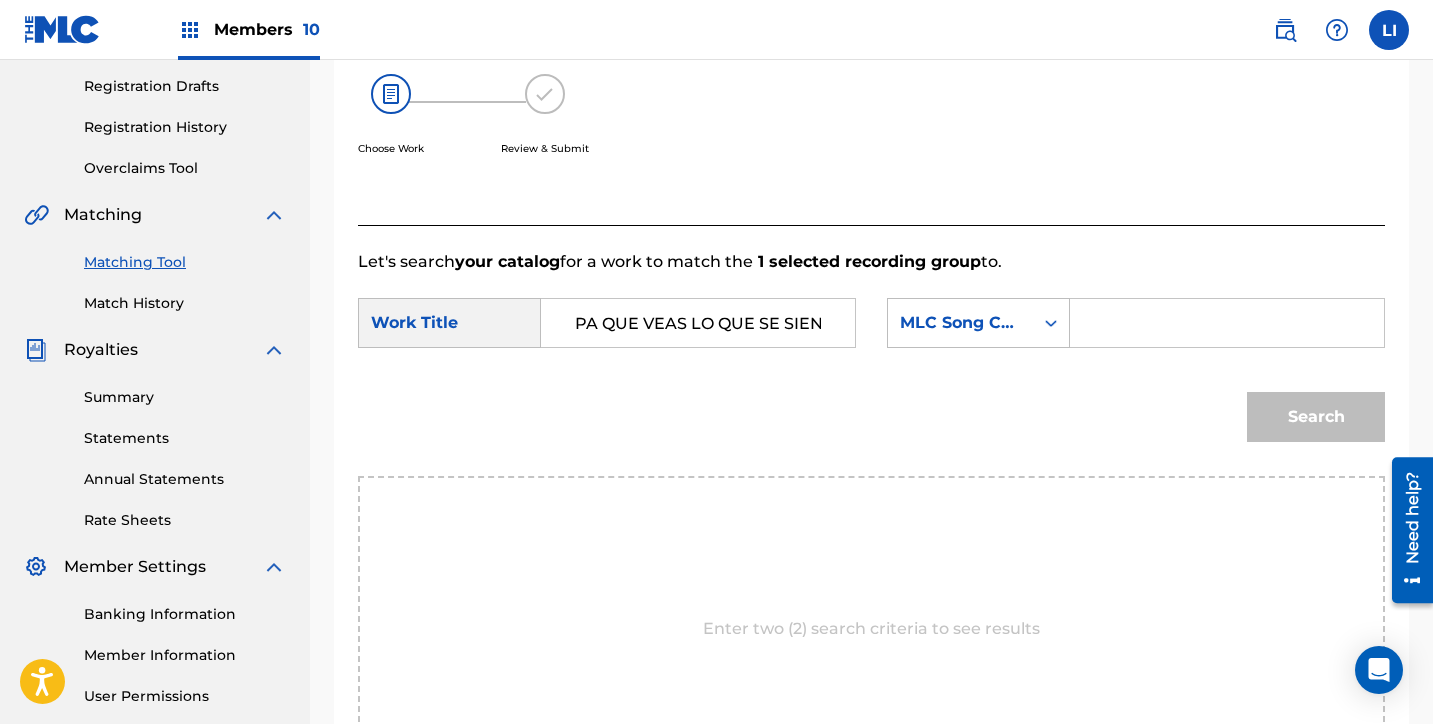 click on "Matching Tool" at bounding box center (185, 262) 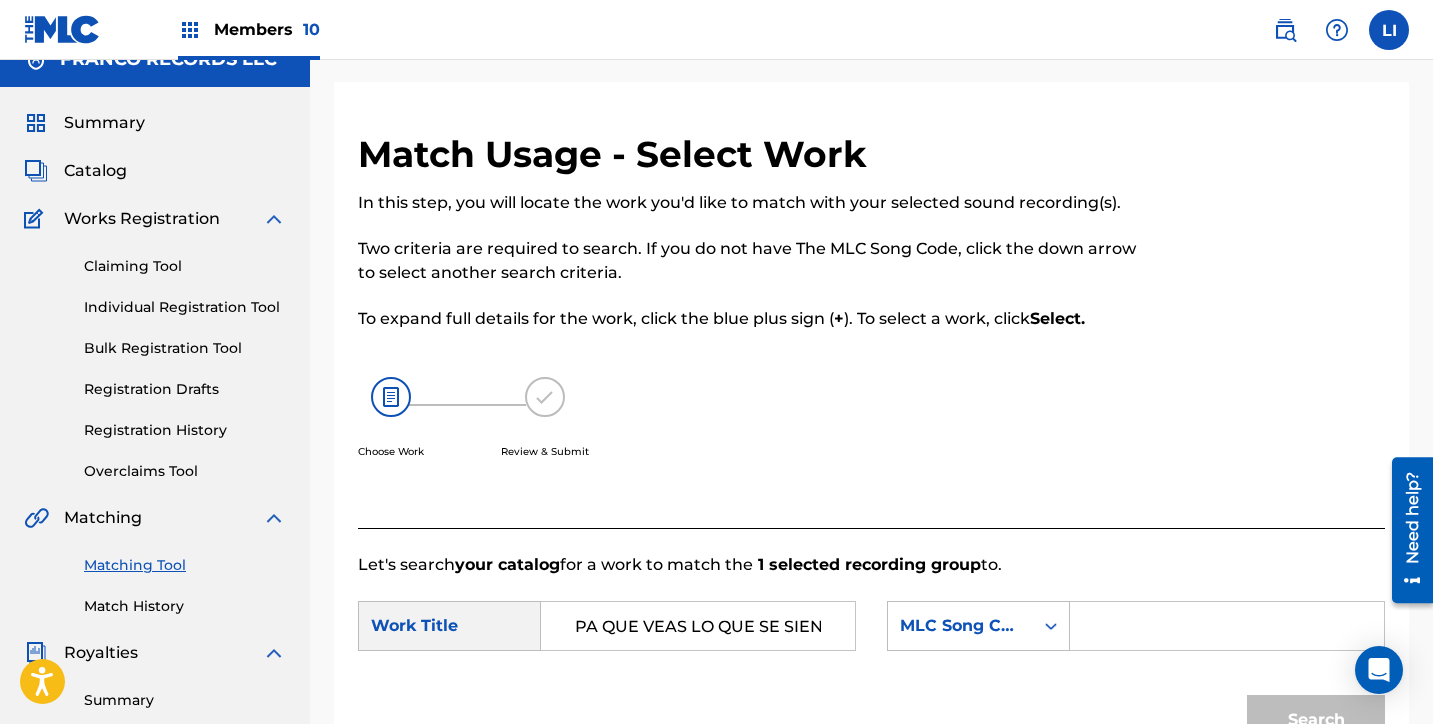 scroll, scrollTop: 159, scrollLeft: 0, axis: vertical 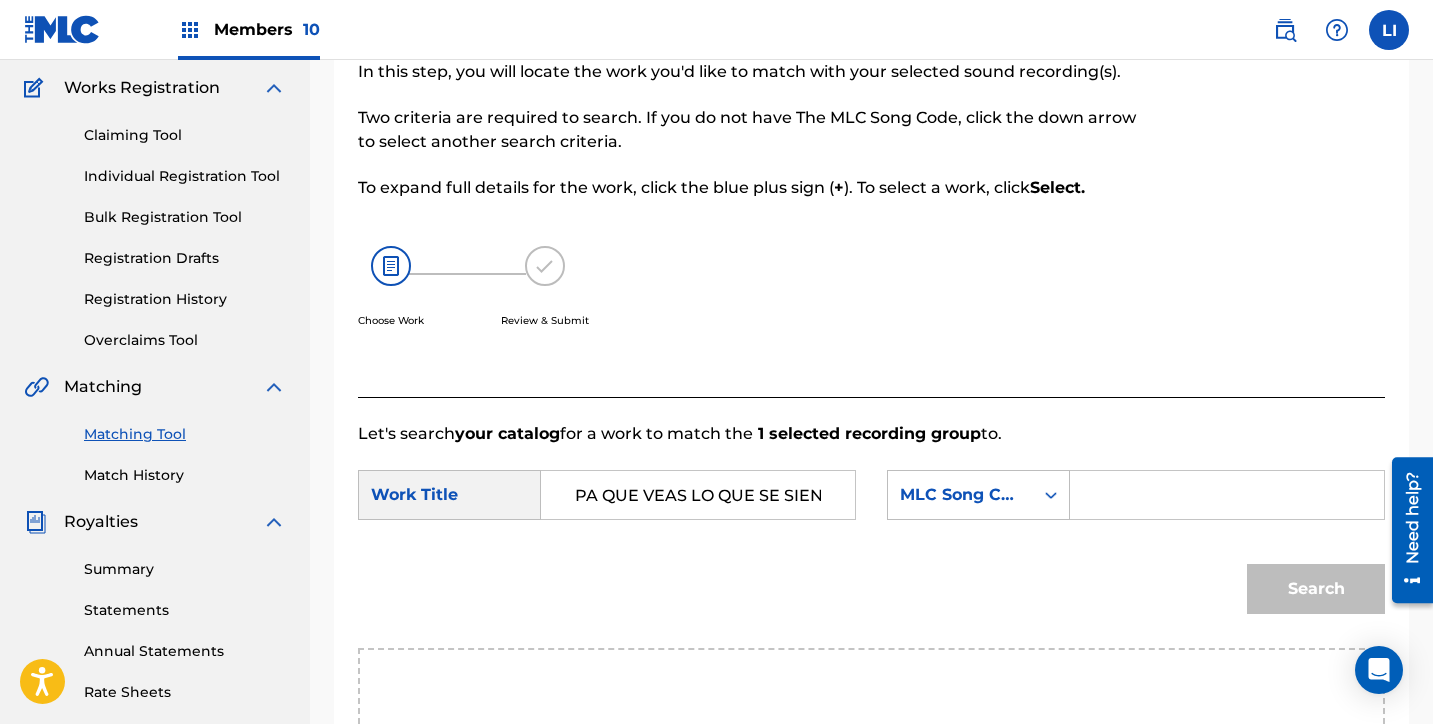 click on "PA QUE VEAS LO QUE SE SIENTE" at bounding box center [698, 495] 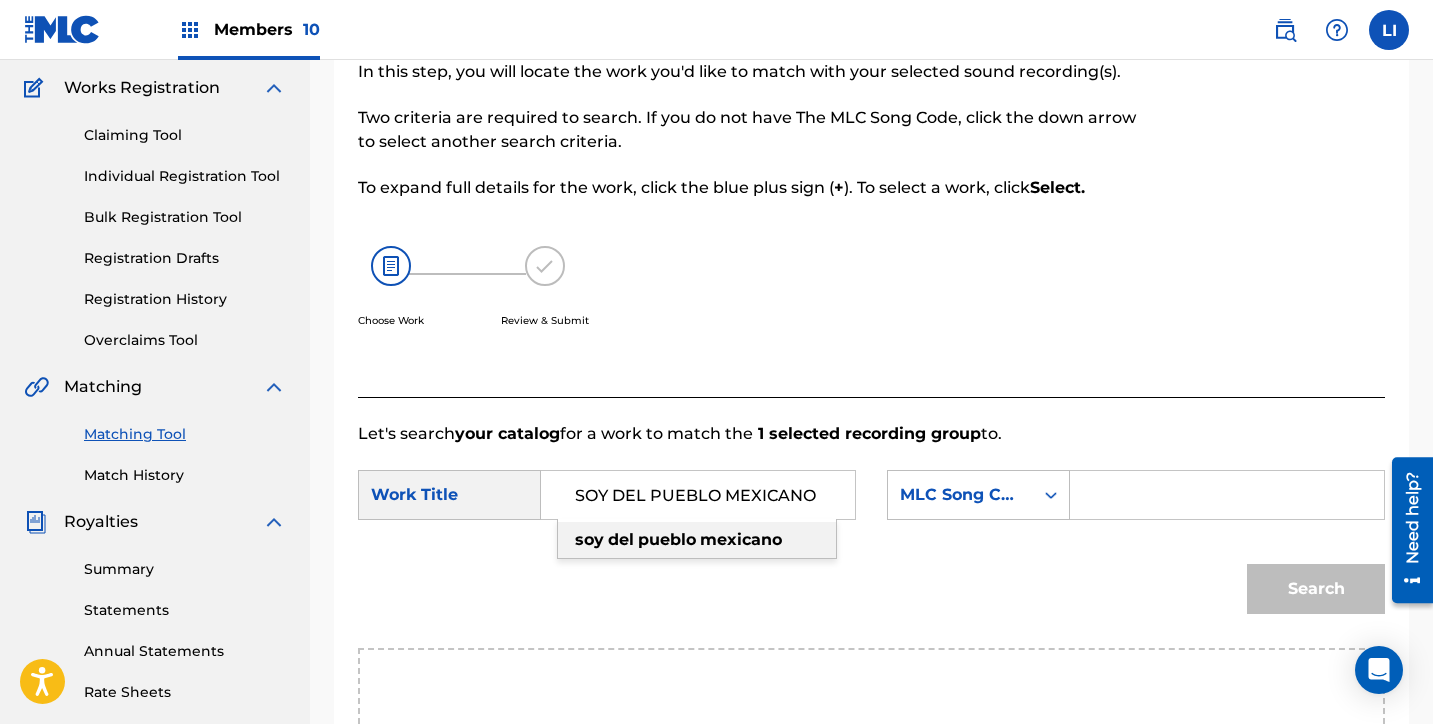 type on "SOY DEL PUEBLO MEXICANO" 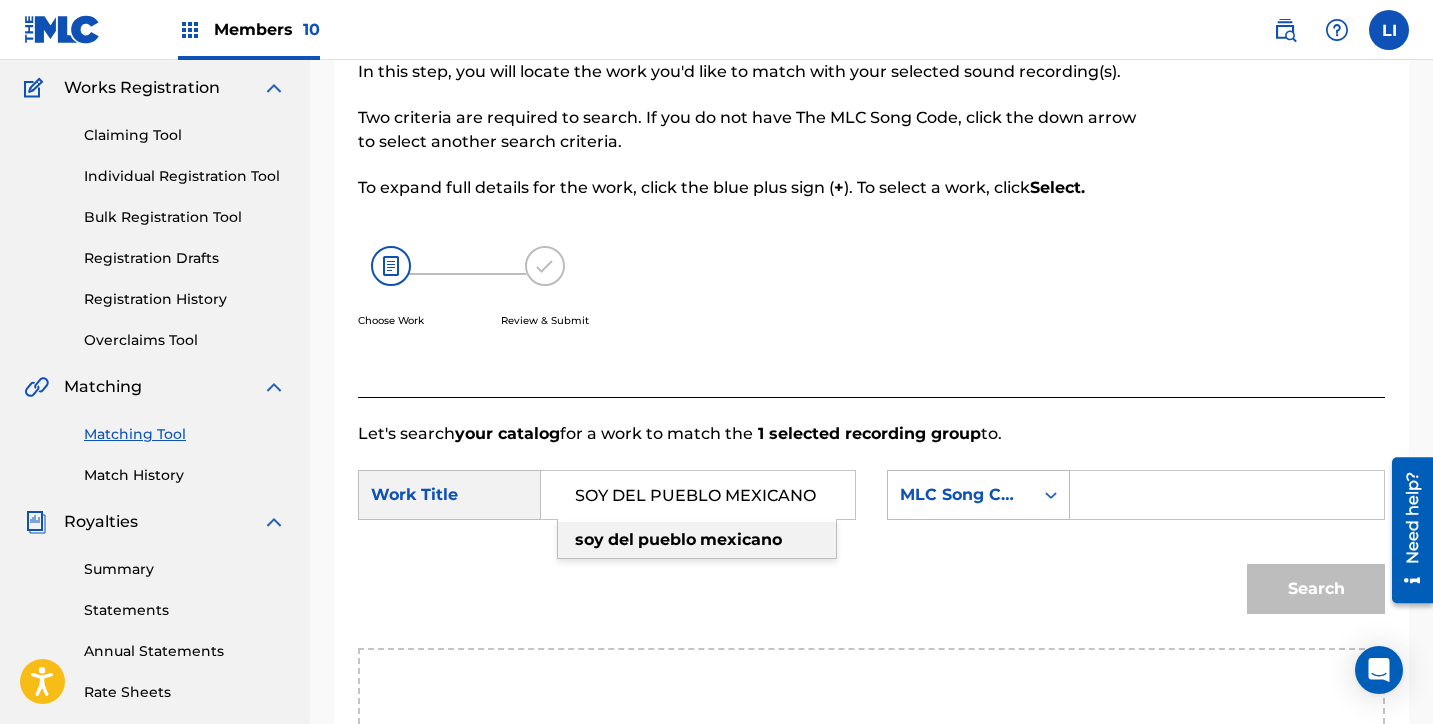 click at bounding box center [1227, 495] 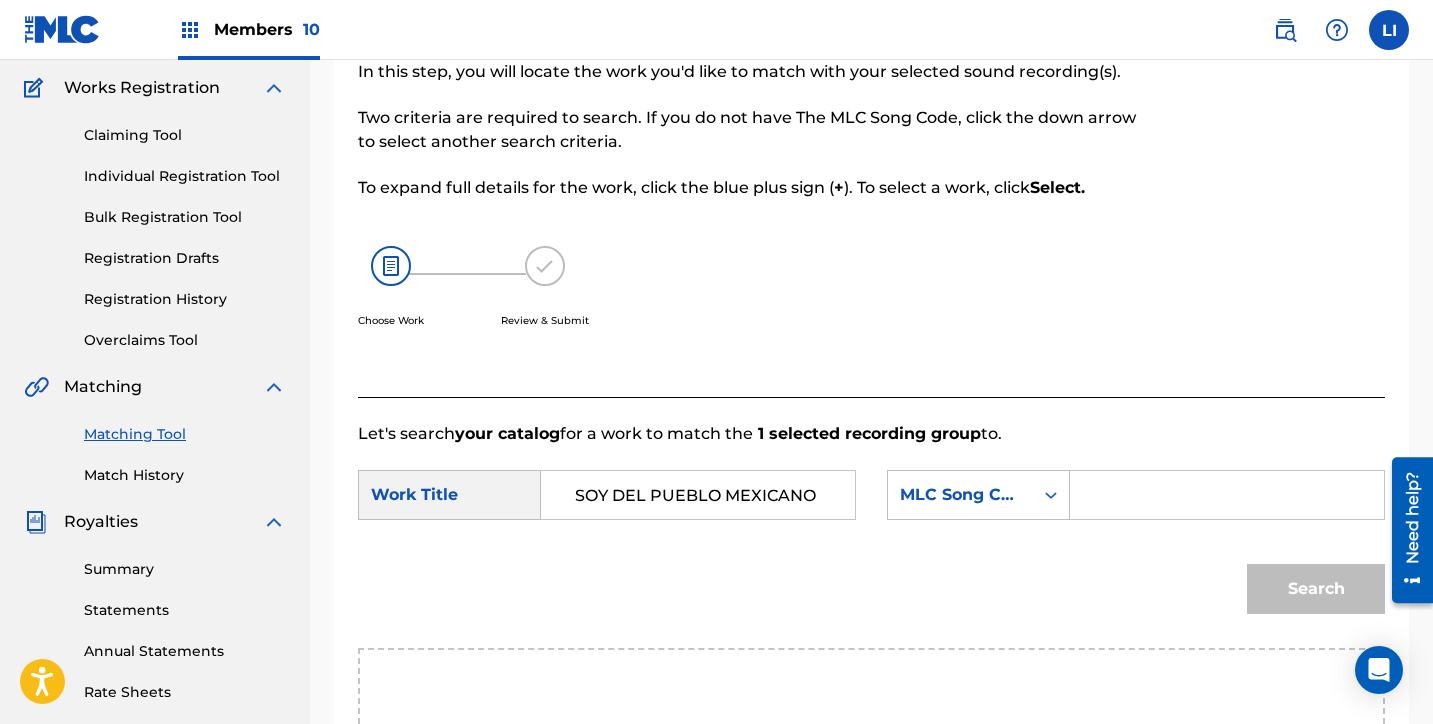 paste on "USA2P2351810" 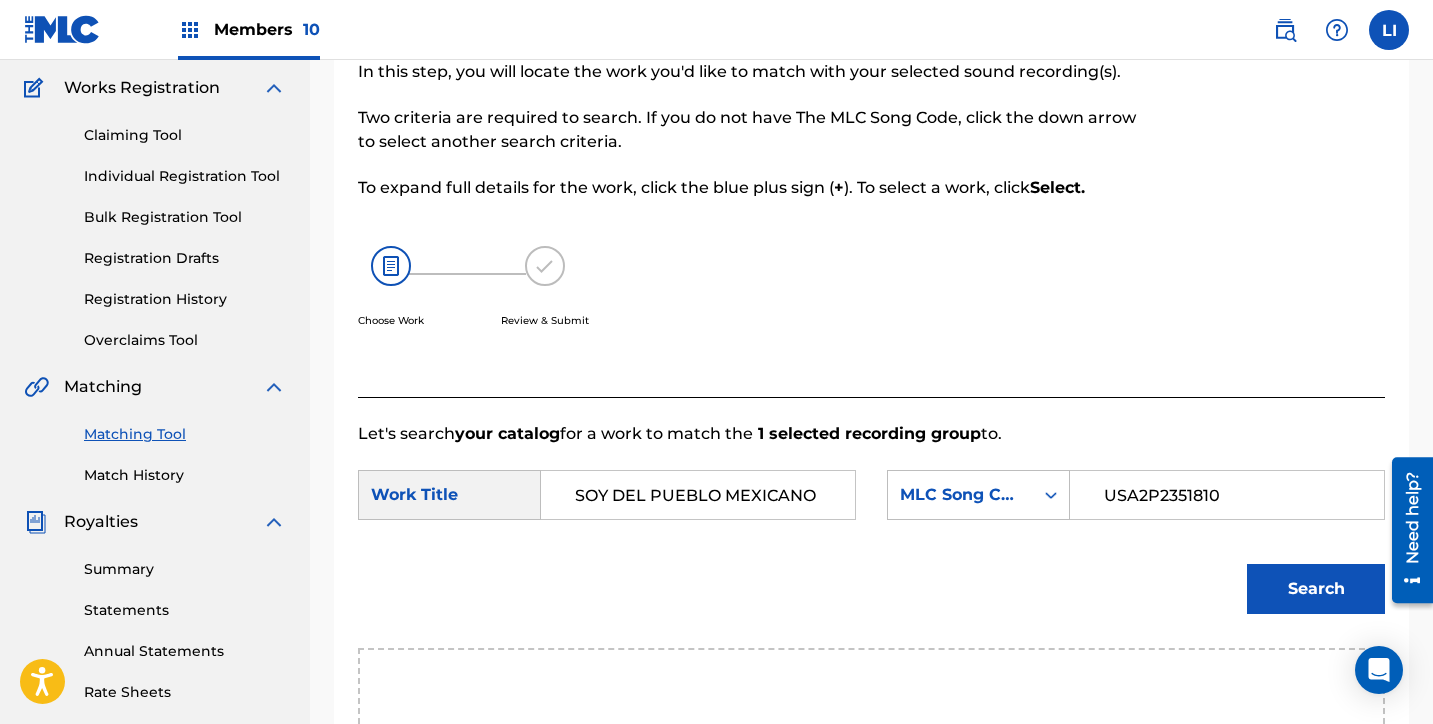 type on "USA2P2351810" 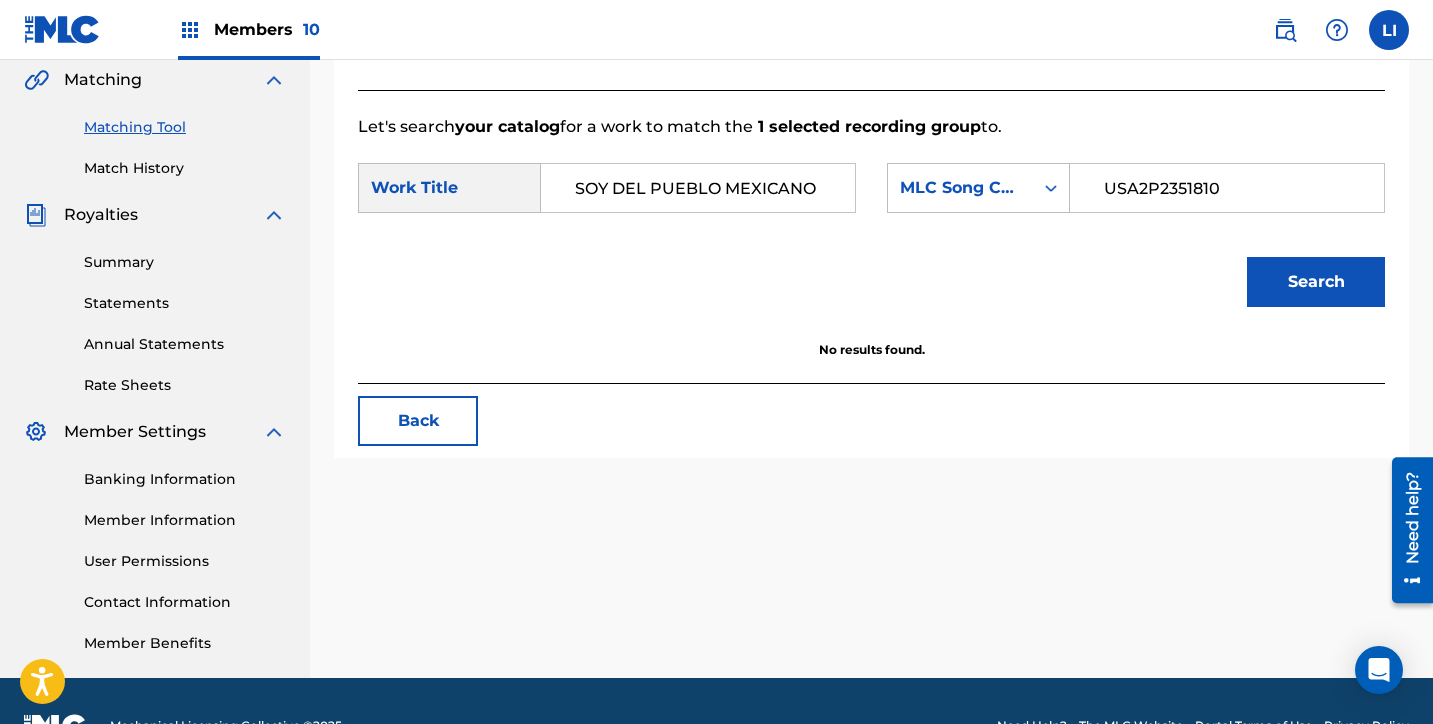 scroll, scrollTop: 473, scrollLeft: 0, axis: vertical 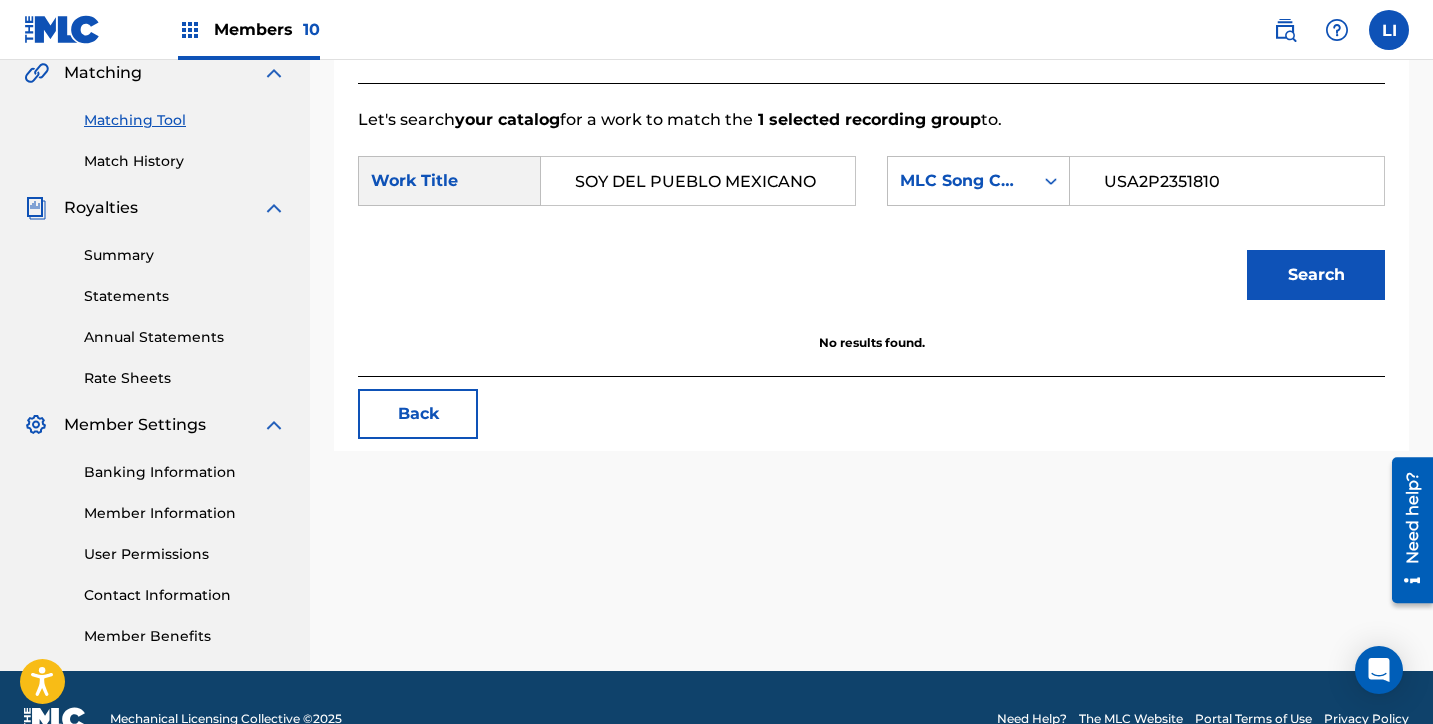 click on "Matching Tool" at bounding box center [185, 120] 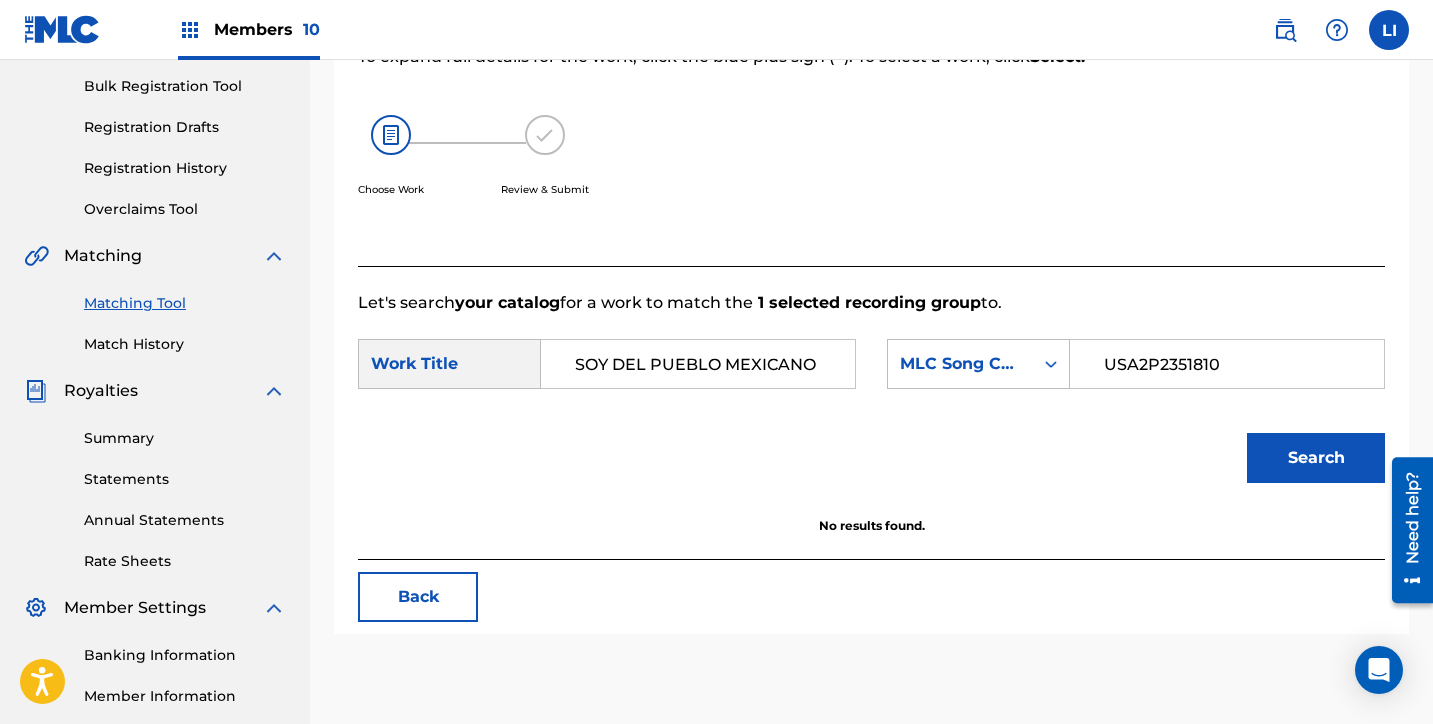 scroll, scrollTop: 291, scrollLeft: 0, axis: vertical 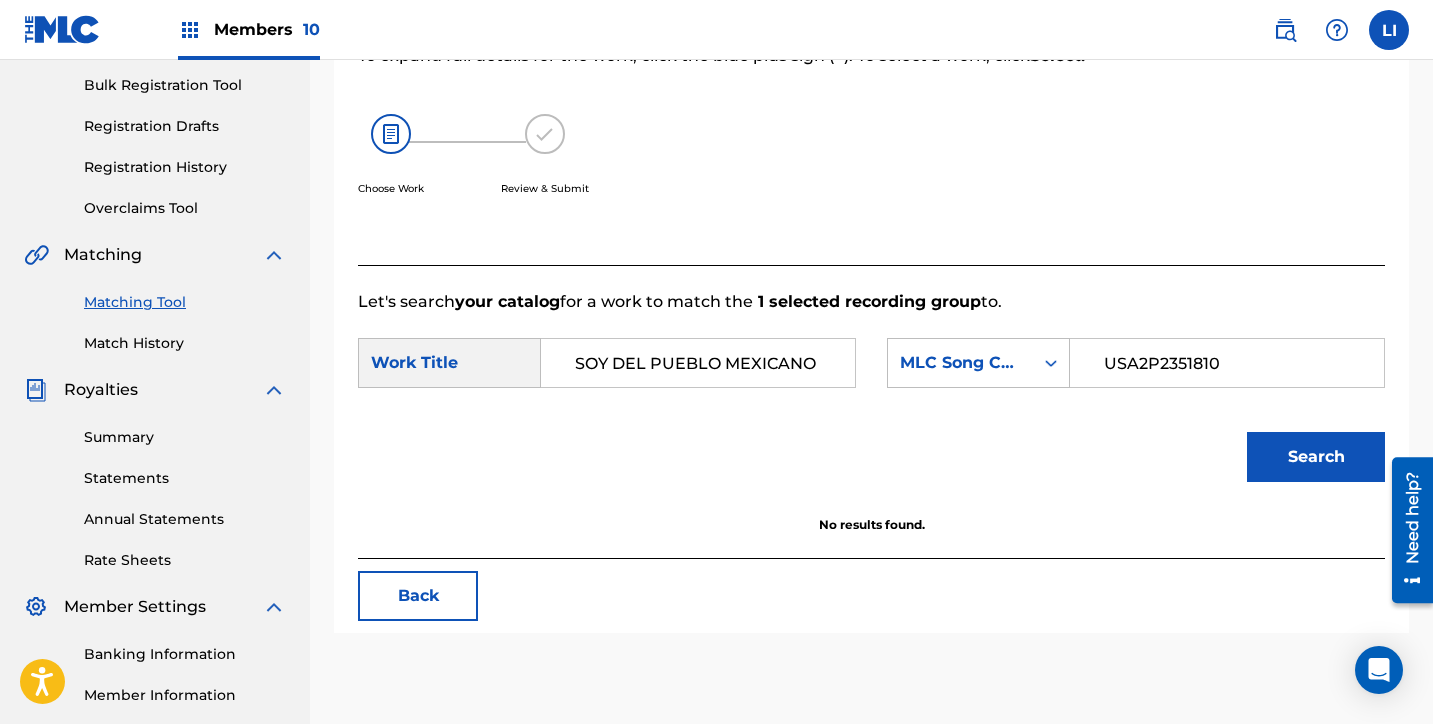 click on "Back" at bounding box center (418, 596) 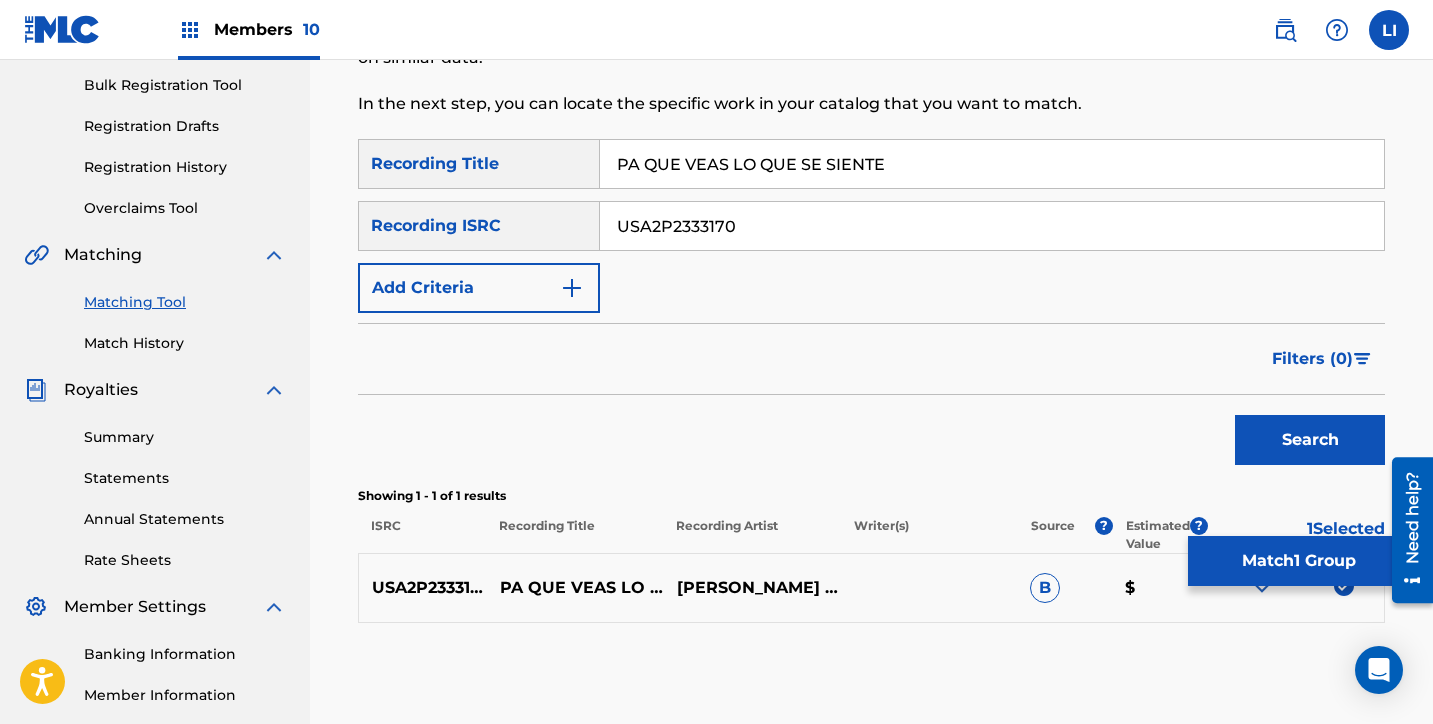 drag, startPoint x: 962, startPoint y: 156, endPoint x: 594, endPoint y: 159, distance: 368.01224 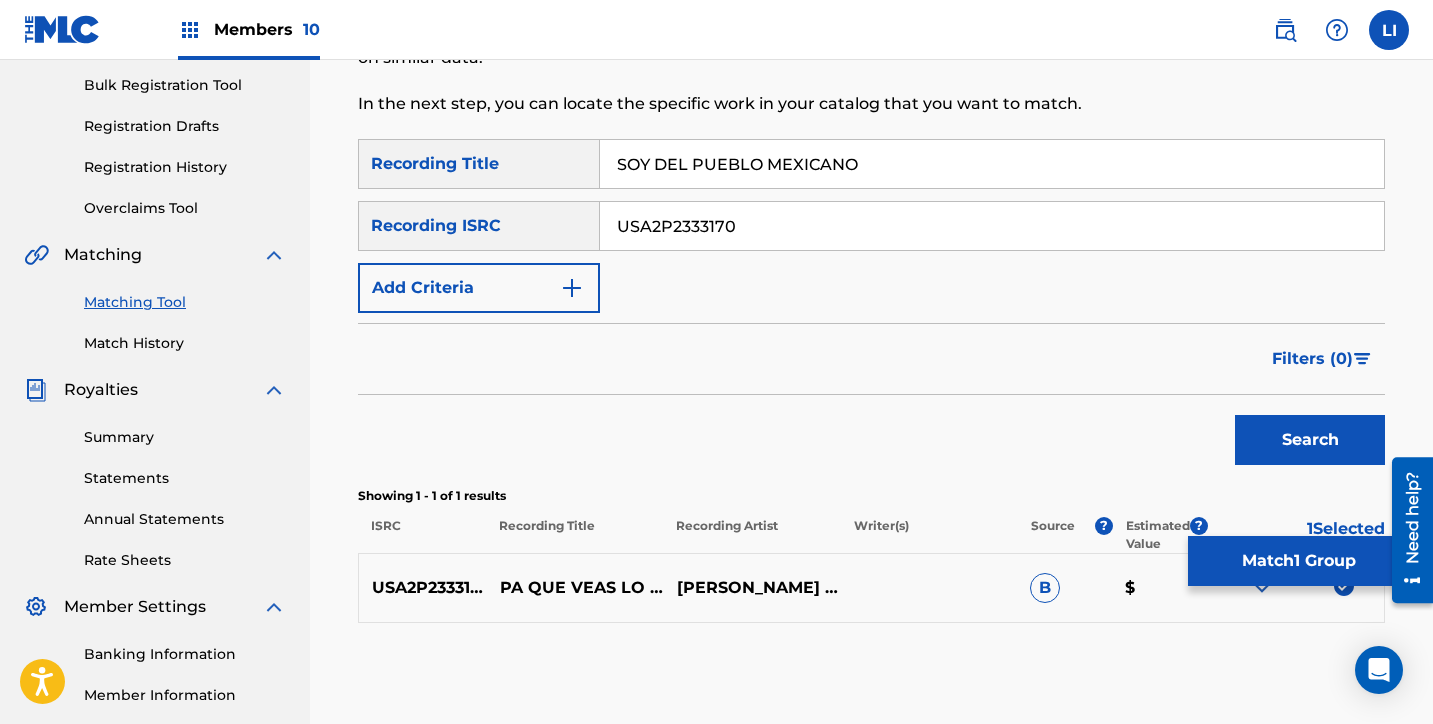 type on "SOY DEL PUEBLO MEXICANO" 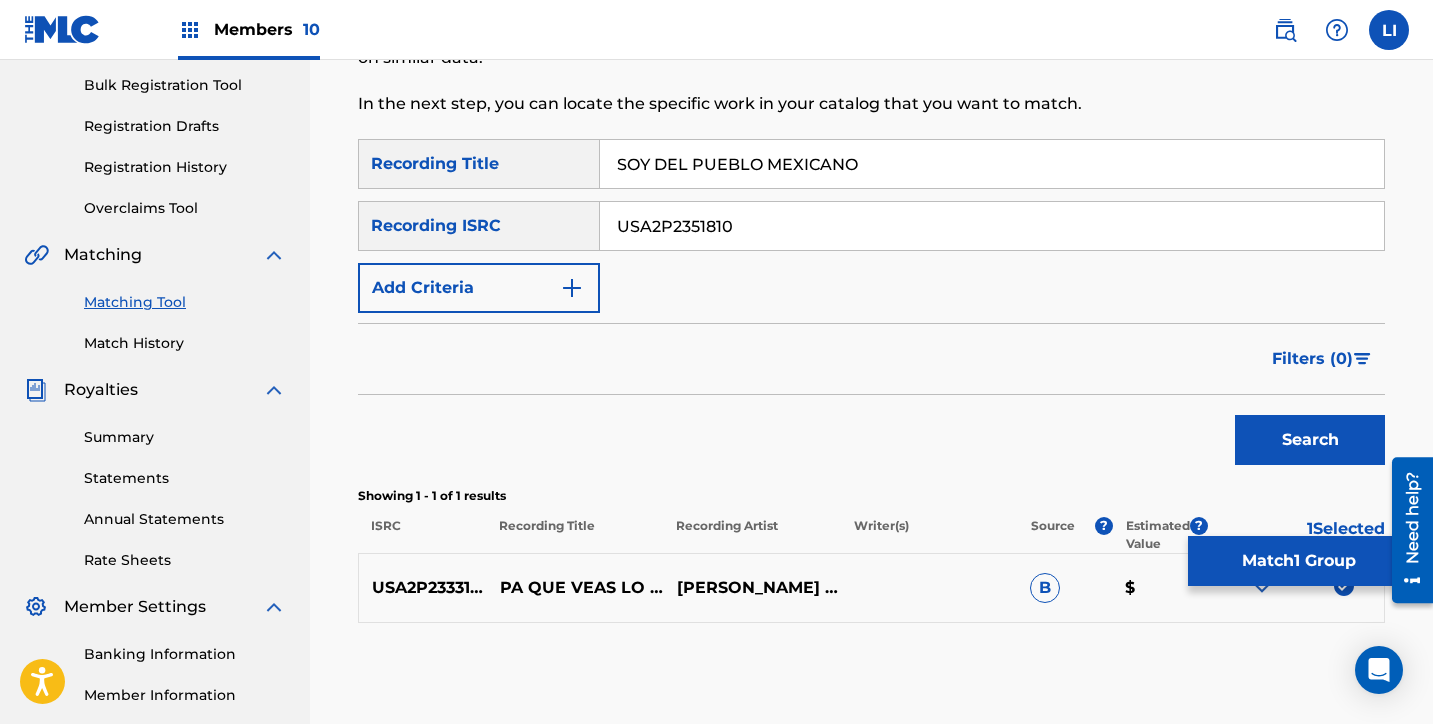 type on "USA2P2351810" 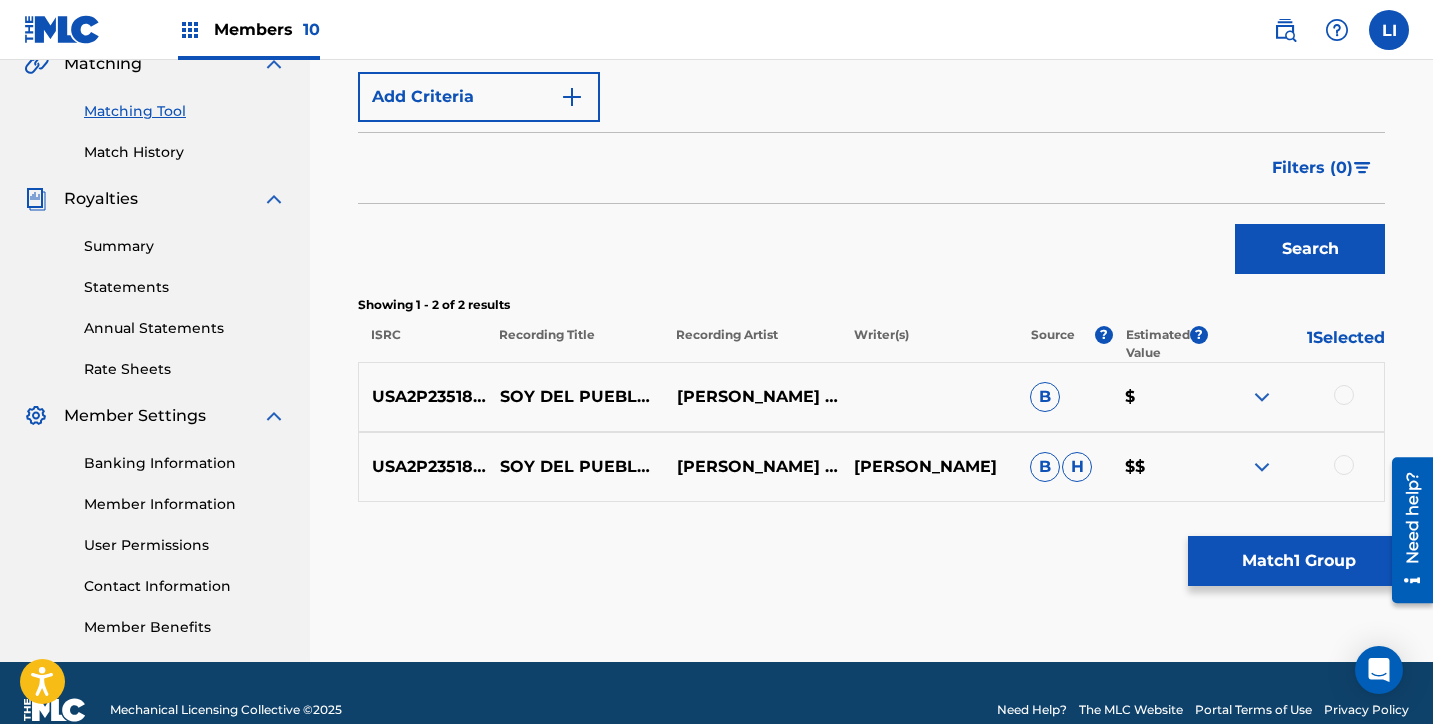 scroll, scrollTop: 516, scrollLeft: 0, axis: vertical 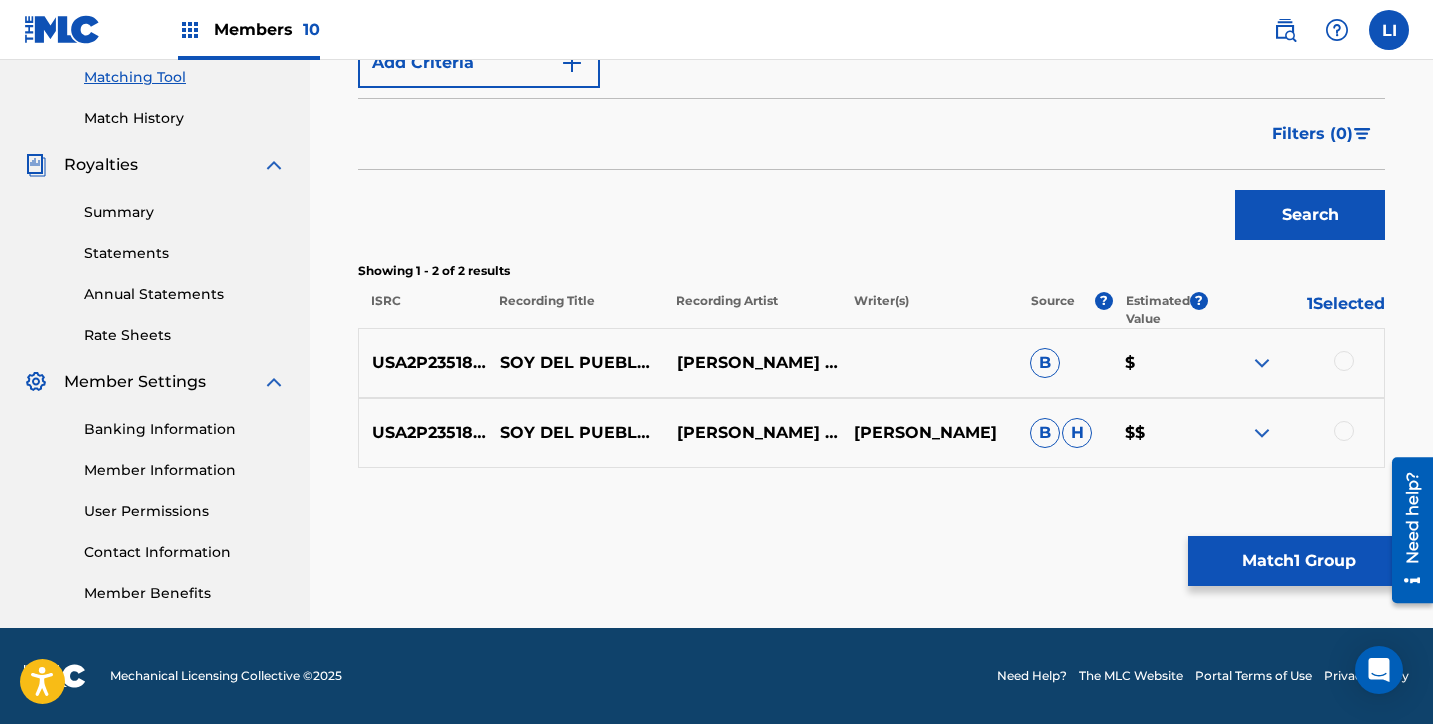 drag, startPoint x: 1343, startPoint y: 431, endPoint x: 1350, endPoint y: 373, distance: 58.420887 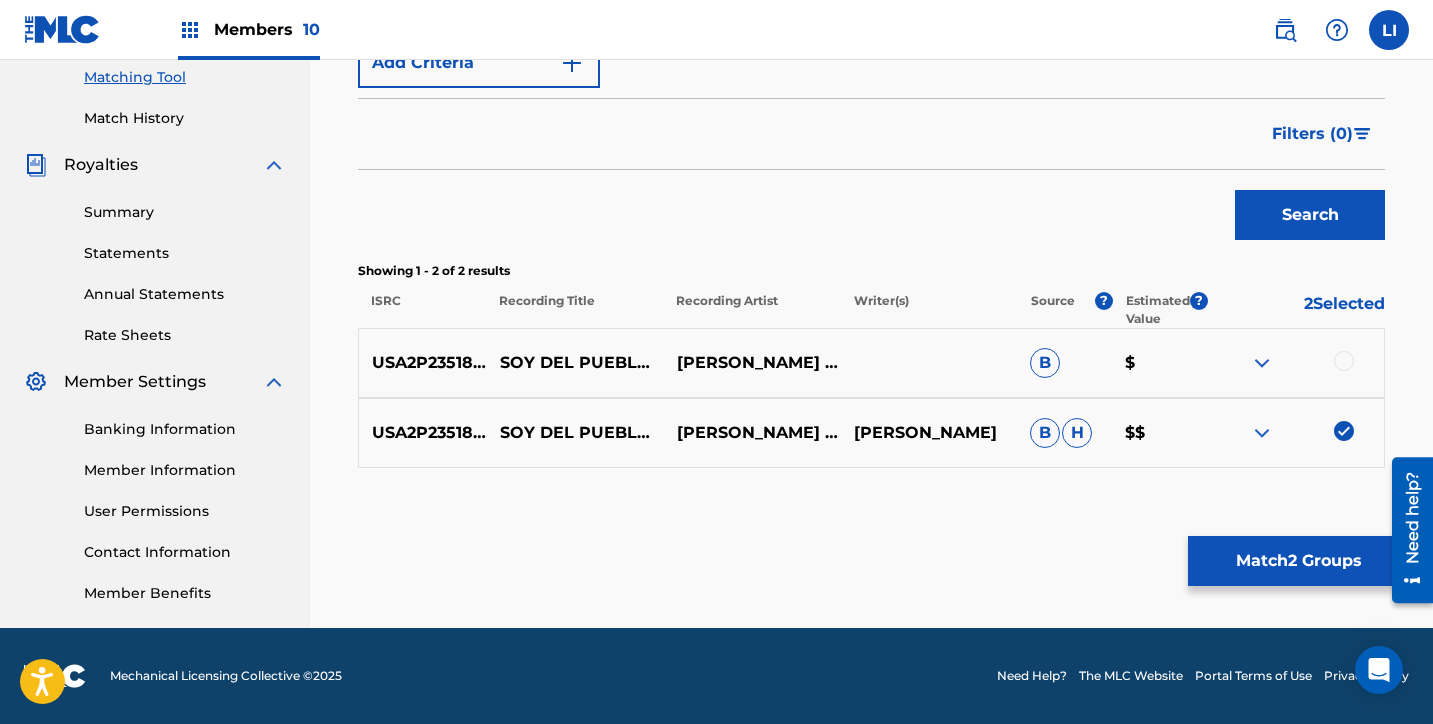click at bounding box center [1344, 361] 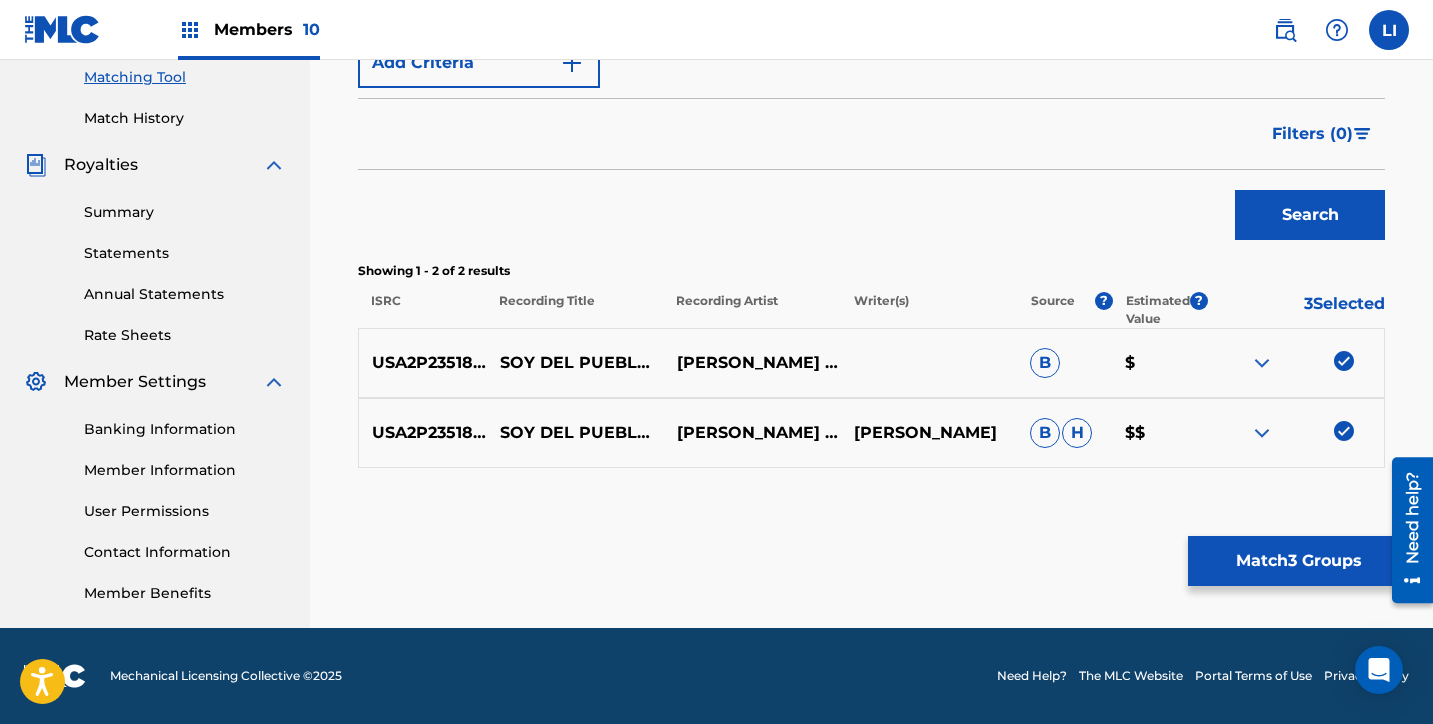 click on "Match  3 Groups" at bounding box center [1298, 561] 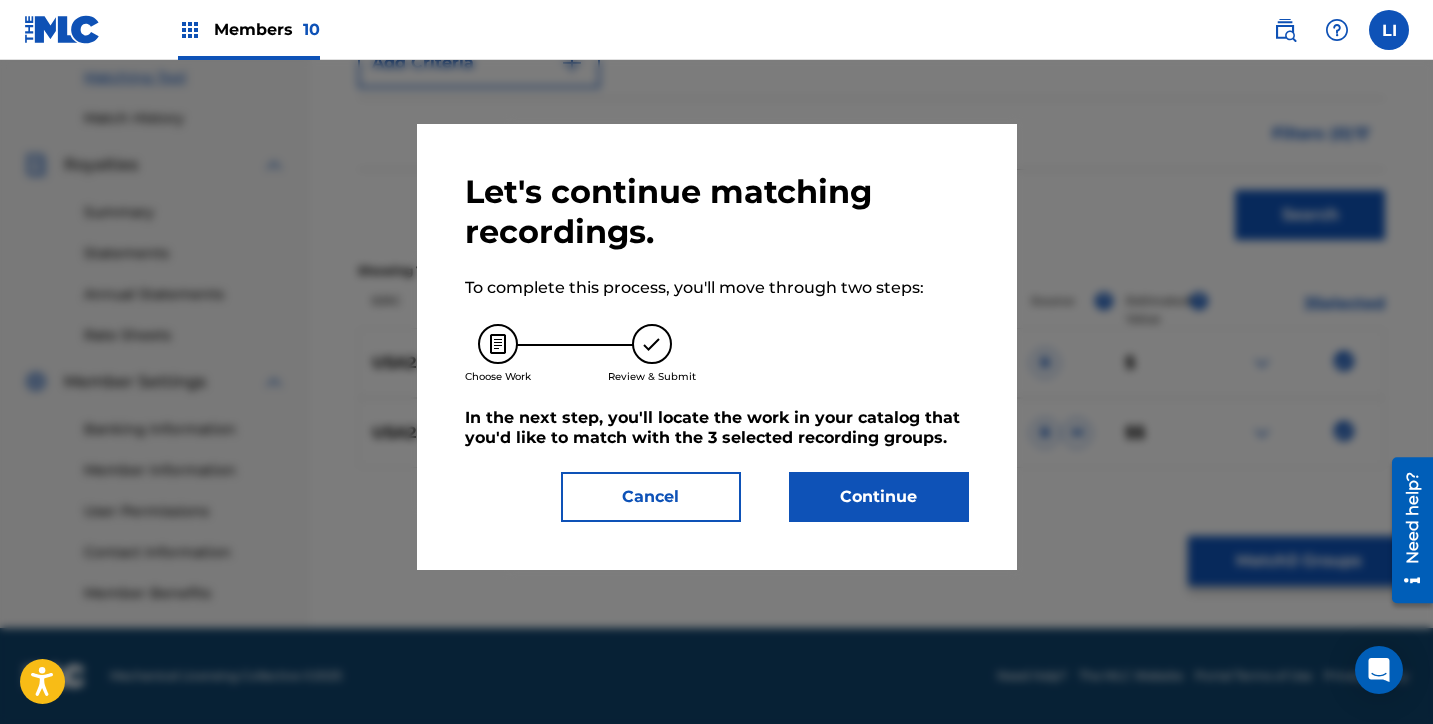 click on "Continue" at bounding box center (879, 497) 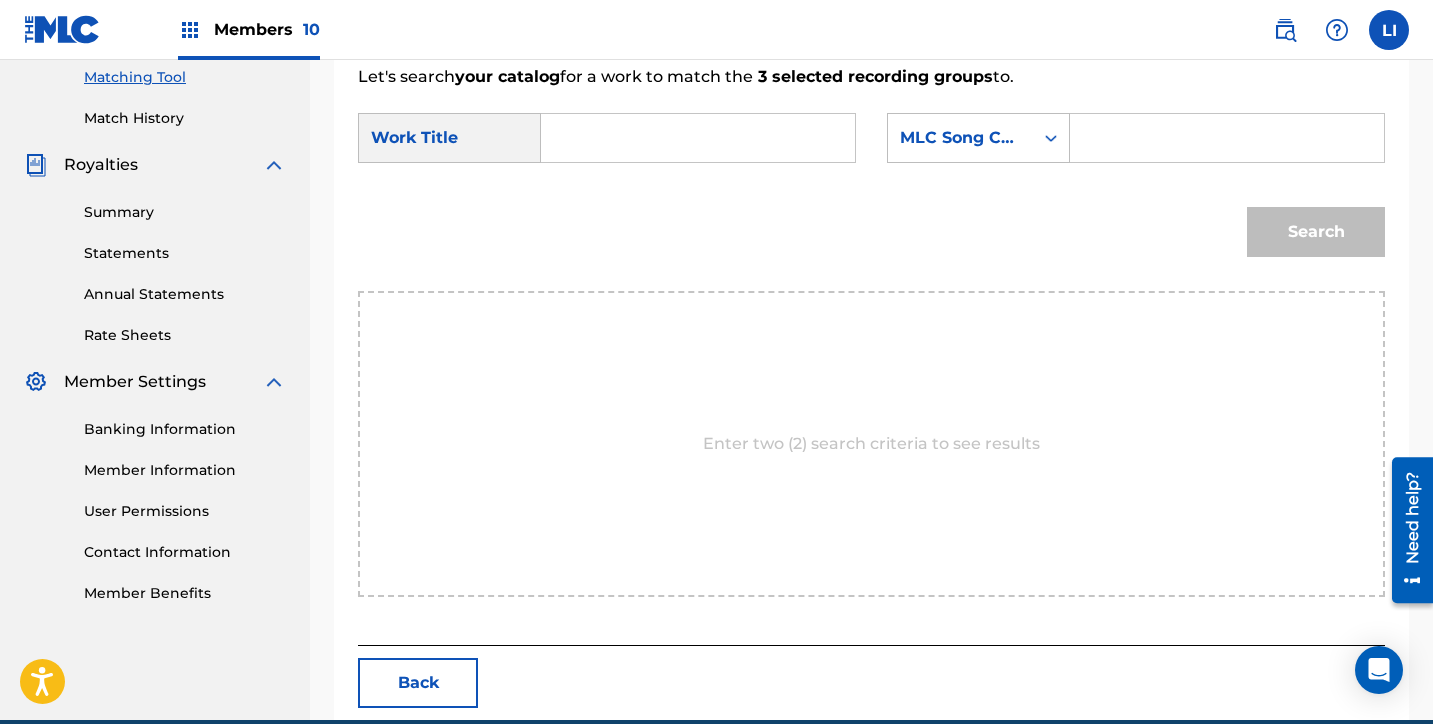 click at bounding box center [698, 138] 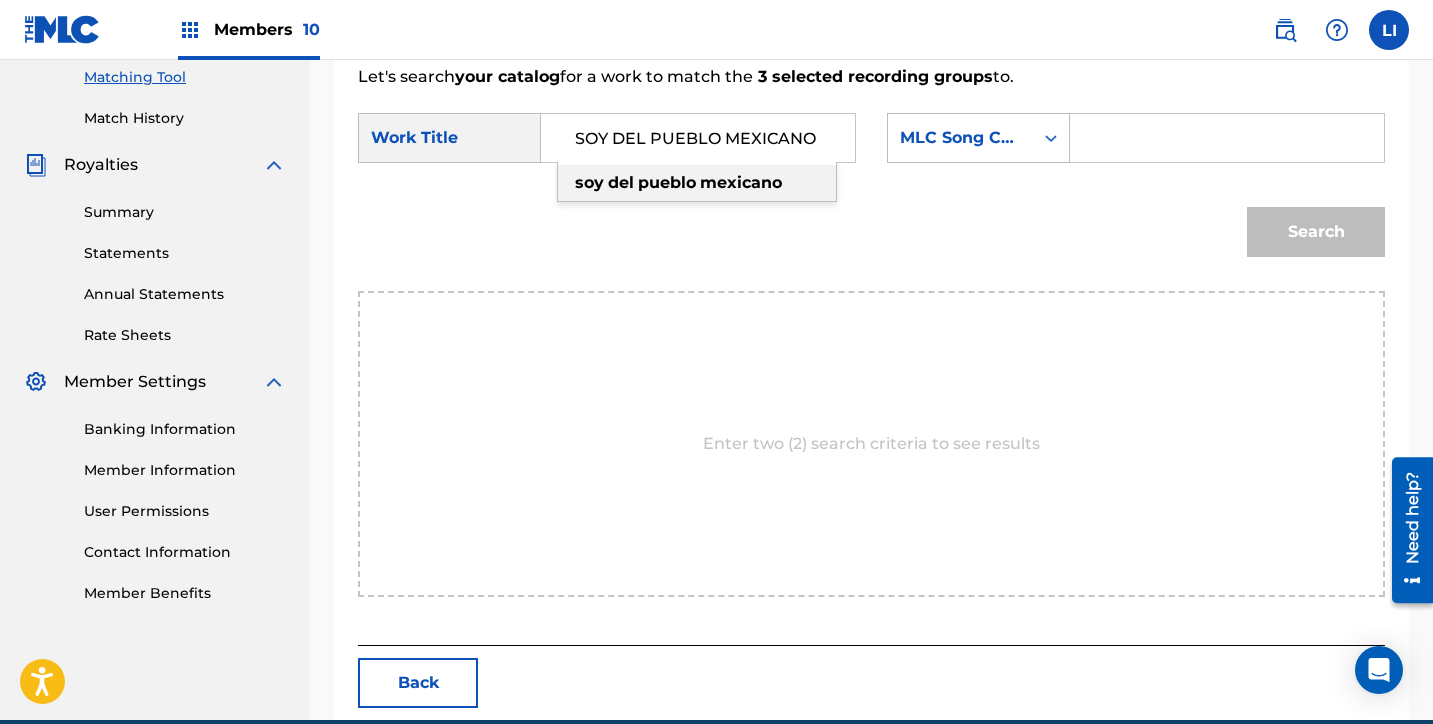 type on "SOY DEL PUEBLO MEXICANO" 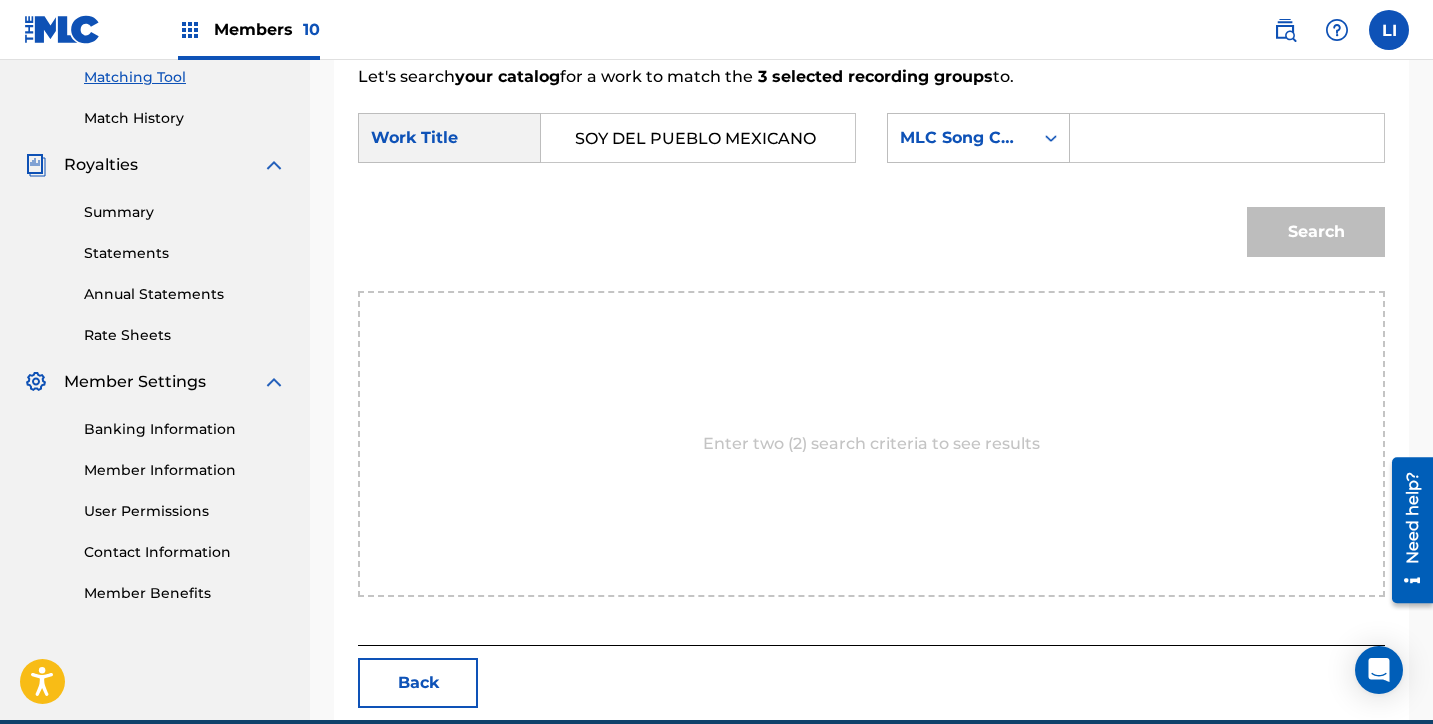 paste on "S62IX5" 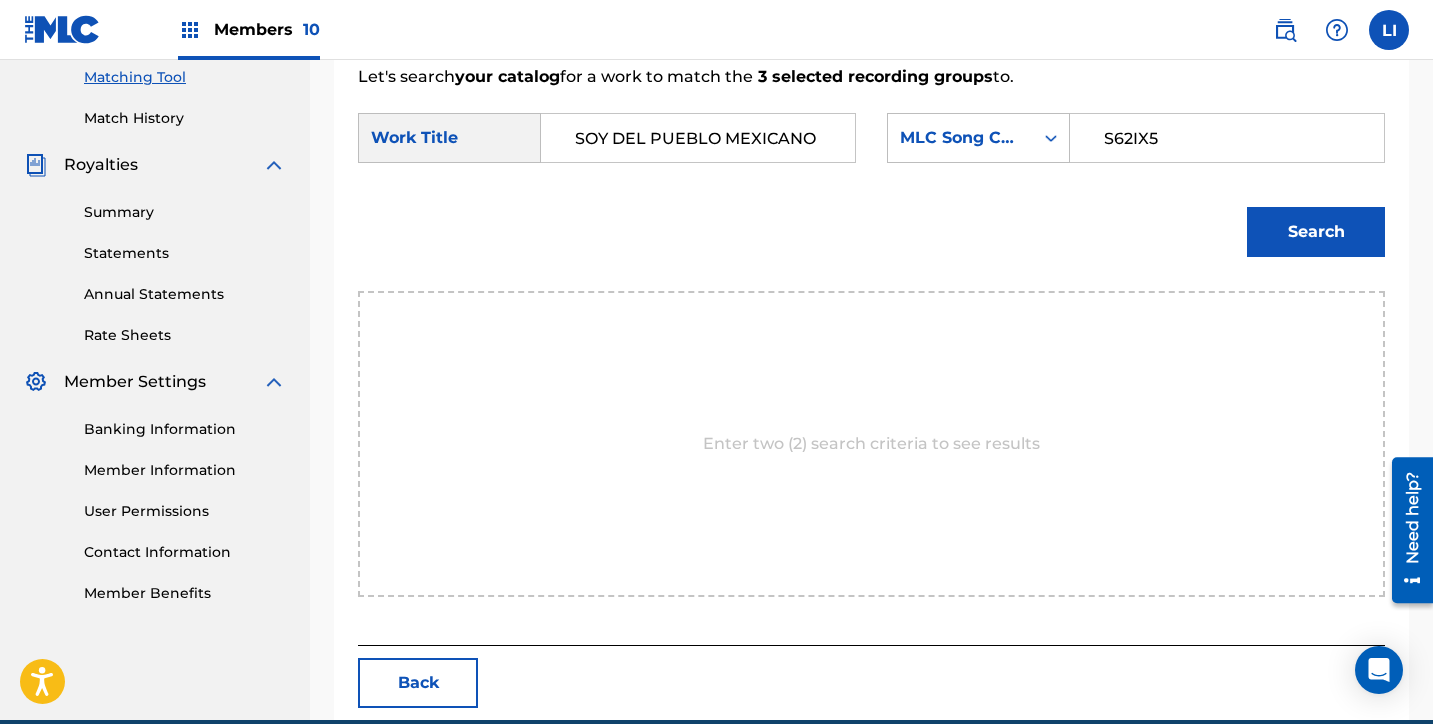 type on "S62IX5" 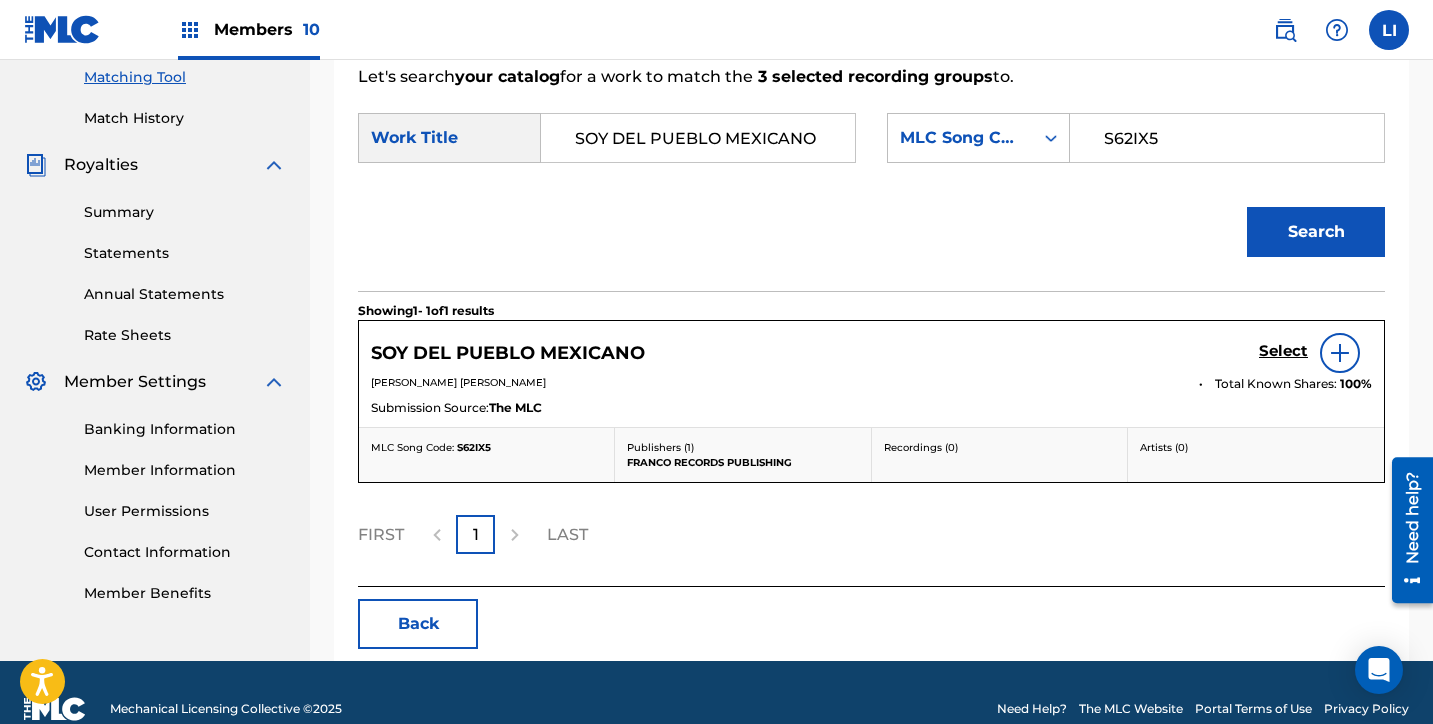 click on "Select" at bounding box center (1283, 351) 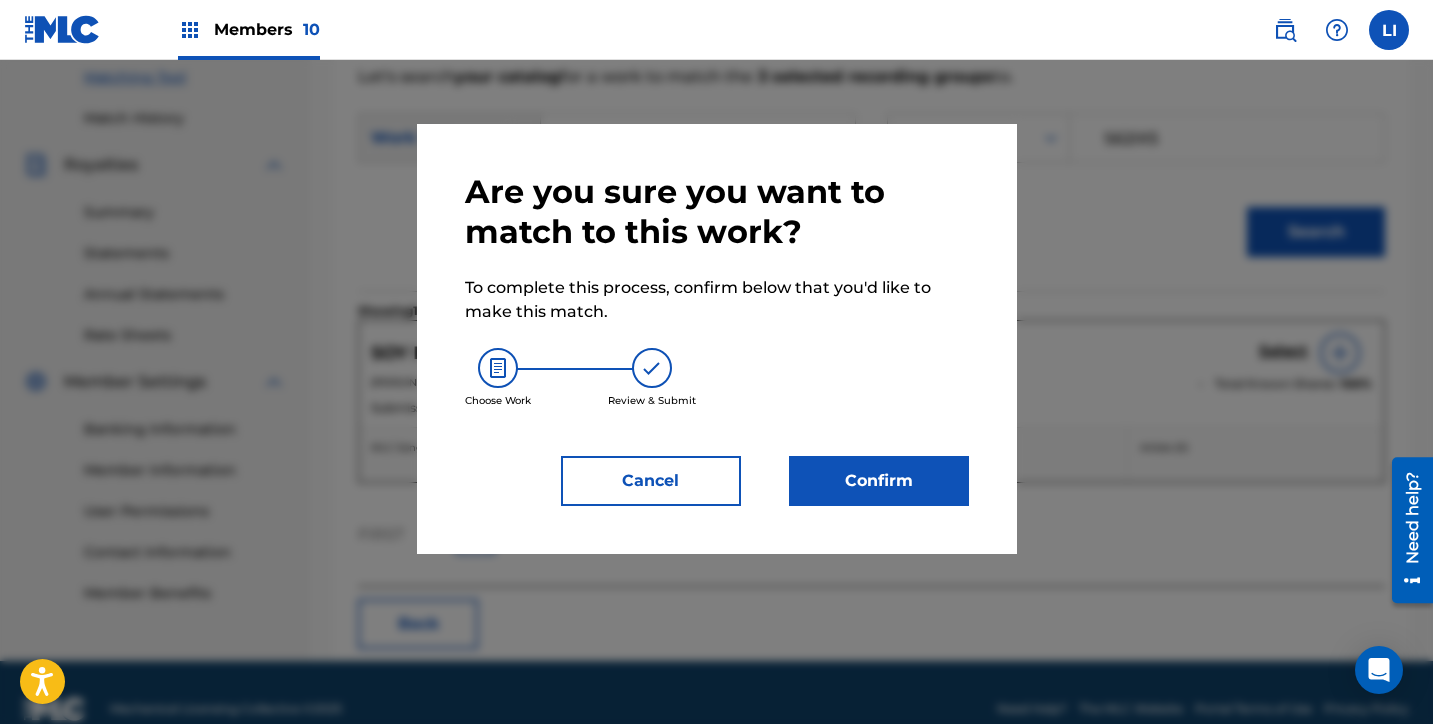 click on "Confirm" at bounding box center [879, 481] 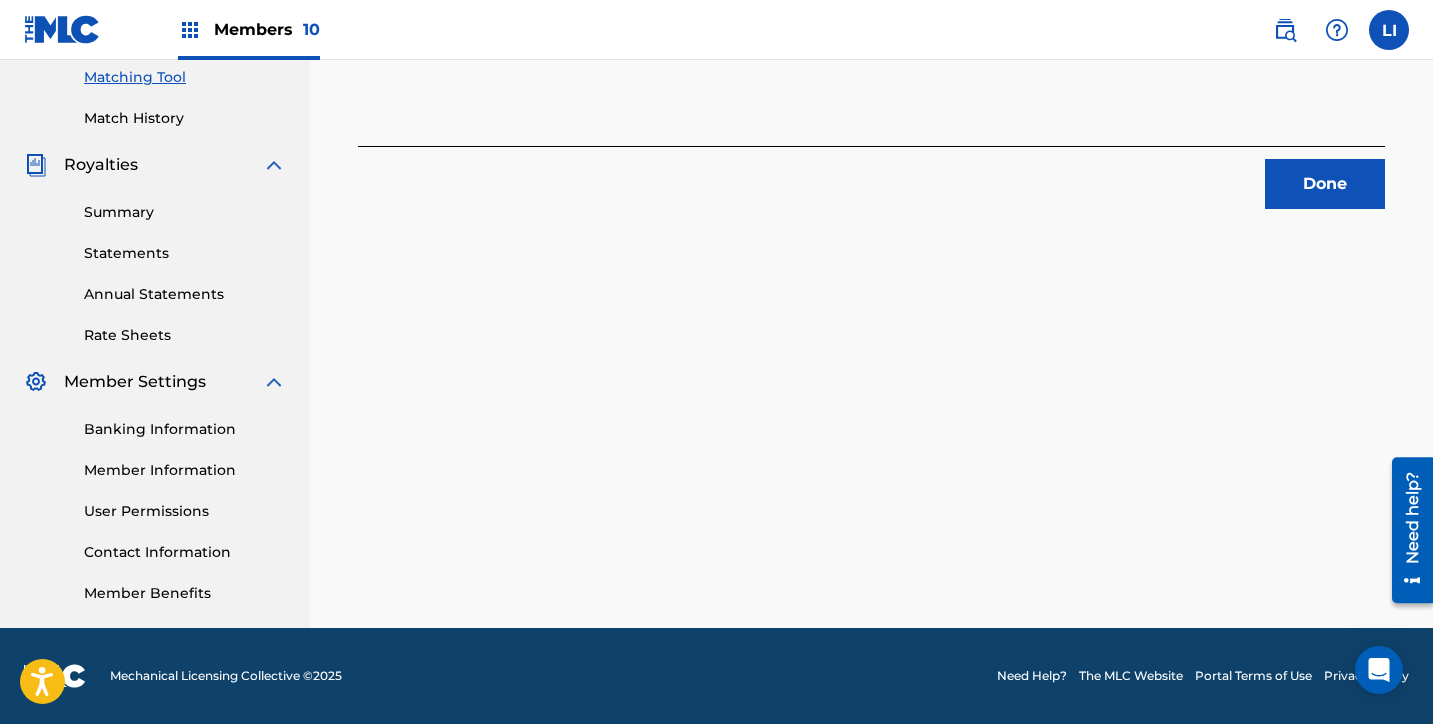 click on "Done" at bounding box center (1325, 184) 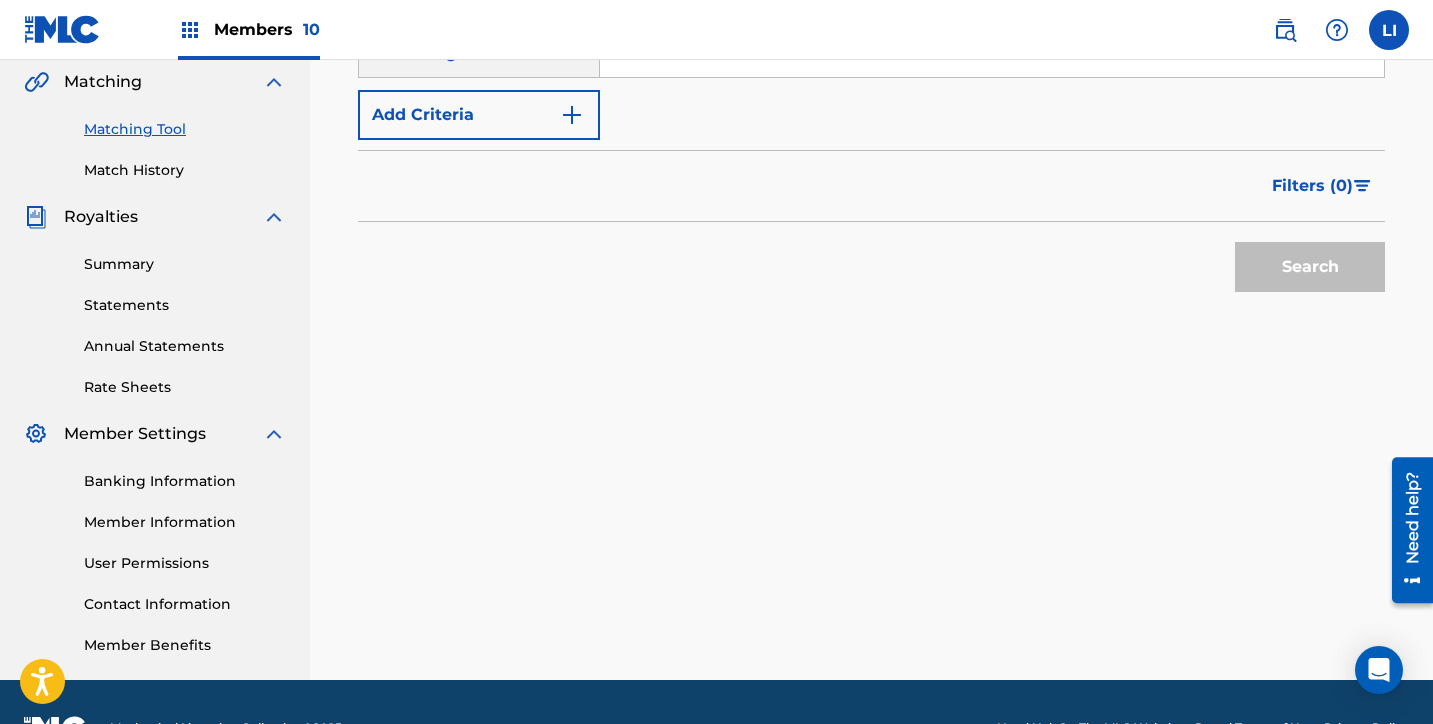 scroll, scrollTop: 385, scrollLeft: 0, axis: vertical 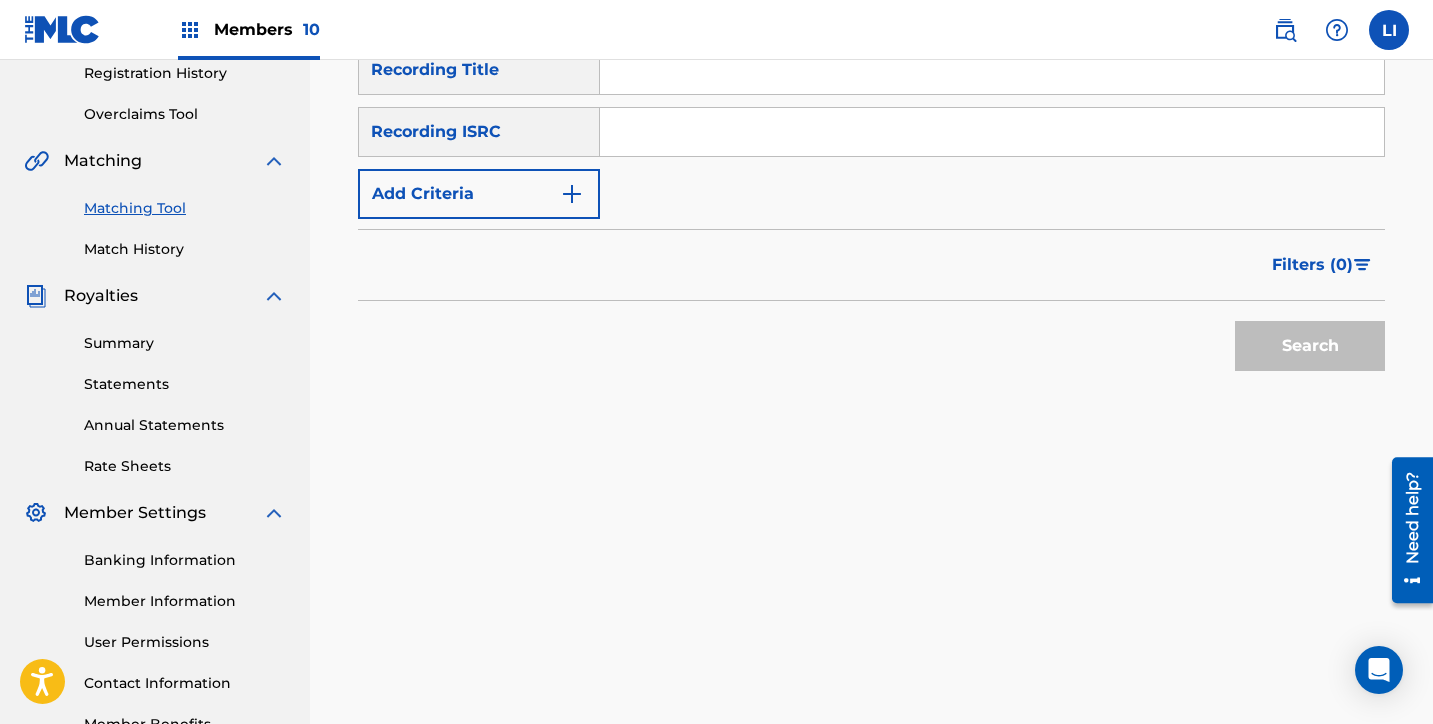 click at bounding box center [992, 70] 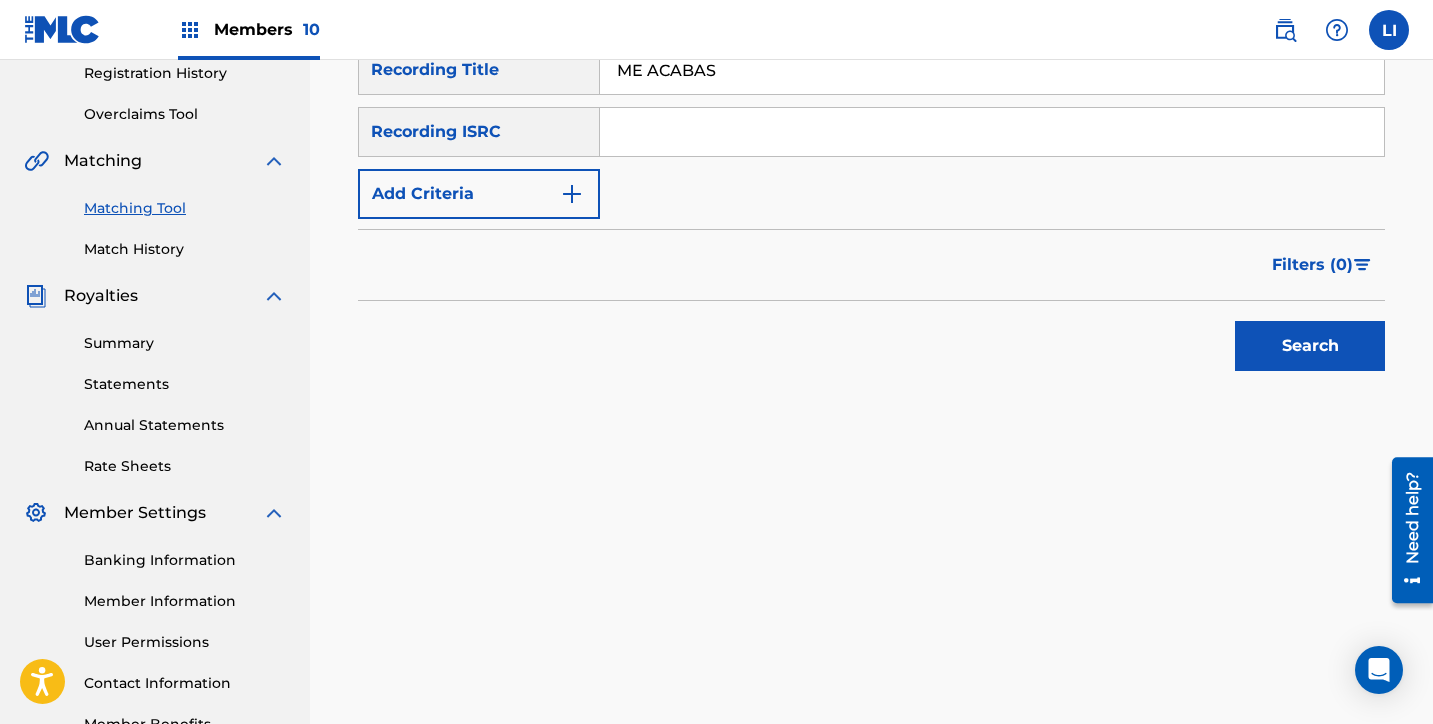 type on "ME ACABAS DE PERDER" 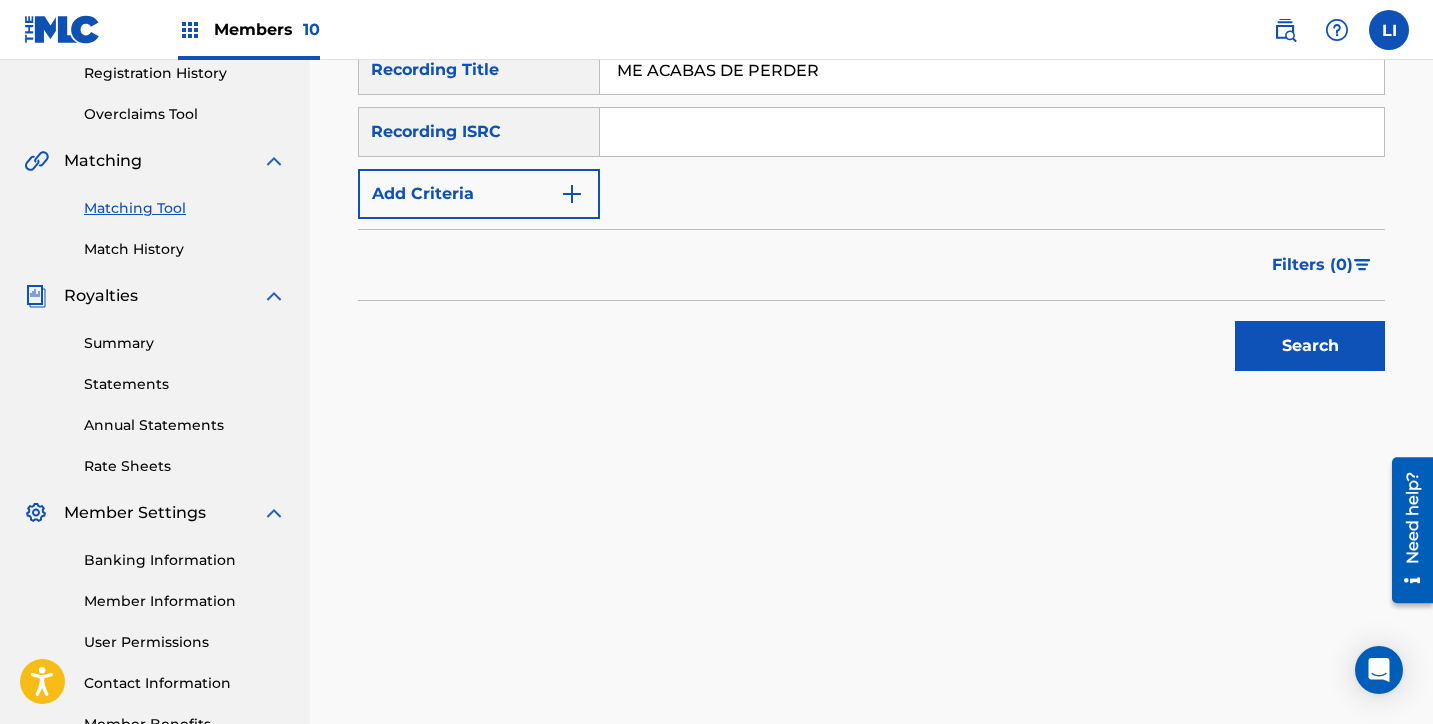 drag, startPoint x: 696, startPoint y: 156, endPoint x: 694, endPoint y: 139, distance: 17.117243 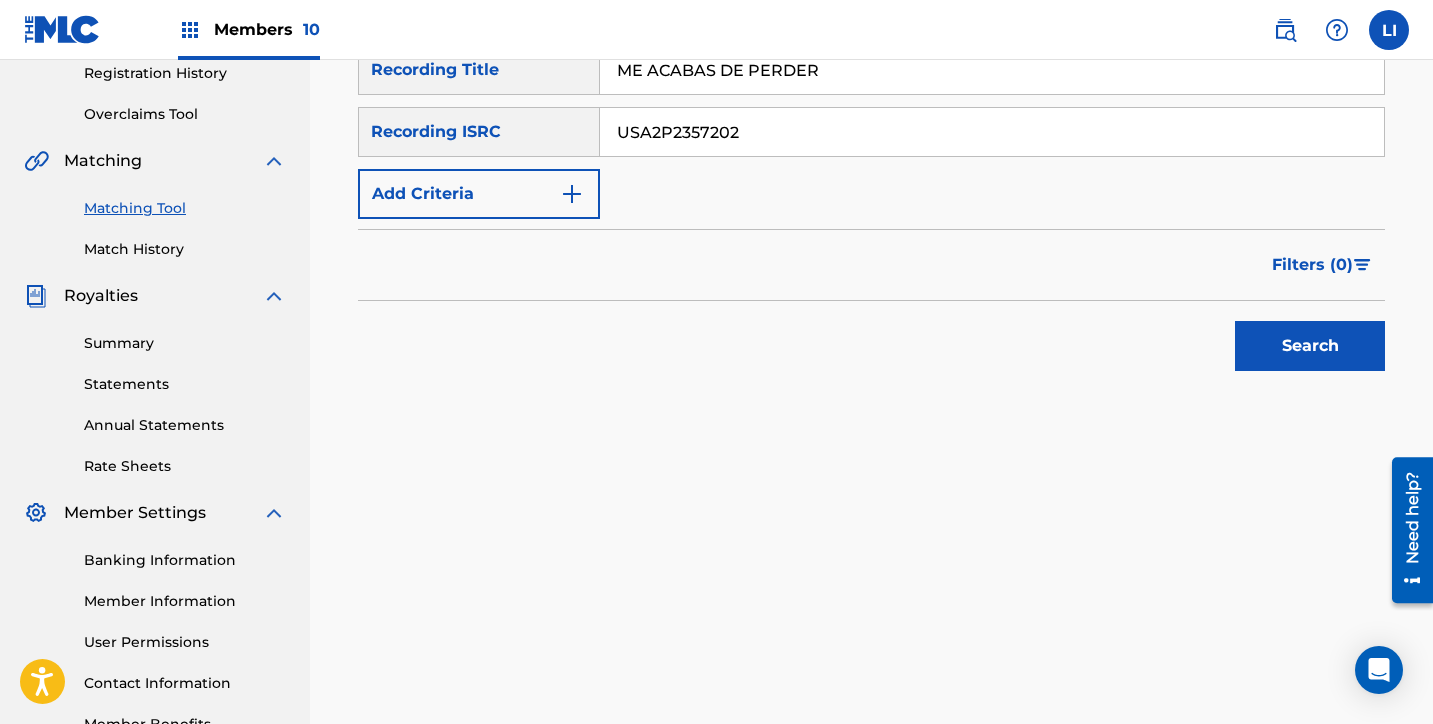 type on "USA2P2357202" 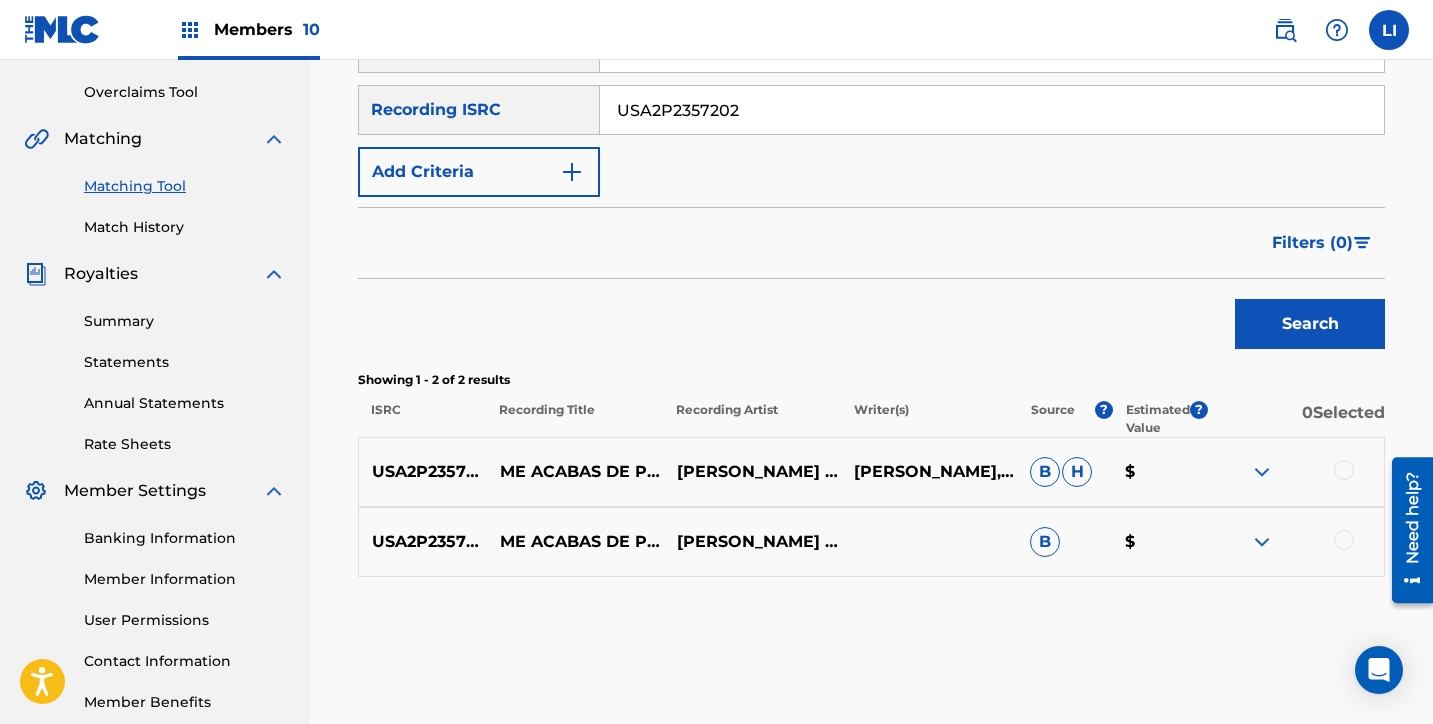 scroll, scrollTop: 411, scrollLeft: 0, axis: vertical 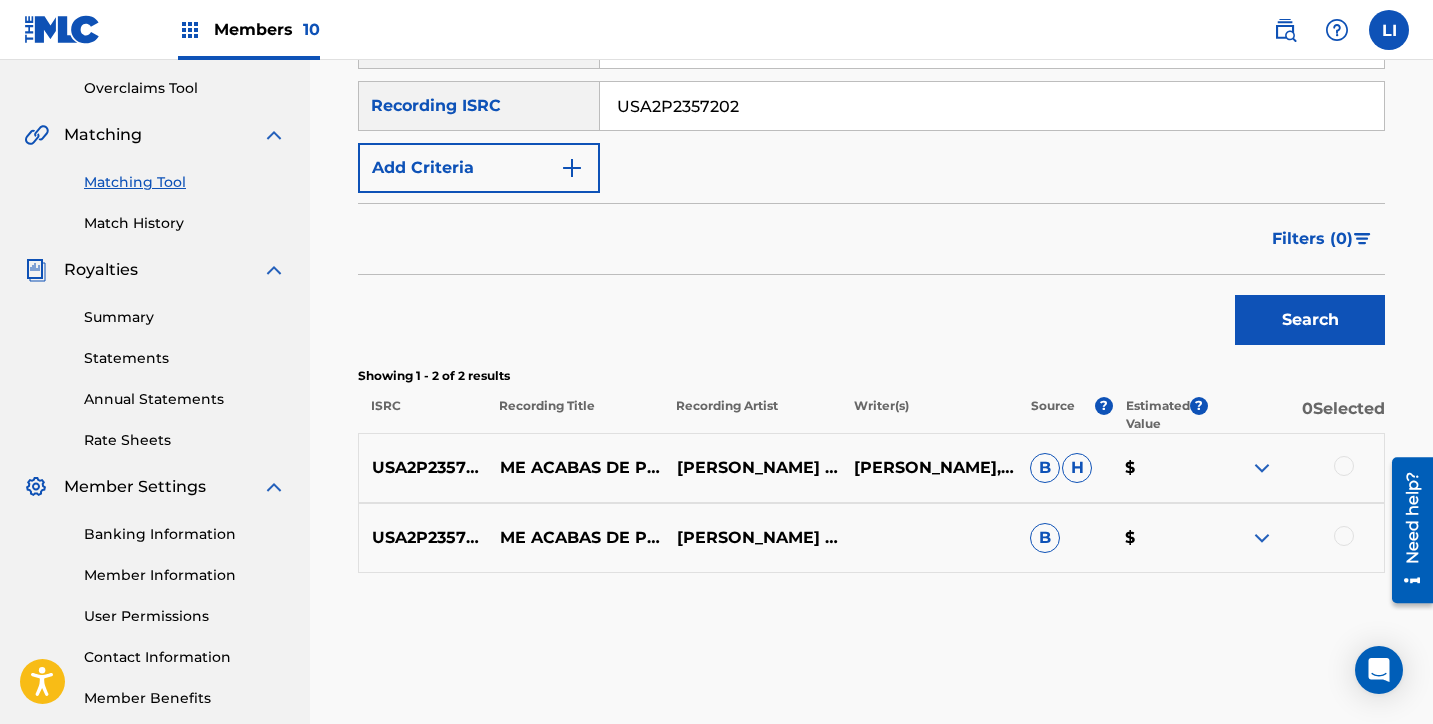 click at bounding box center [1295, 468] 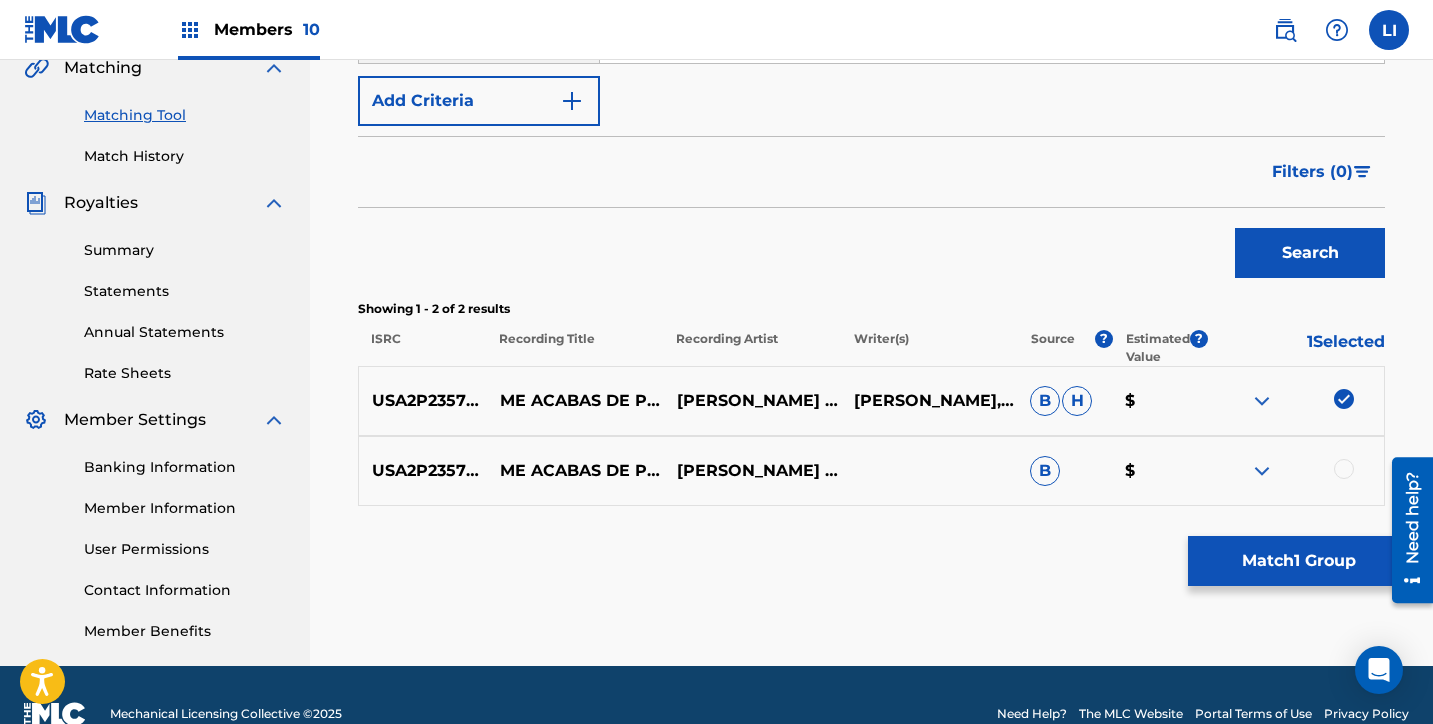 scroll, scrollTop: 516, scrollLeft: 0, axis: vertical 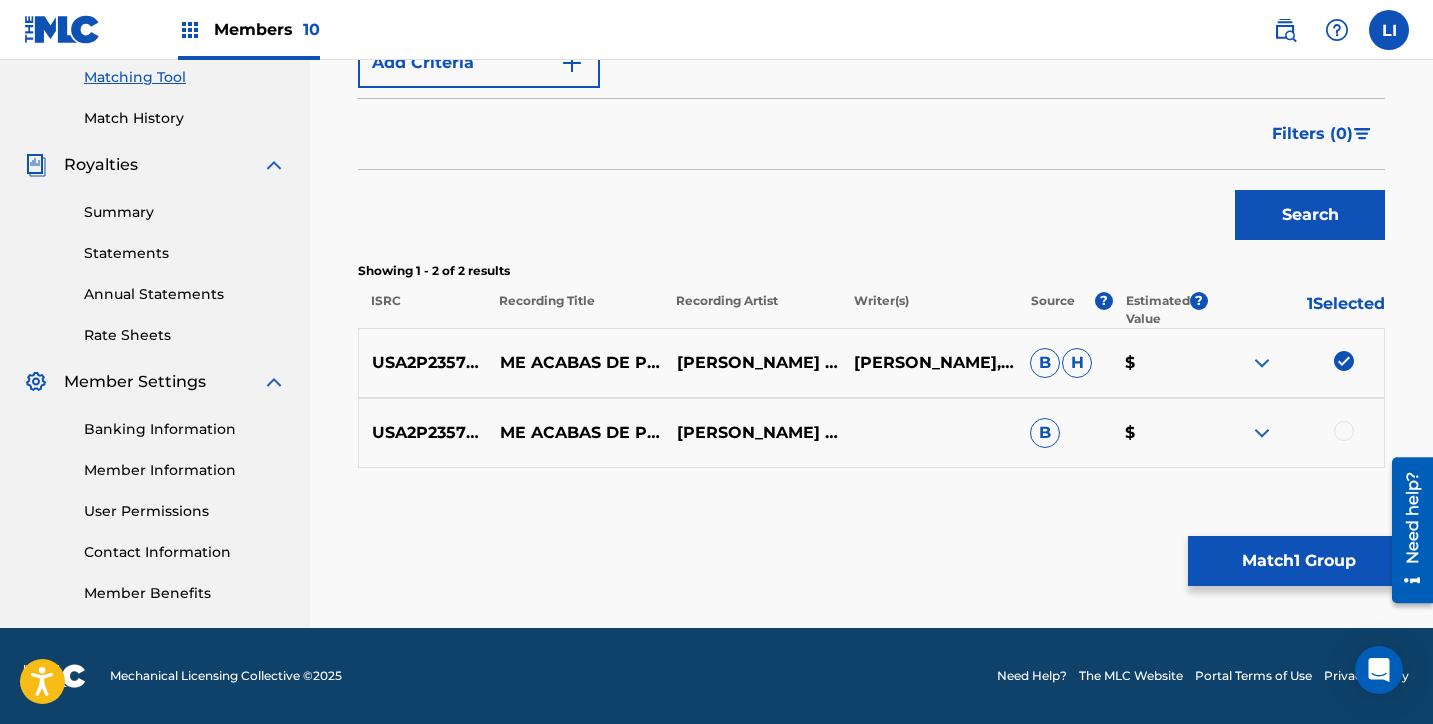 click at bounding box center [1295, 433] 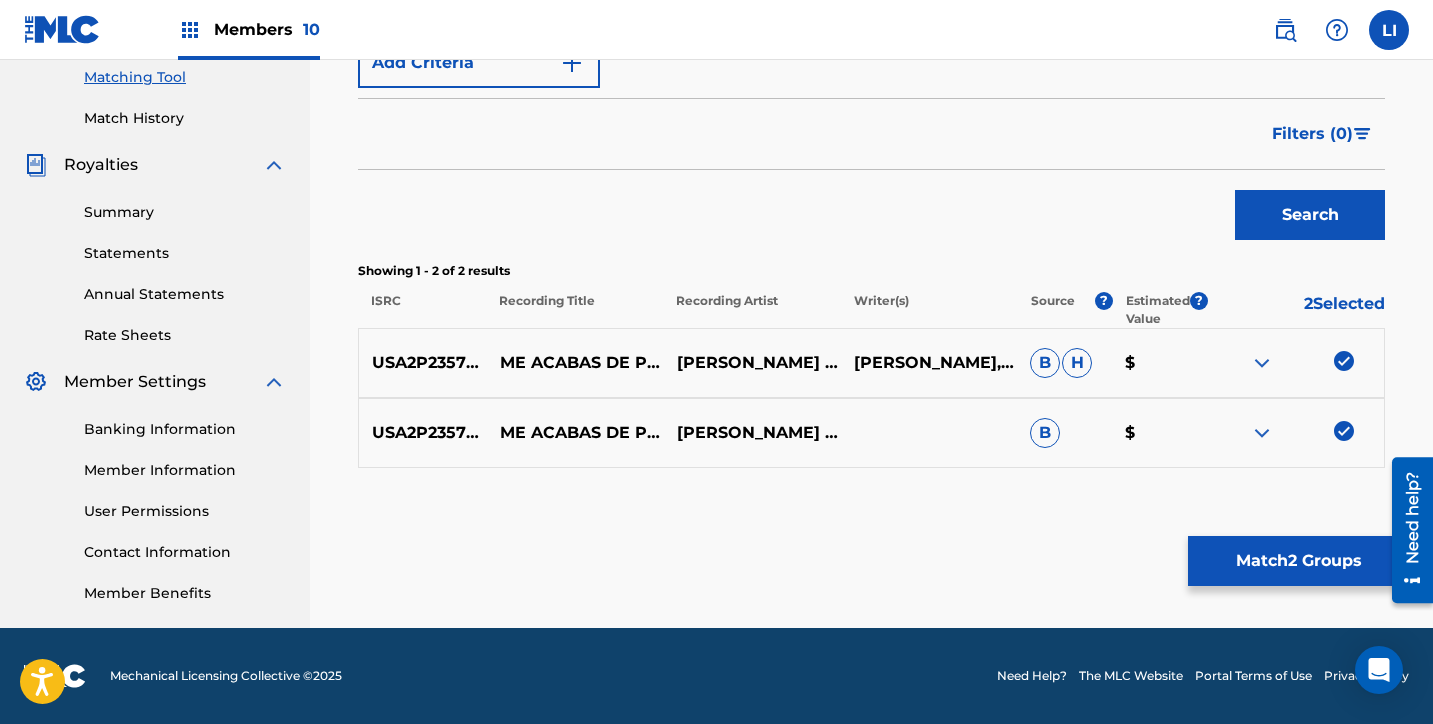 drag, startPoint x: 1220, startPoint y: 593, endPoint x: 1251, endPoint y: 567, distance: 40.459858 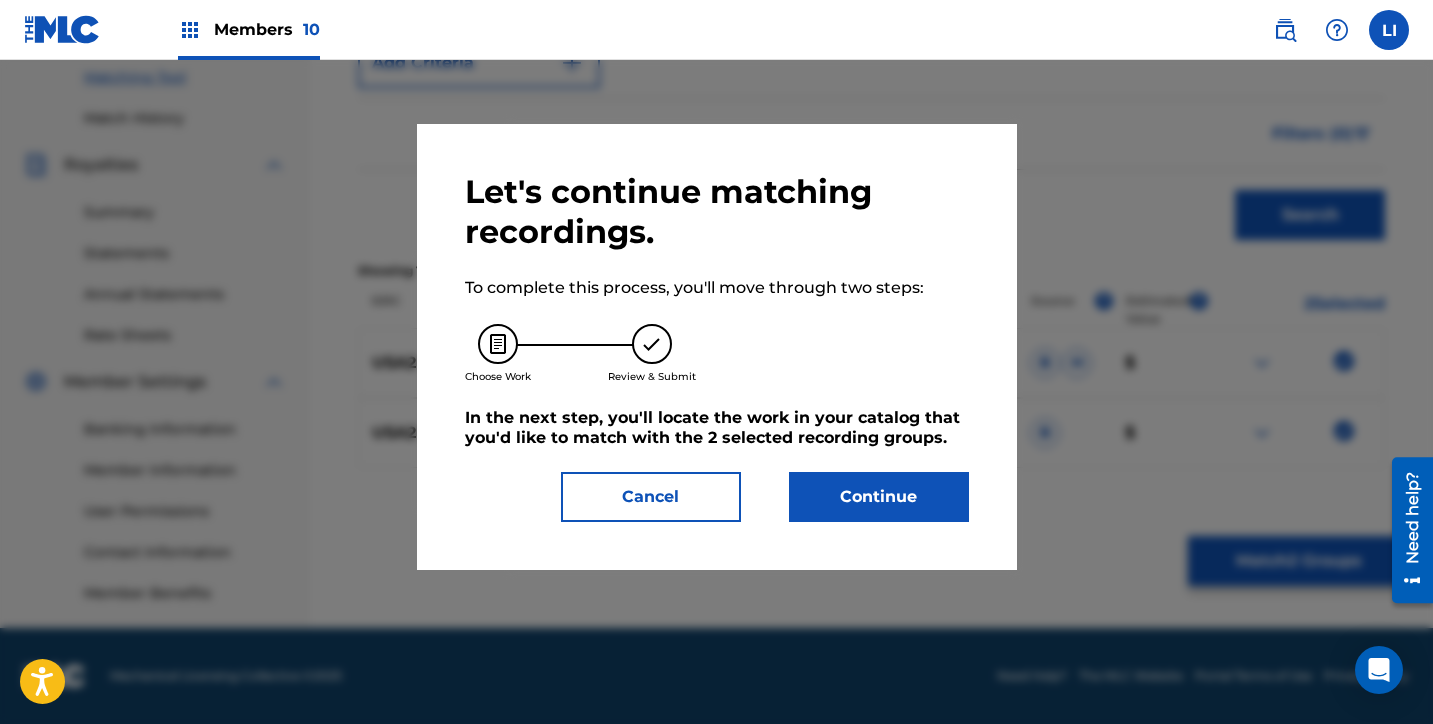 click on "Let's continue matching recordings. To complete this process, you'll move through two steps: Choose Work Review & Submit In the next step, you'll locate the work in your catalog that you'd like to match with the   2 selected recording groups . Cancel Continue" at bounding box center [717, 347] 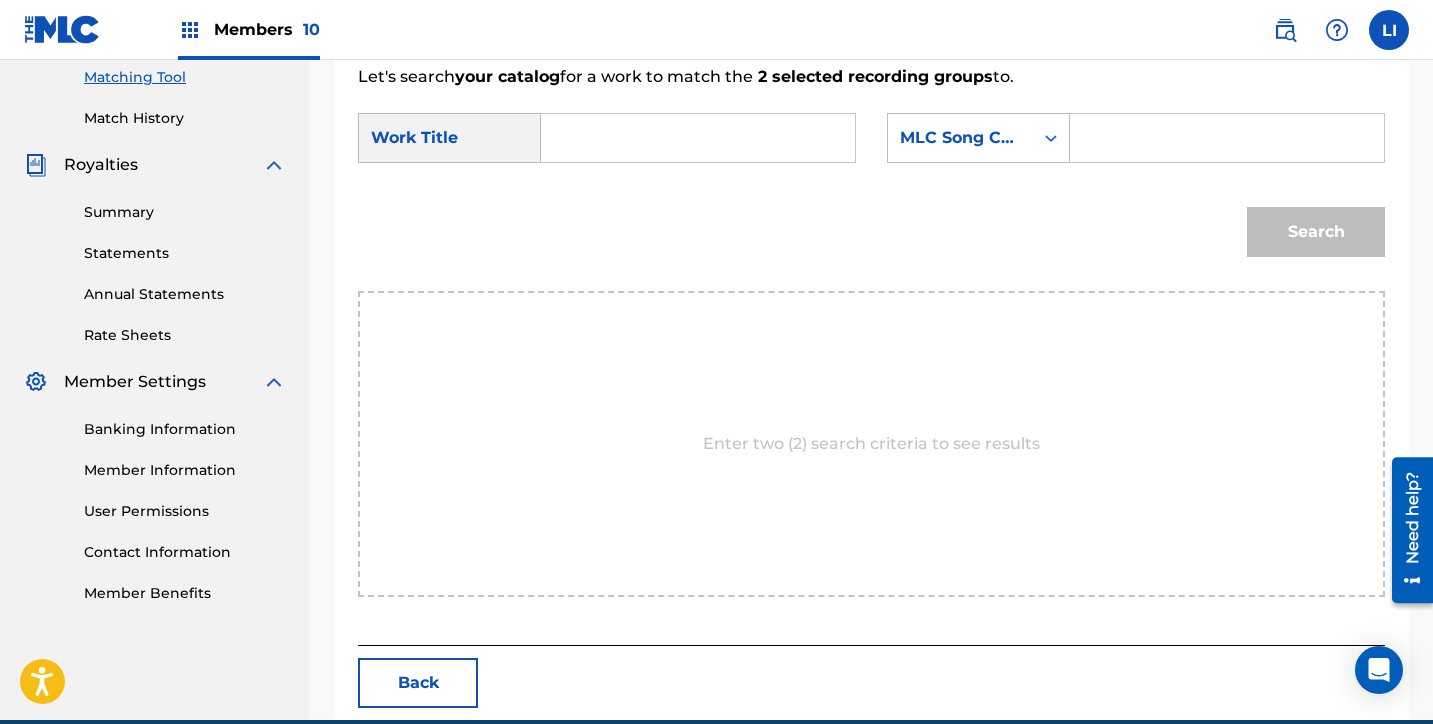 click at bounding box center (698, 138) 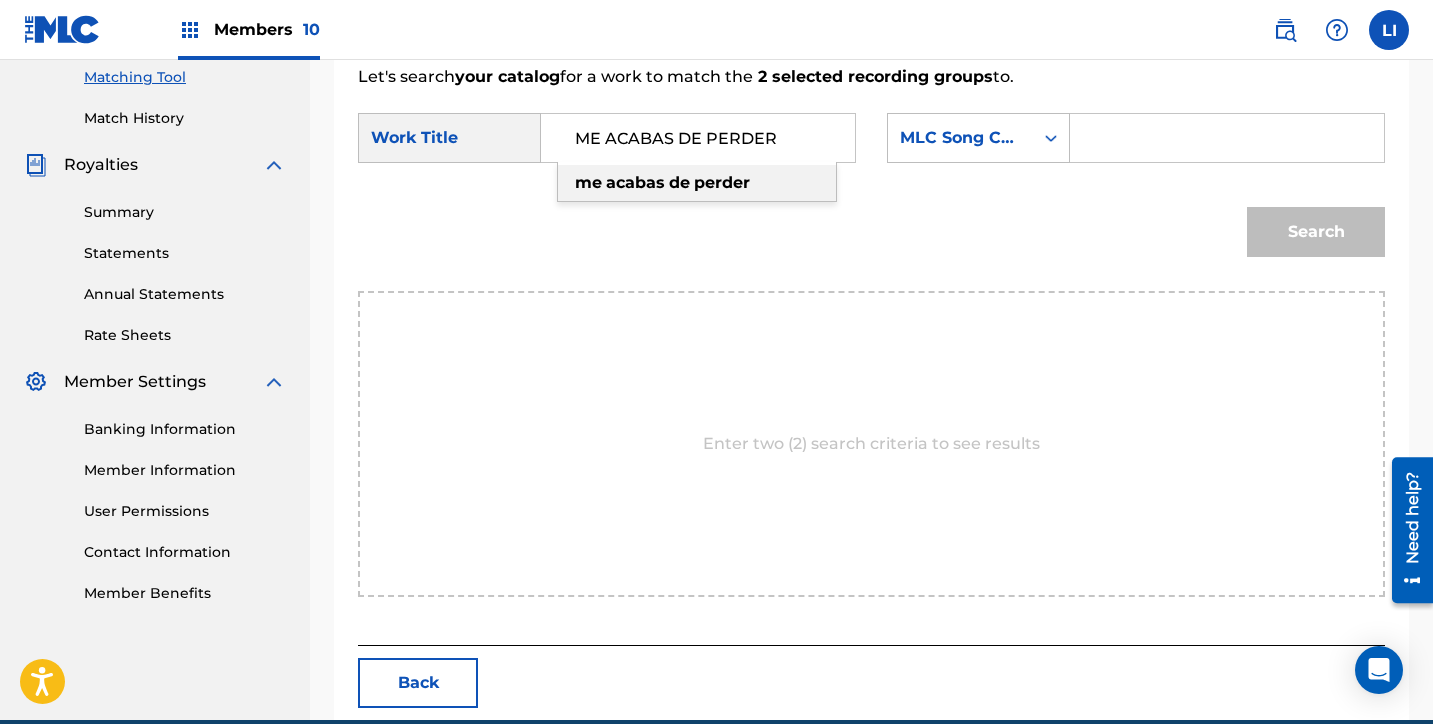 type on "ME ACABAS DE PERDER" 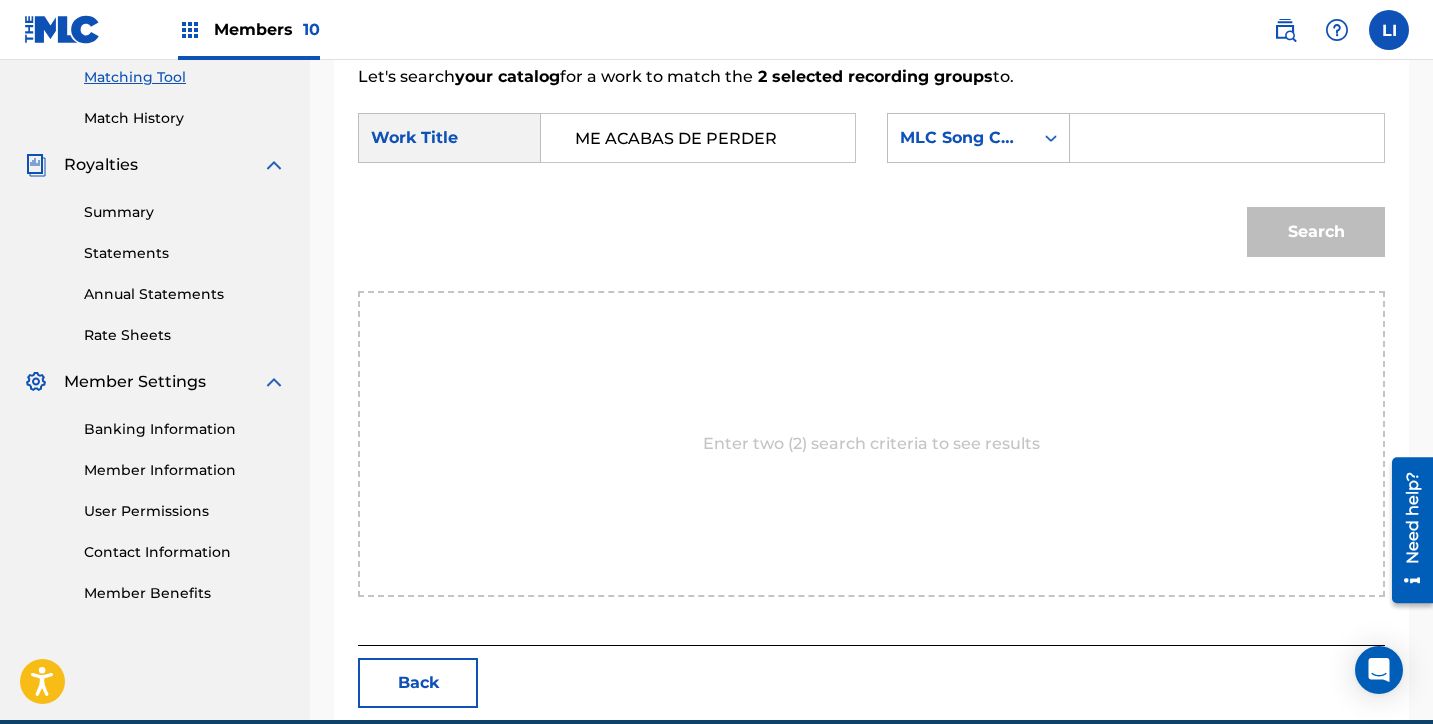 paste on "MW3YW3" 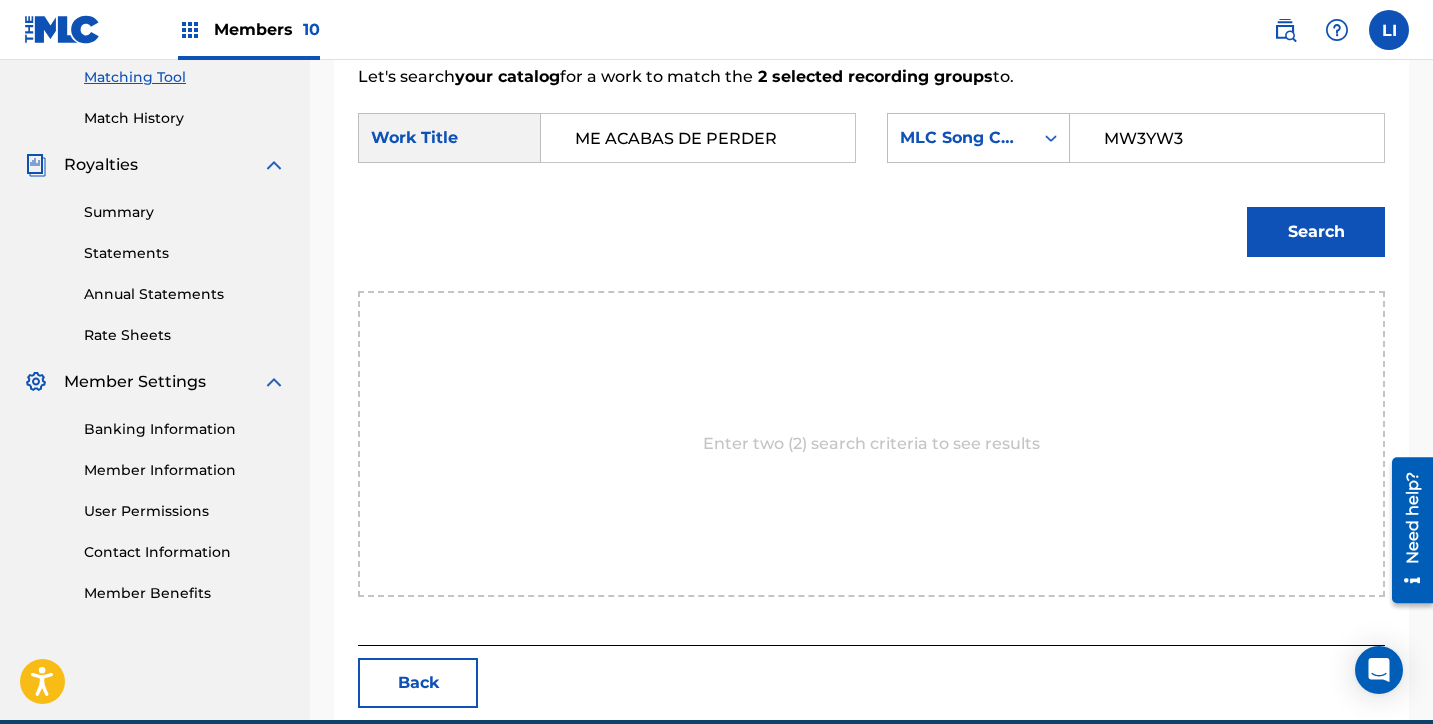 type on "MW3YW3" 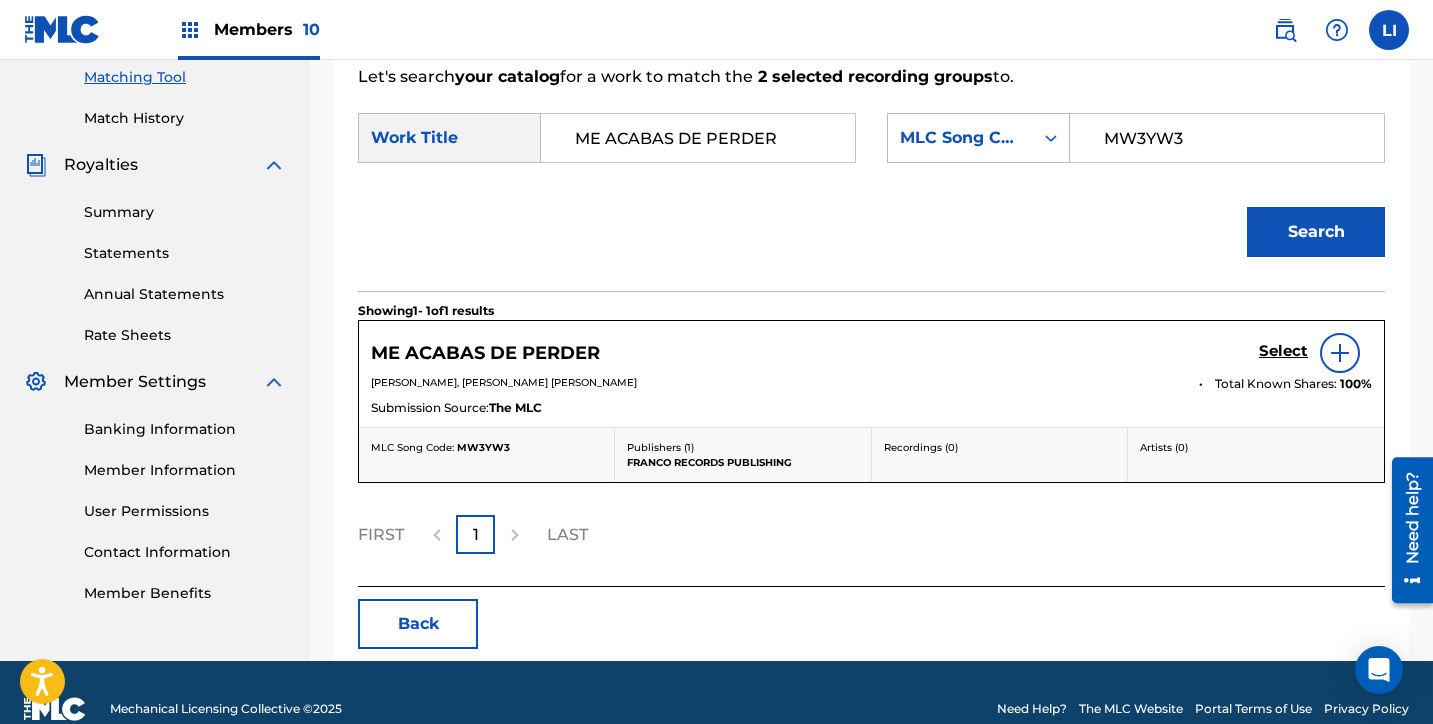 click on "Select" at bounding box center (1315, 353) 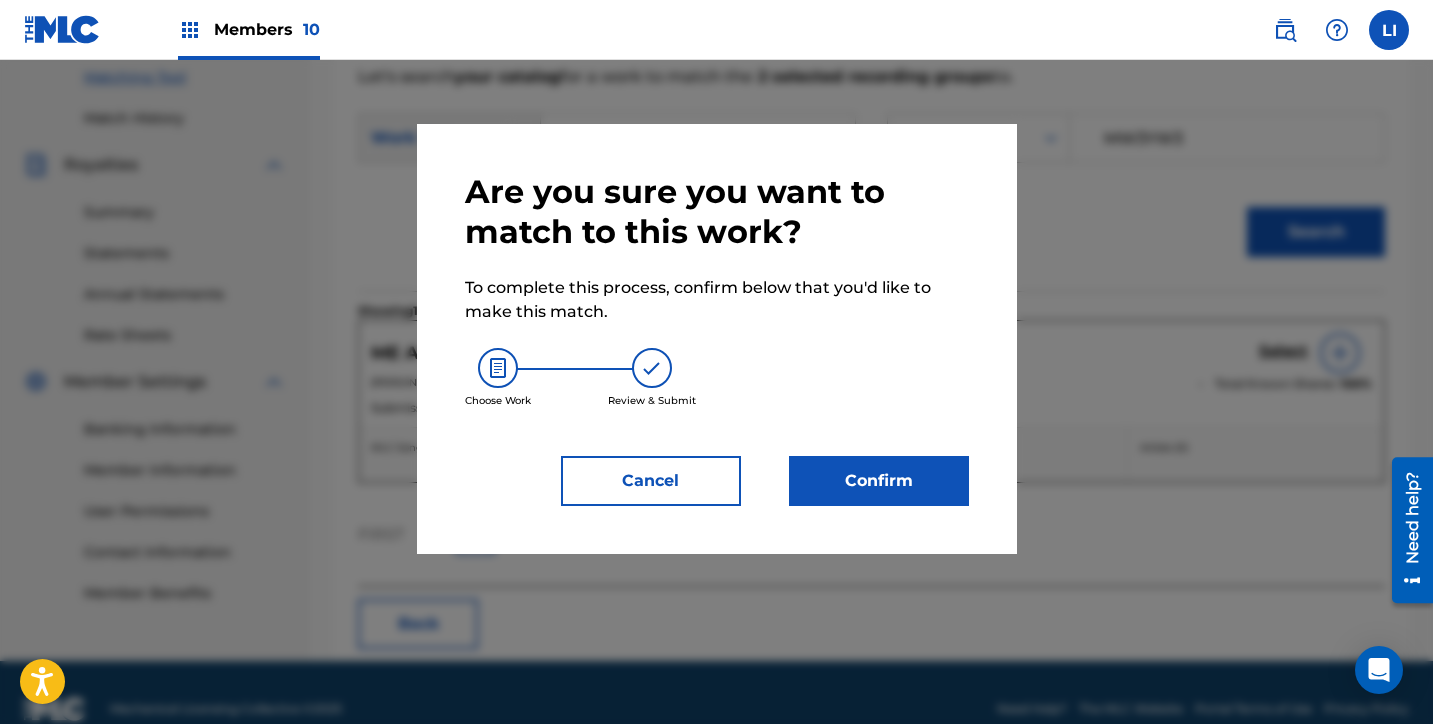 click on "Confirm" at bounding box center [879, 481] 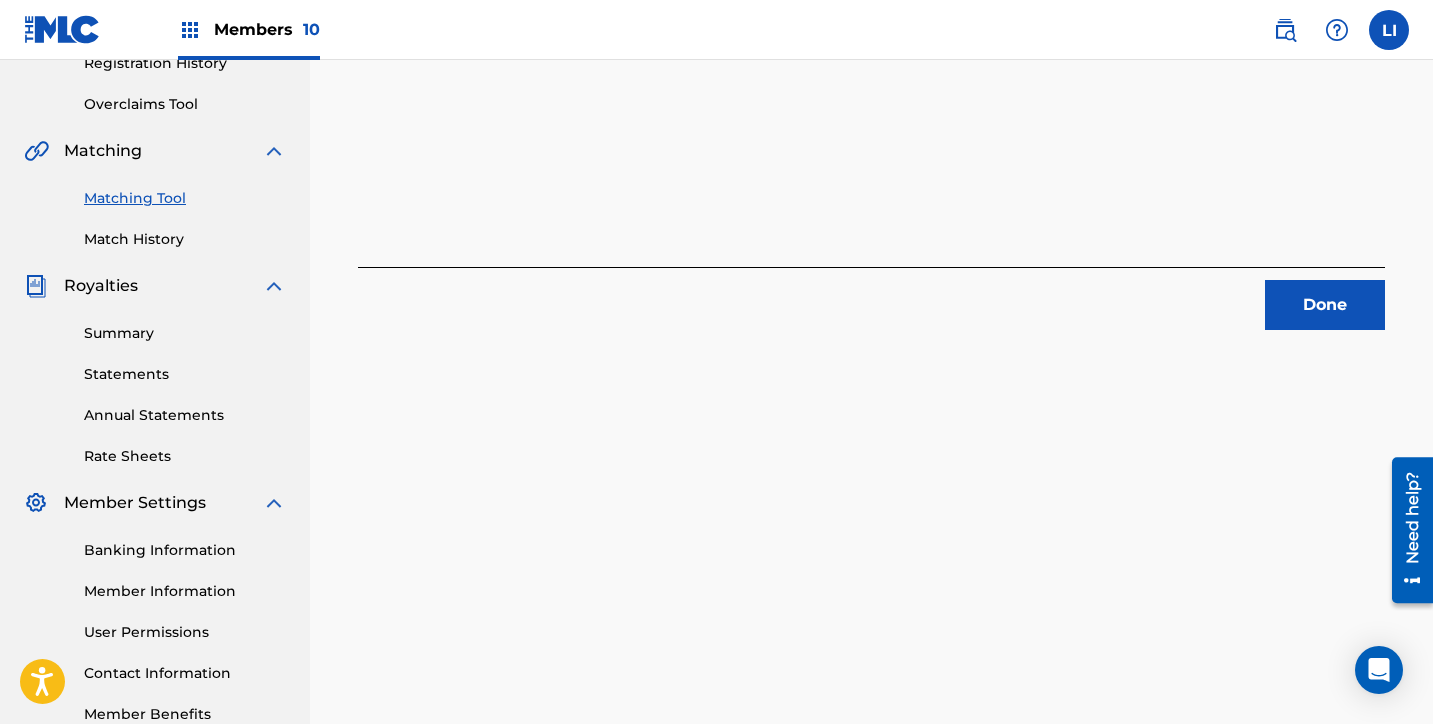 scroll, scrollTop: 317, scrollLeft: 0, axis: vertical 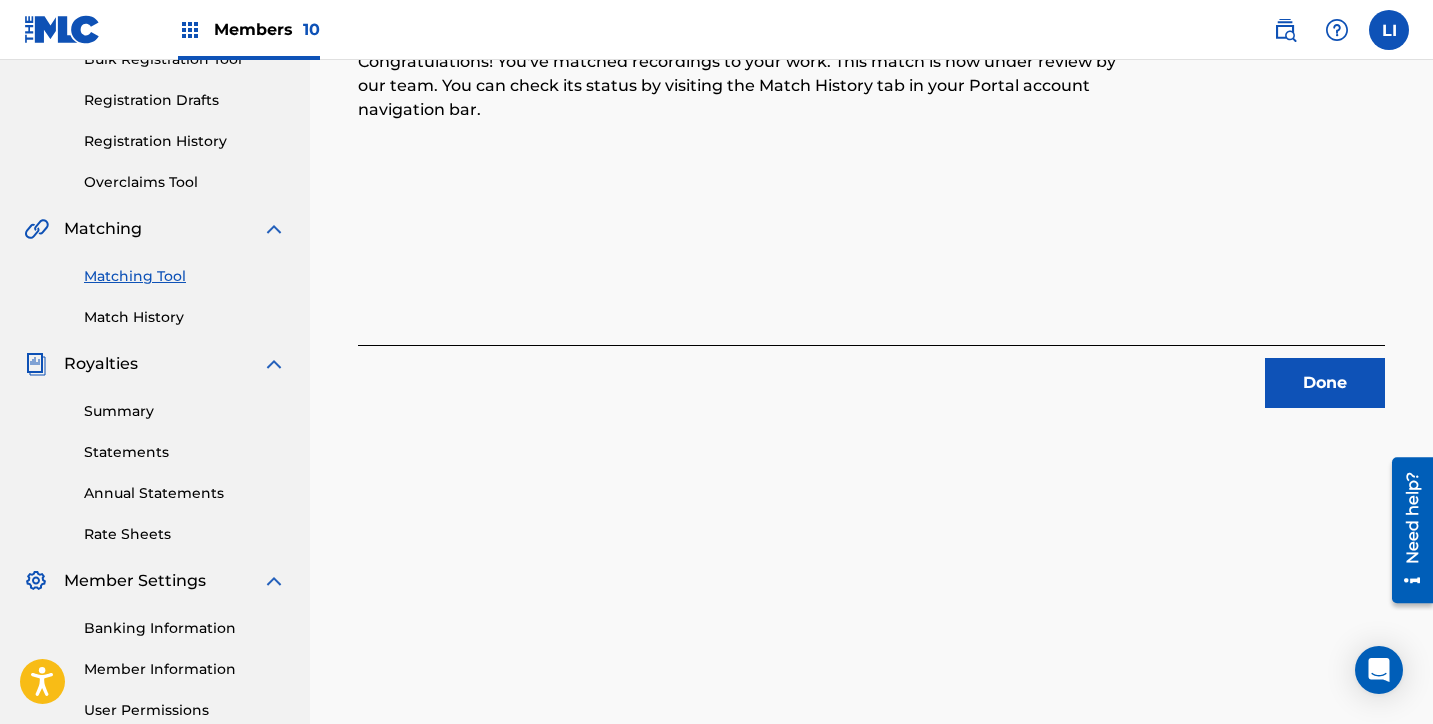 click on "Done" at bounding box center (1325, 383) 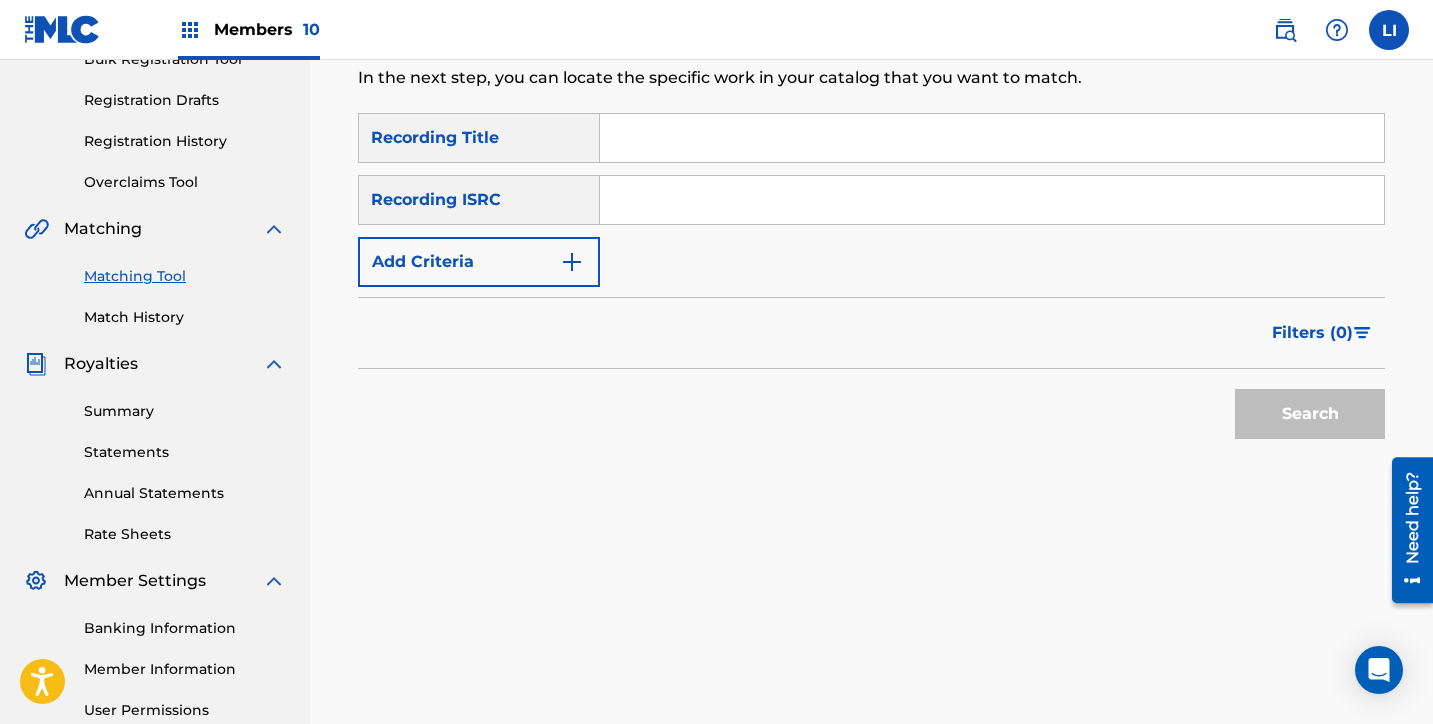 click at bounding box center [992, 138] 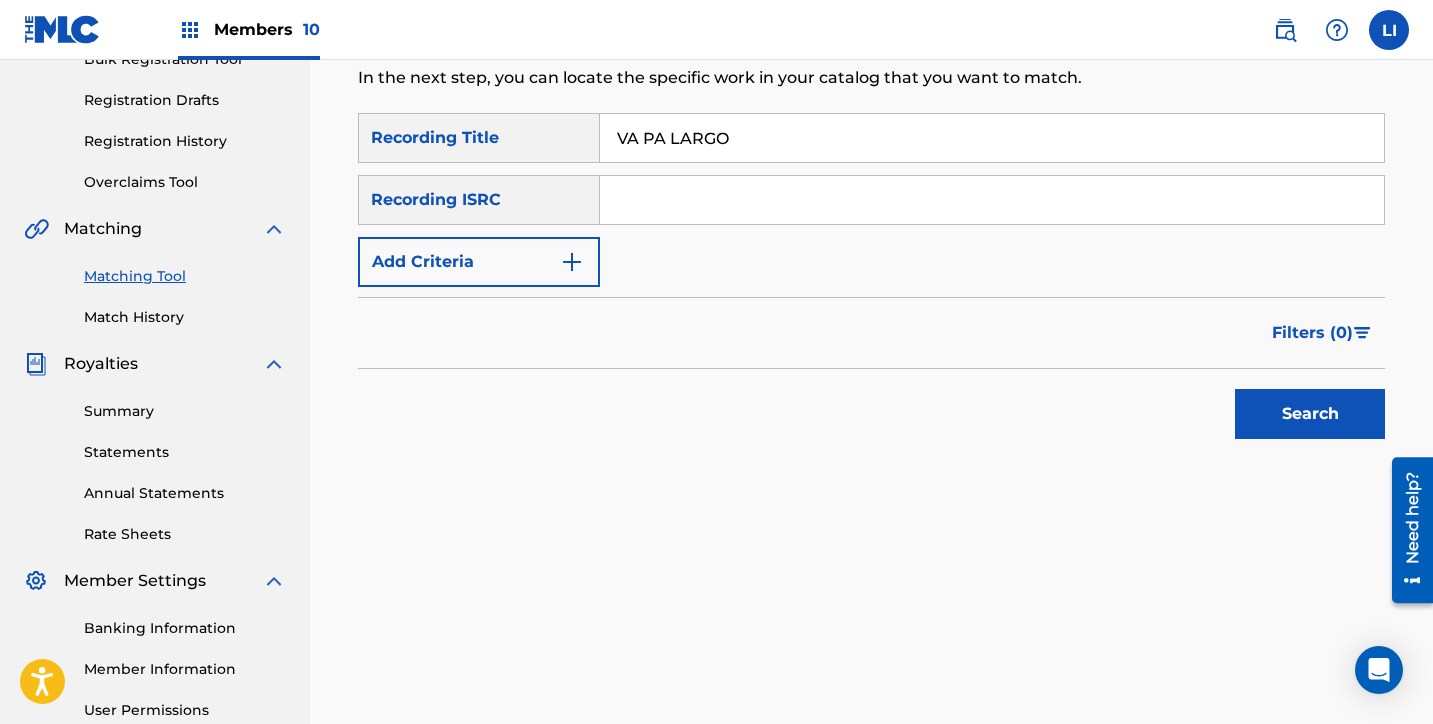 type on "VA PA LARGO" 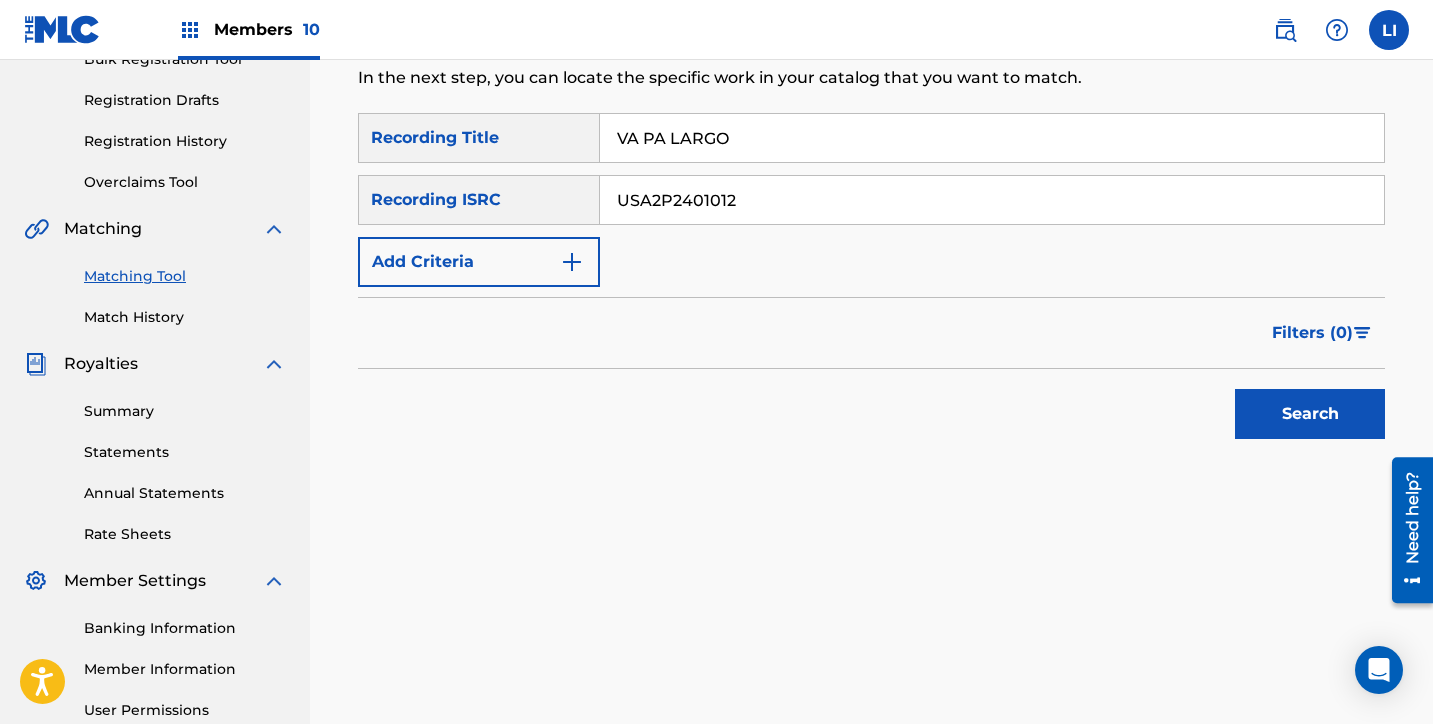 type on "USA2P2401012" 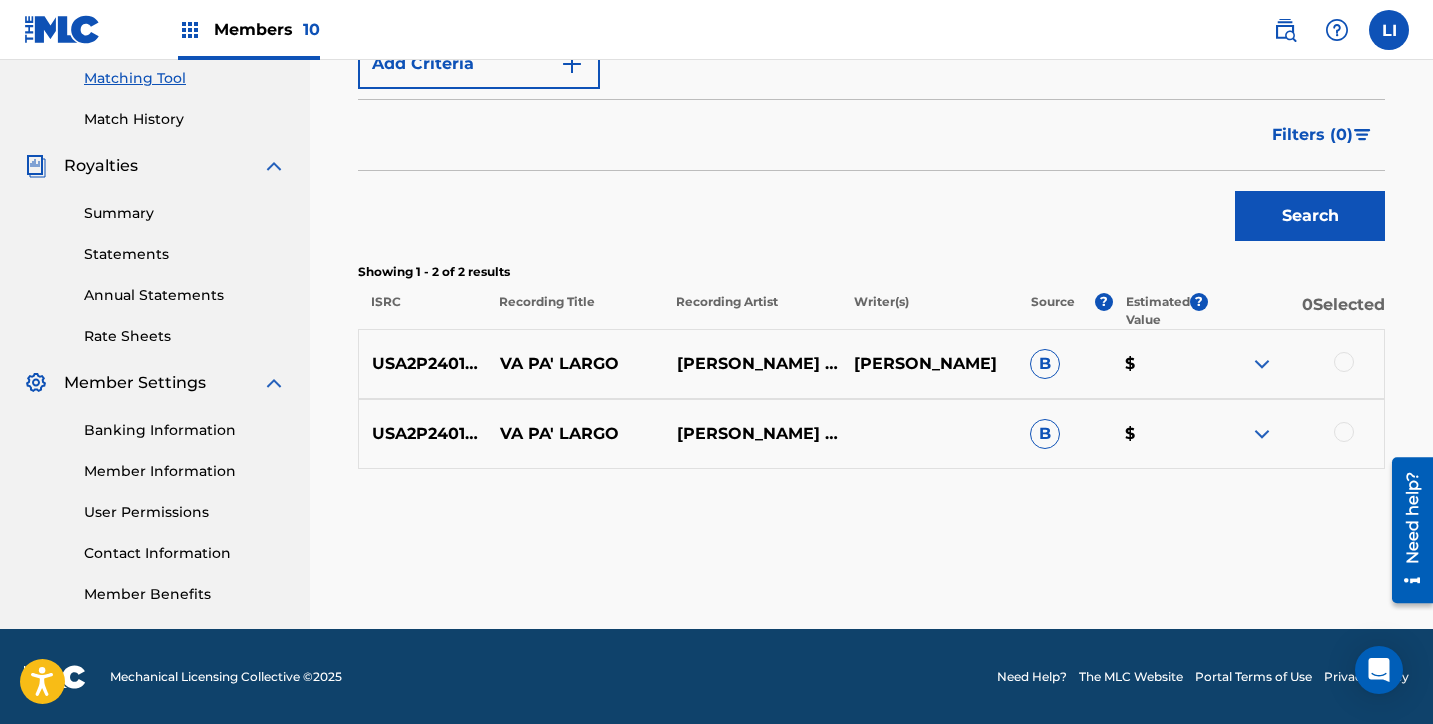 scroll, scrollTop: 516, scrollLeft: 0, axis: vertical 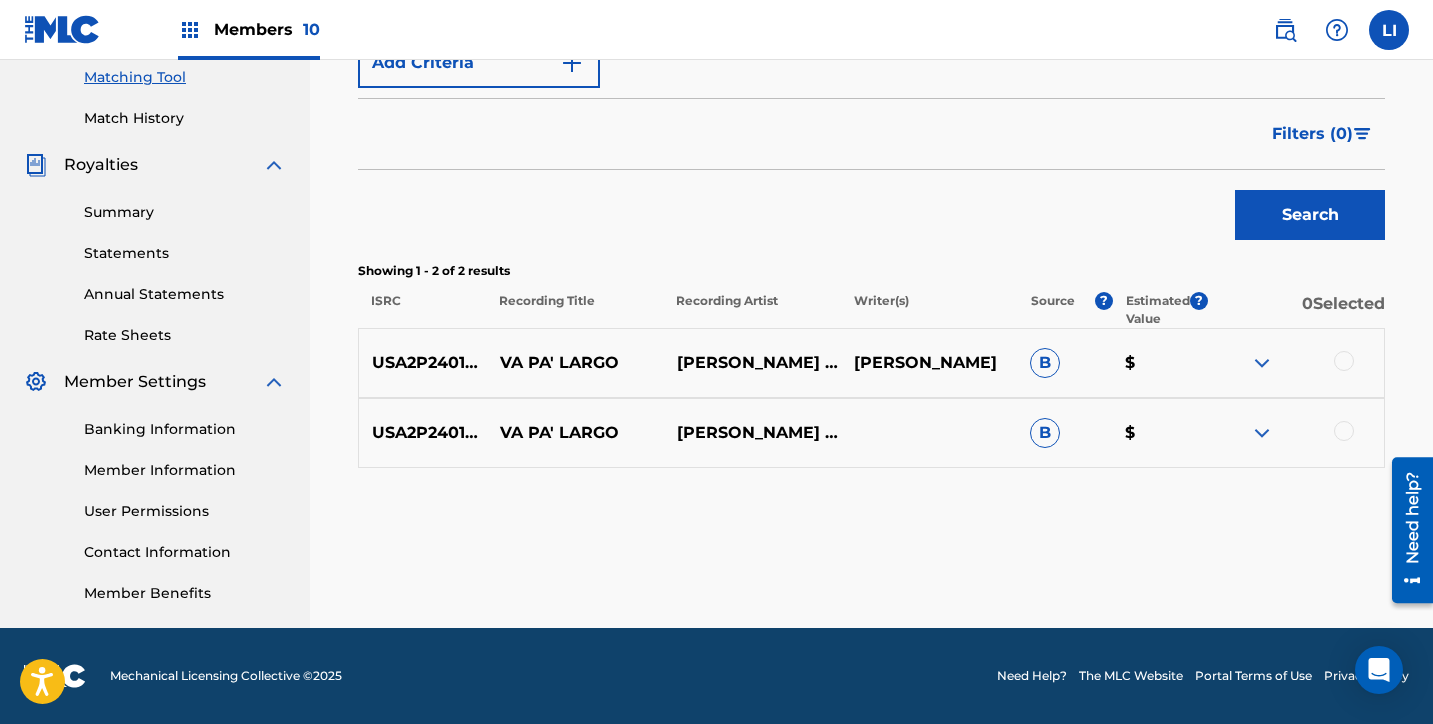 click on "USA2P2401012 VA PA' LARGO [PERSON_NAME] DE AGUA AZUL B $" at bounding box center [871, 433] 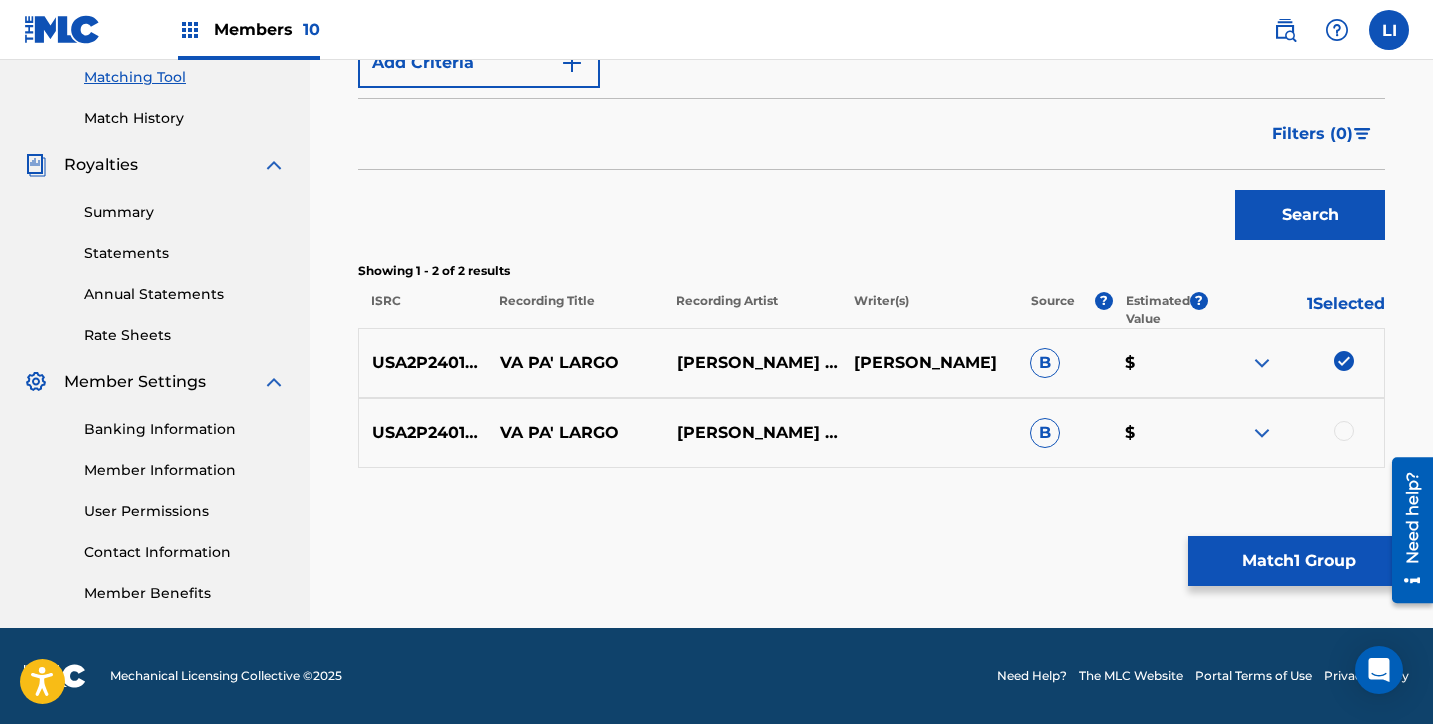 click at bounding box center [1344, 431] 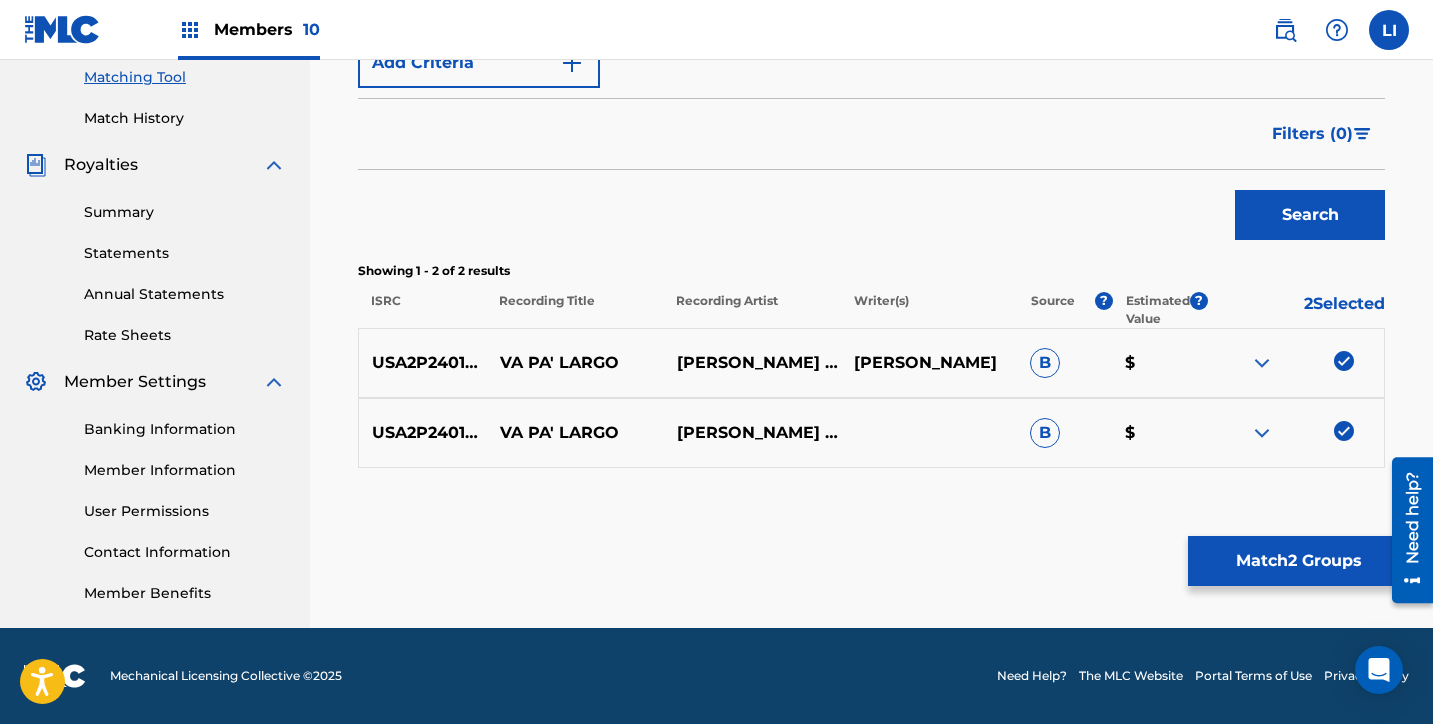 click on "Matching Tool The Matching Tool allows Members to match  sound recordings  to works within their catalog. This ensures you'll collect the royalties you're owed for your work(s). The first step is to locate recordings not yet matched to your works by entering criteria in the search fields below. Search results are sorted by relevance and will be grouped together based on similar data. In the next step, you can locate the specific work in your catalog that you want to match. SearchWithCriteria9f164296-5430-49c0-bffa-0220f01874a9 Recording Title VA PA LARGO SearchWithCriteriada1b1107-f2d2-48a5-976d-ea8173e3807a Recording ISRC USA2P2401012 Add Criteria Filter Estimated Value All $$$$$ $$$$ $$$ $$ $ Source All Blanket License Historical Unmatched Remove Filters Apply Filters Filters ( 0 ) Search Showing 1 - 2 of 2 results ISRC Recording Title Recording Artist Writer(s) Source ? Estimated Value ? 2  Selected USA2P2401012 VA PA' LARGO [PERSON_NAME] DE AGUA AZUL [PERSON_NAME] B $ USA2P2401012 VA PA' LARGO B $ Match" at bounding box center (871, 106) 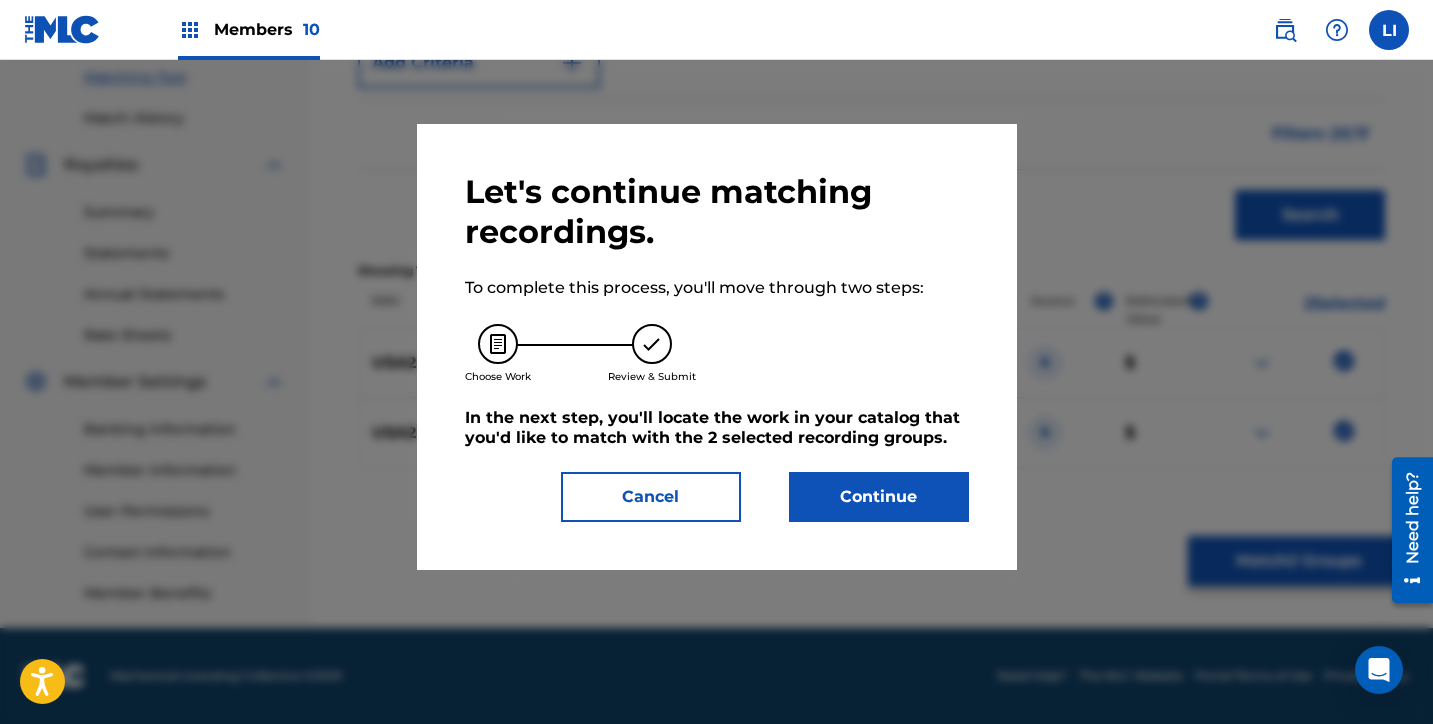 click on "Continue" at bounding box center (879, 497) 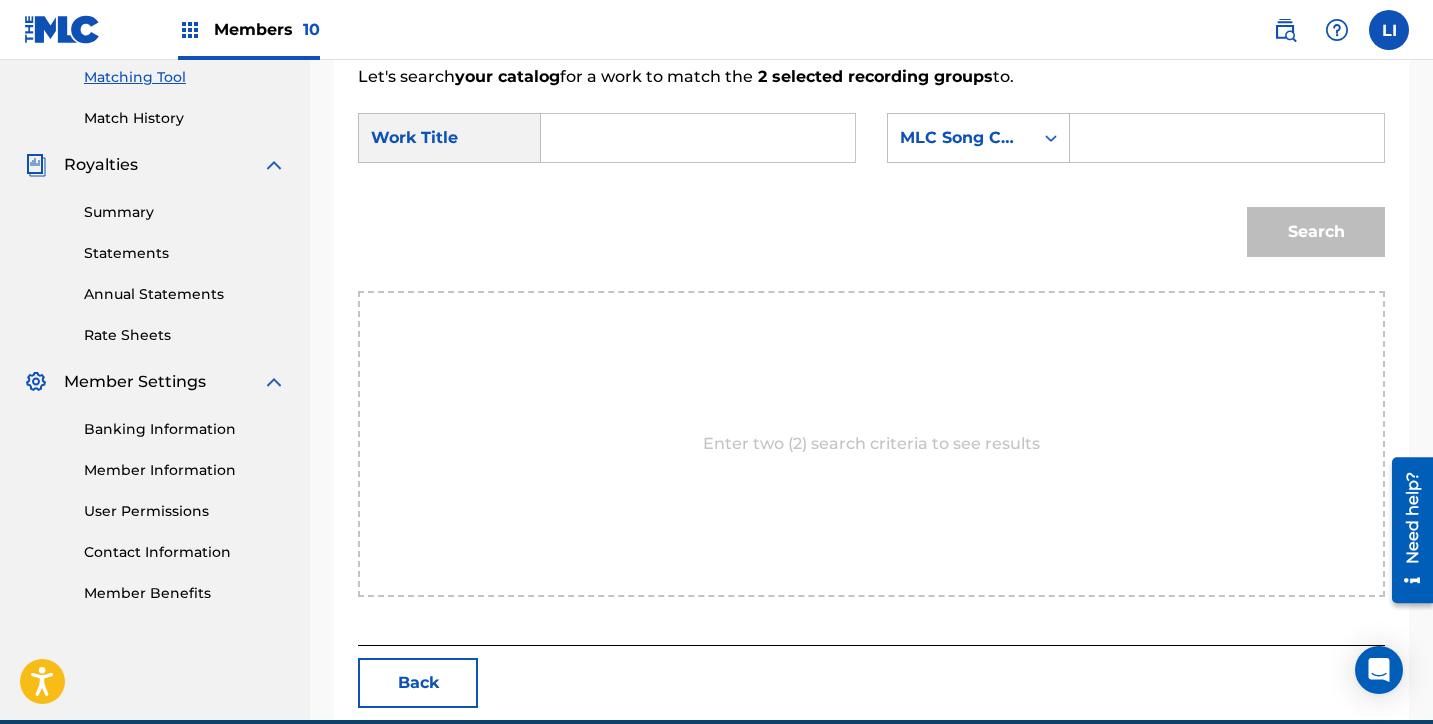 click at bounding box center (698, 138) 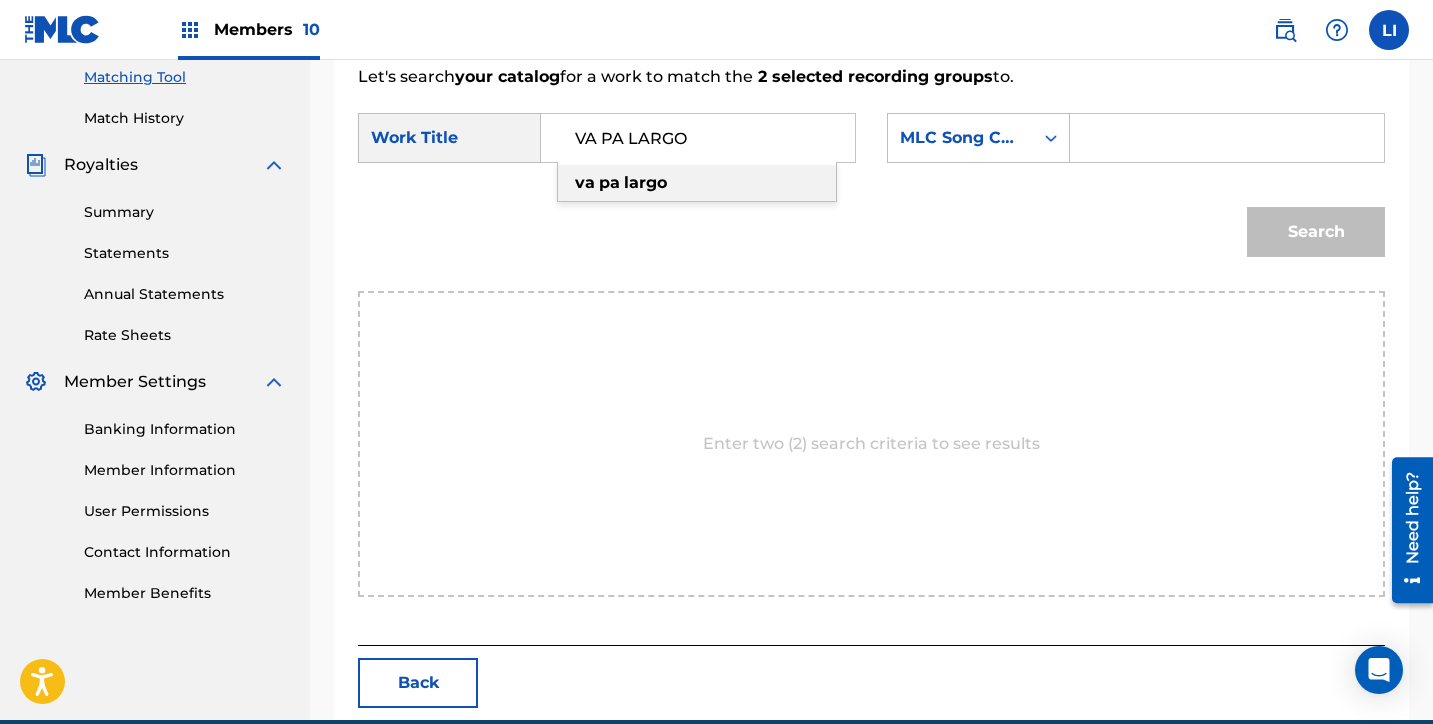 type on "VA PA LARGO" 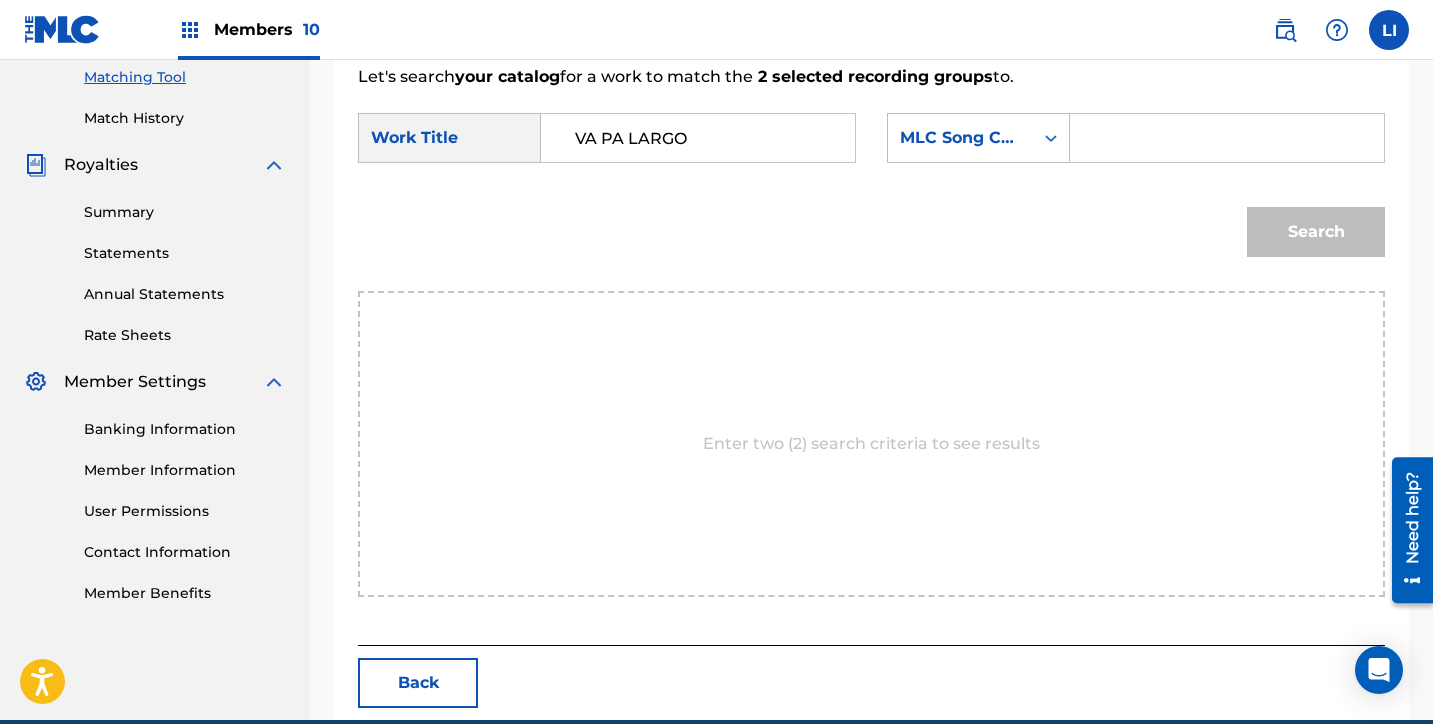 paste on "VW9WWS" 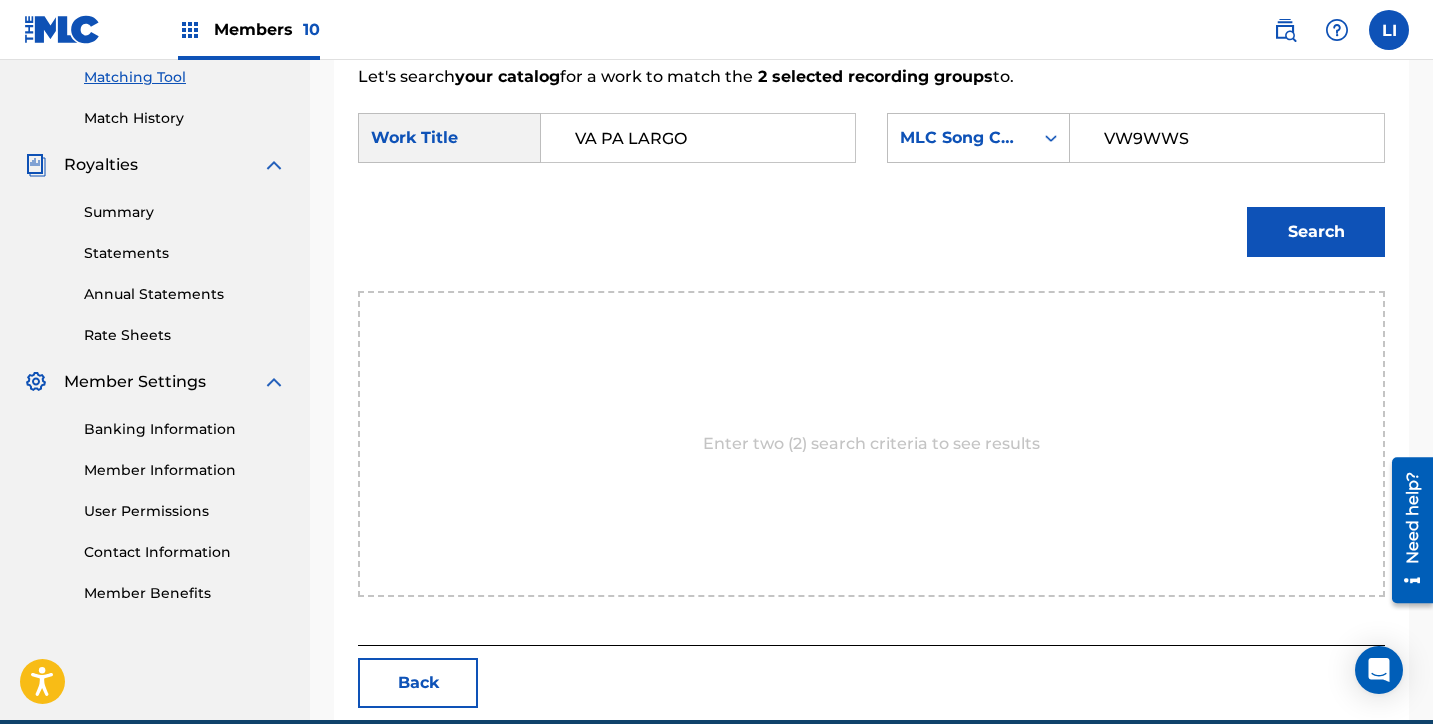 type on "VW9WWS" 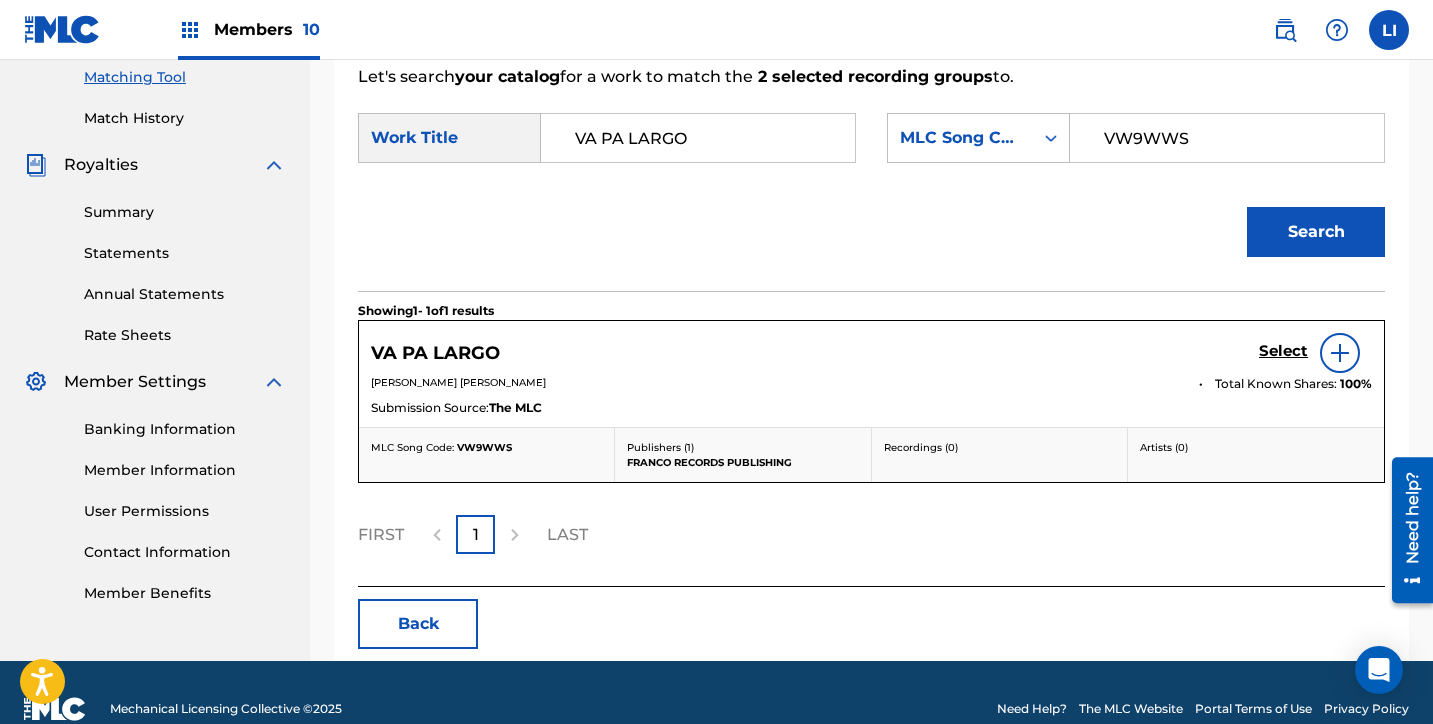 click on "Select" at bounding box center [1283, 351] 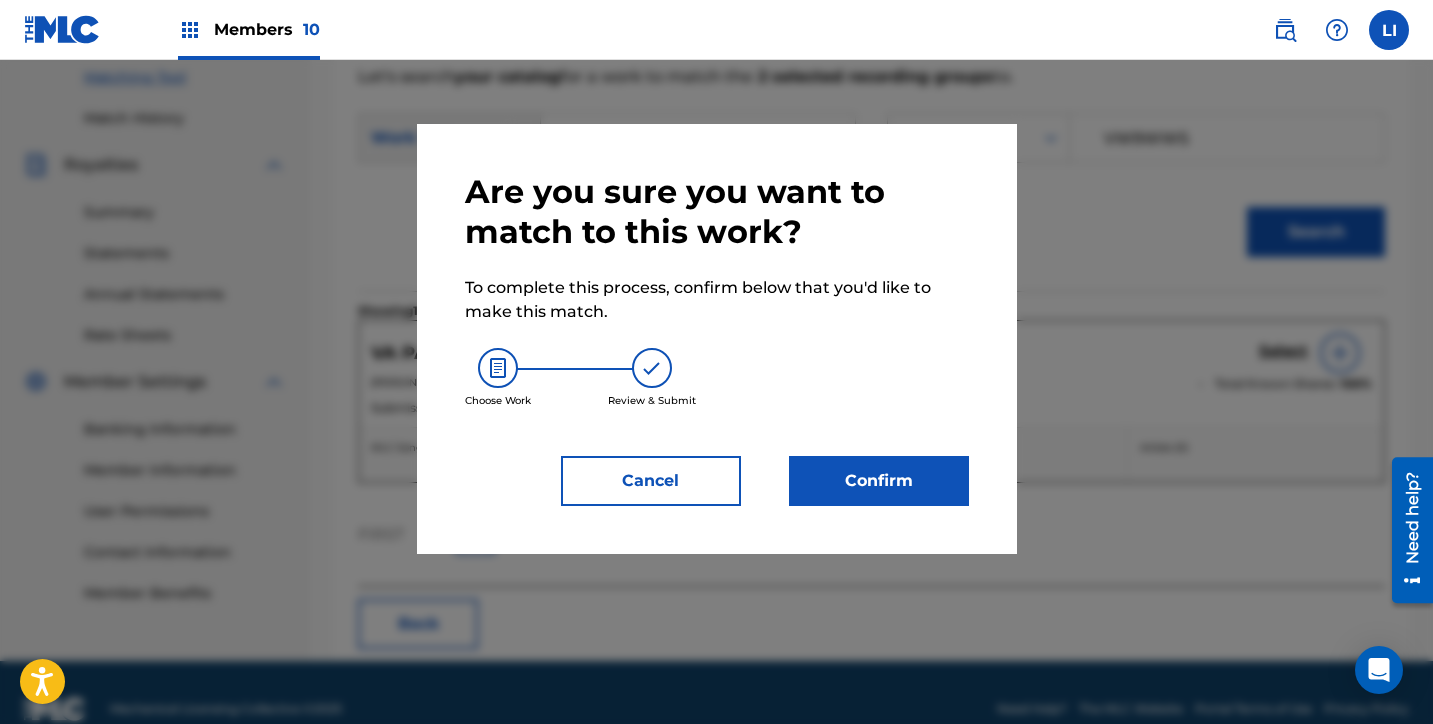 drag, startPoint x: 846, startPoint y: 446, endPoint x: 846, endPoint y: 461, distance: 15 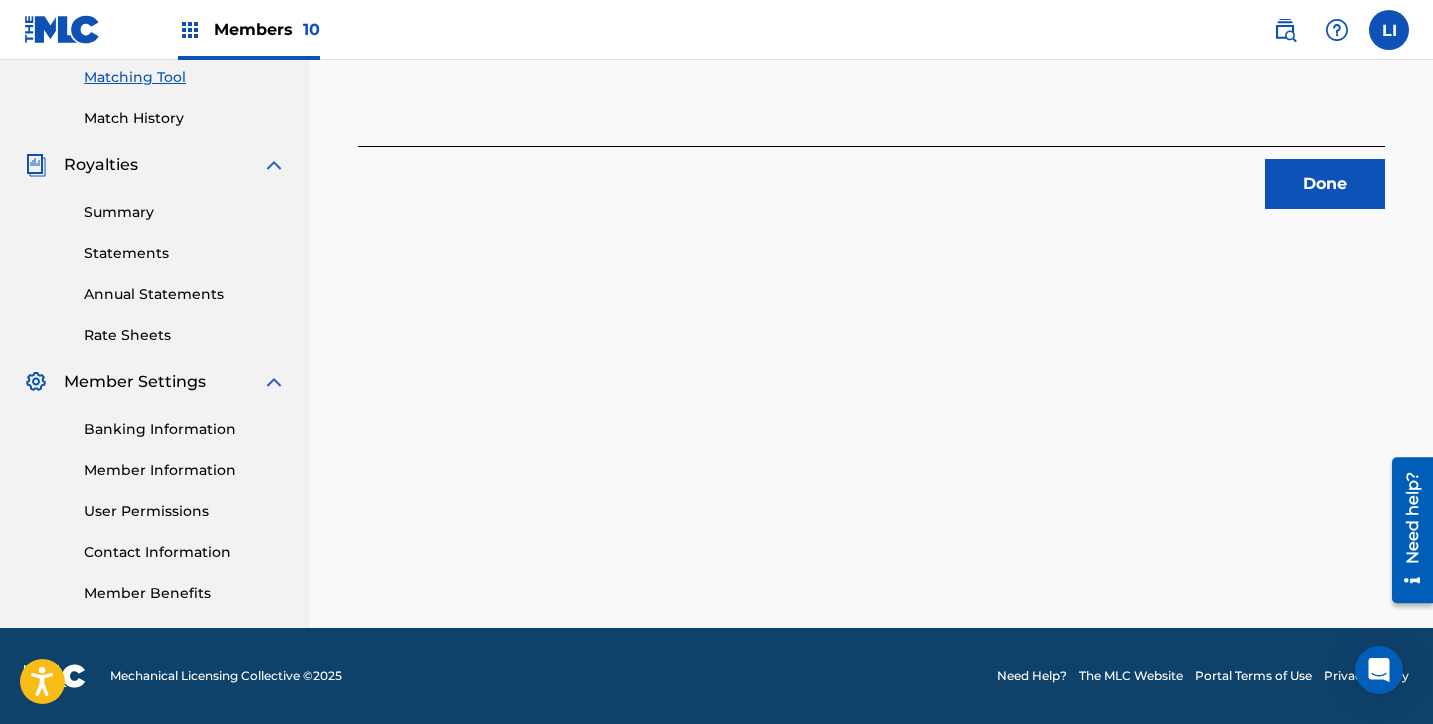 click on "Done" at bounding box center [1325, 184] 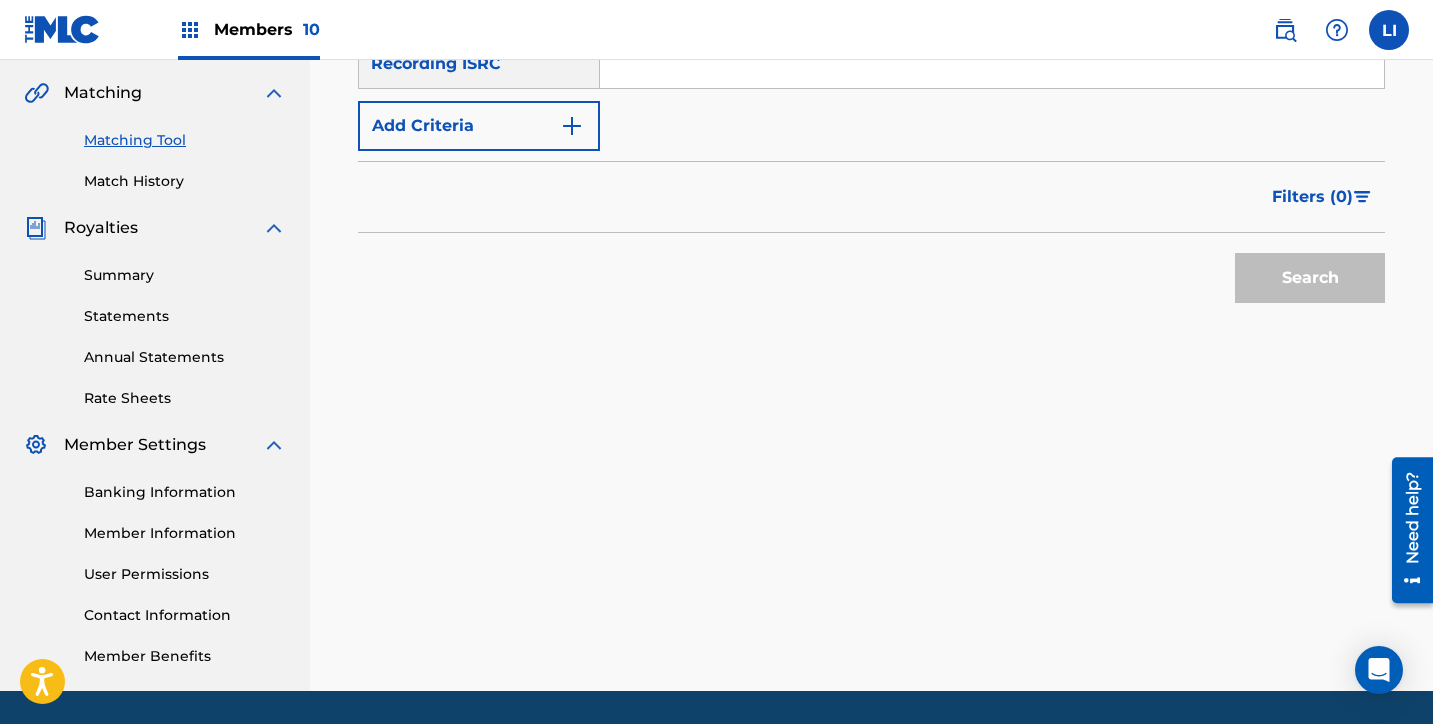 scroll, scrollTop: 357, scrollLeft: 0, axis: vertical 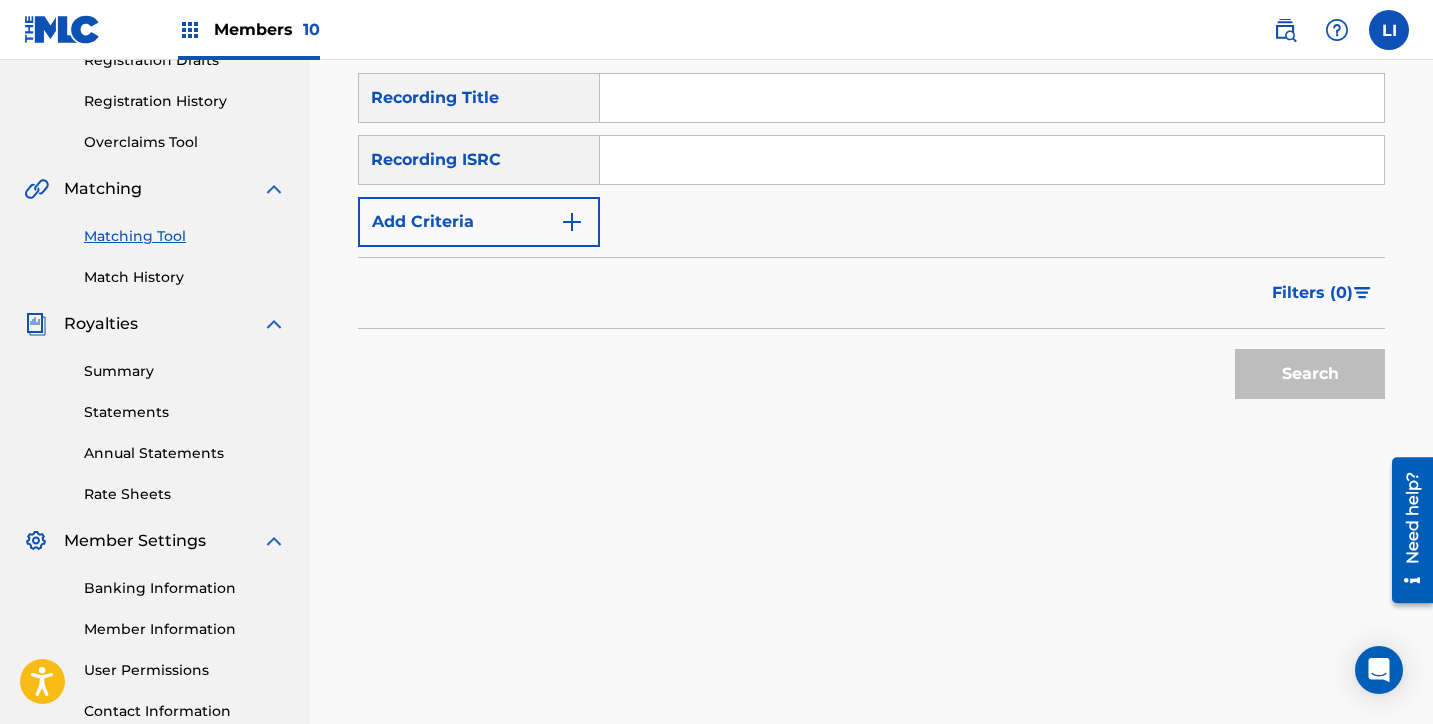 click at bounding box center [992, 98] 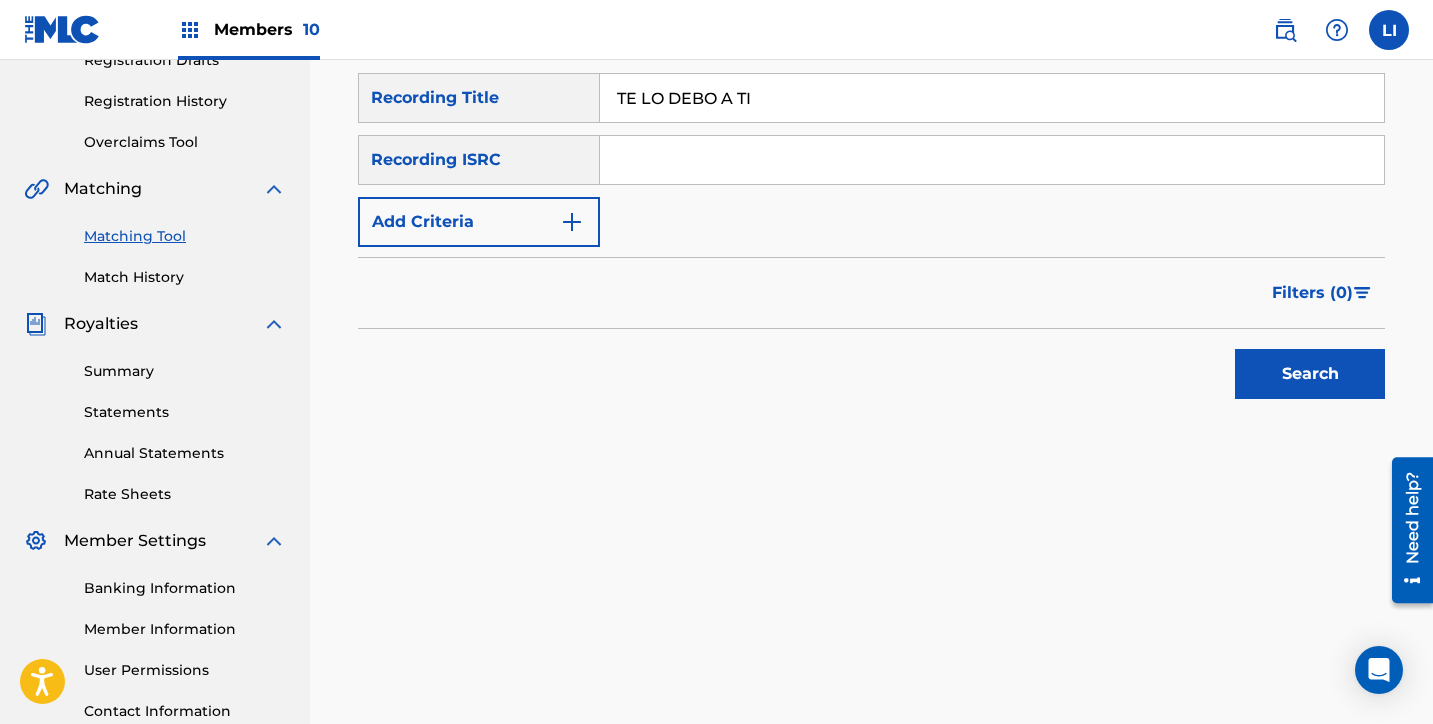 type on "TE LO DEBO A TI" 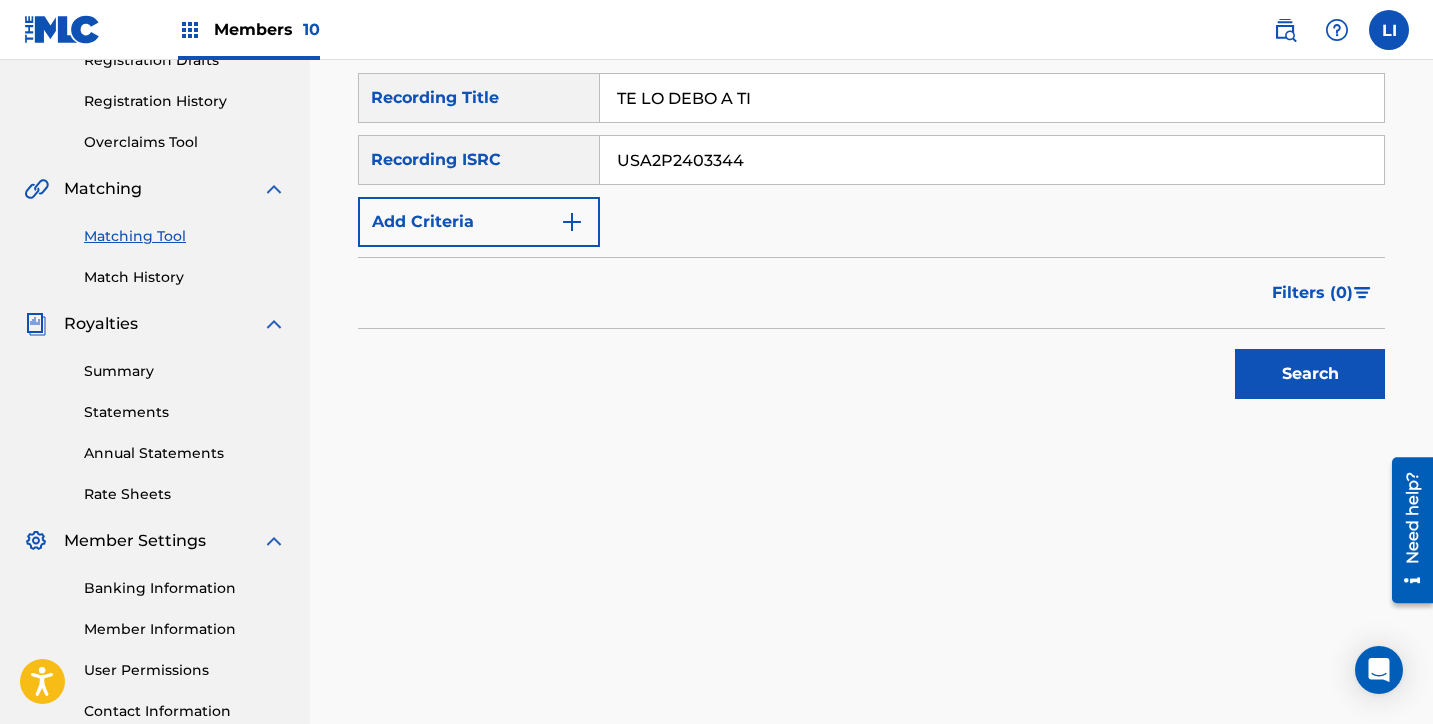 type on "USA2P2403344" 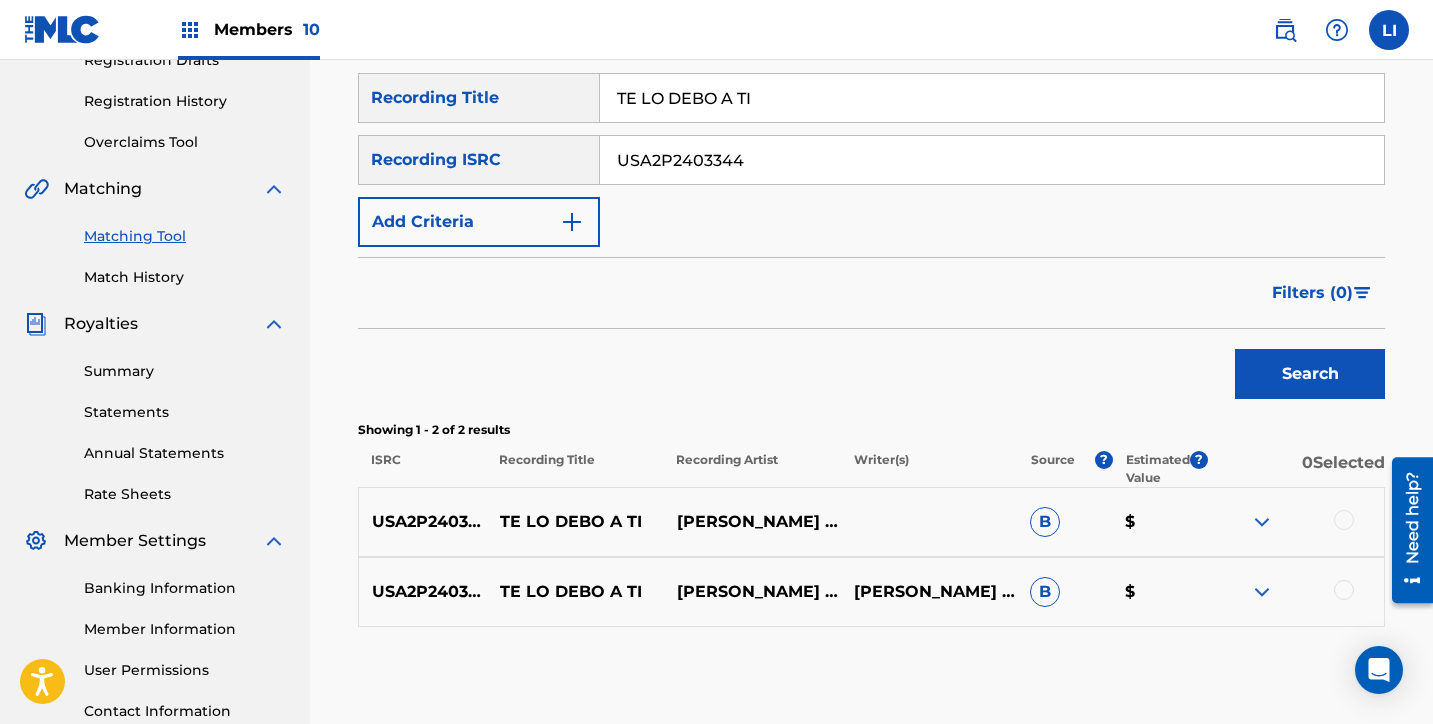click at bounding box center [1344, 520] 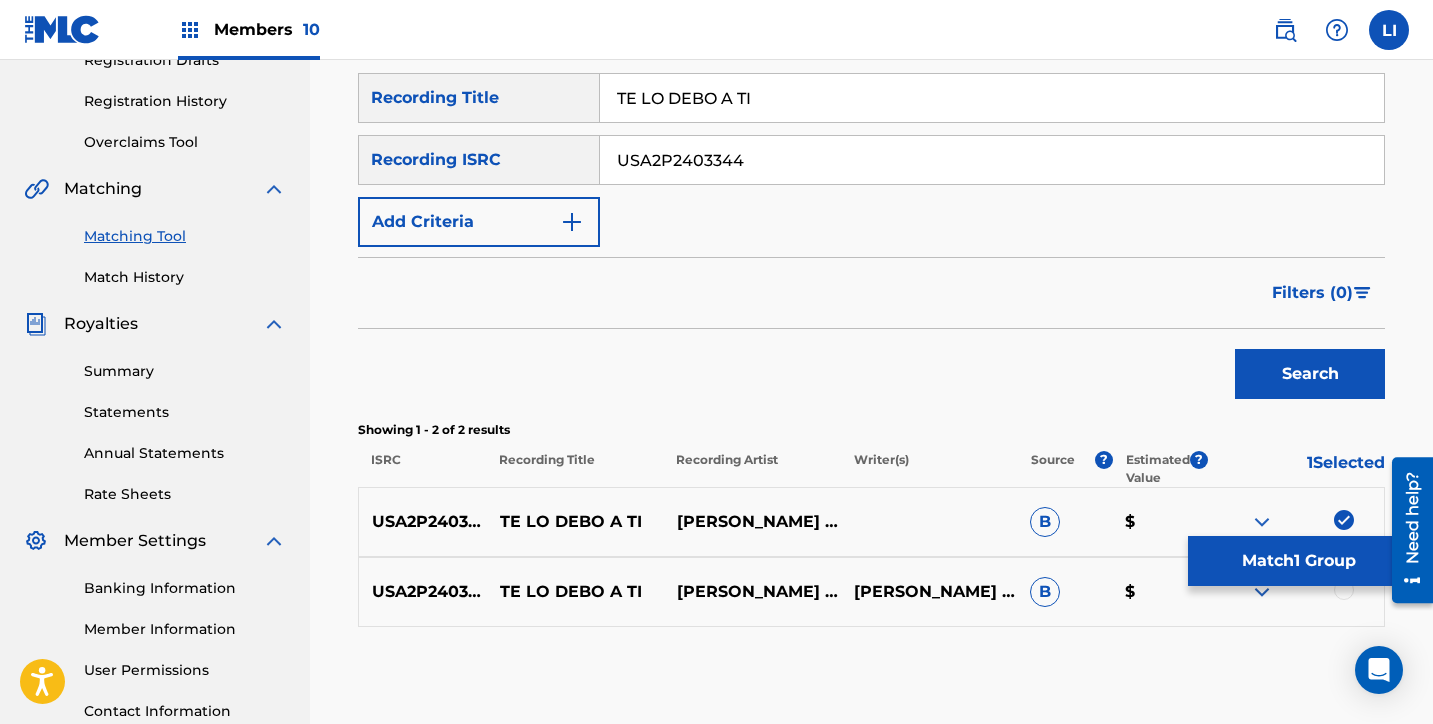 click at bounding box center (1344, 590) 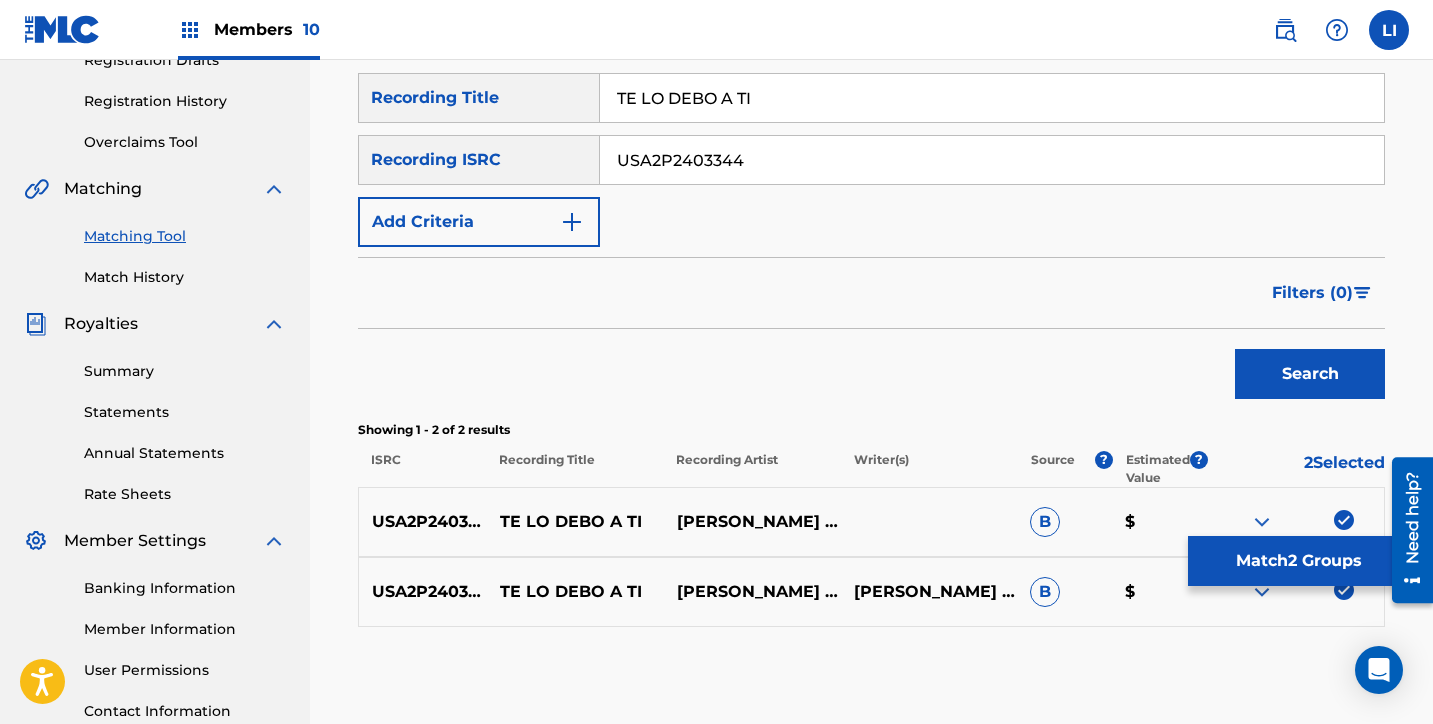 click on "Match  2 Groups" at bounding box center (1298, 561) 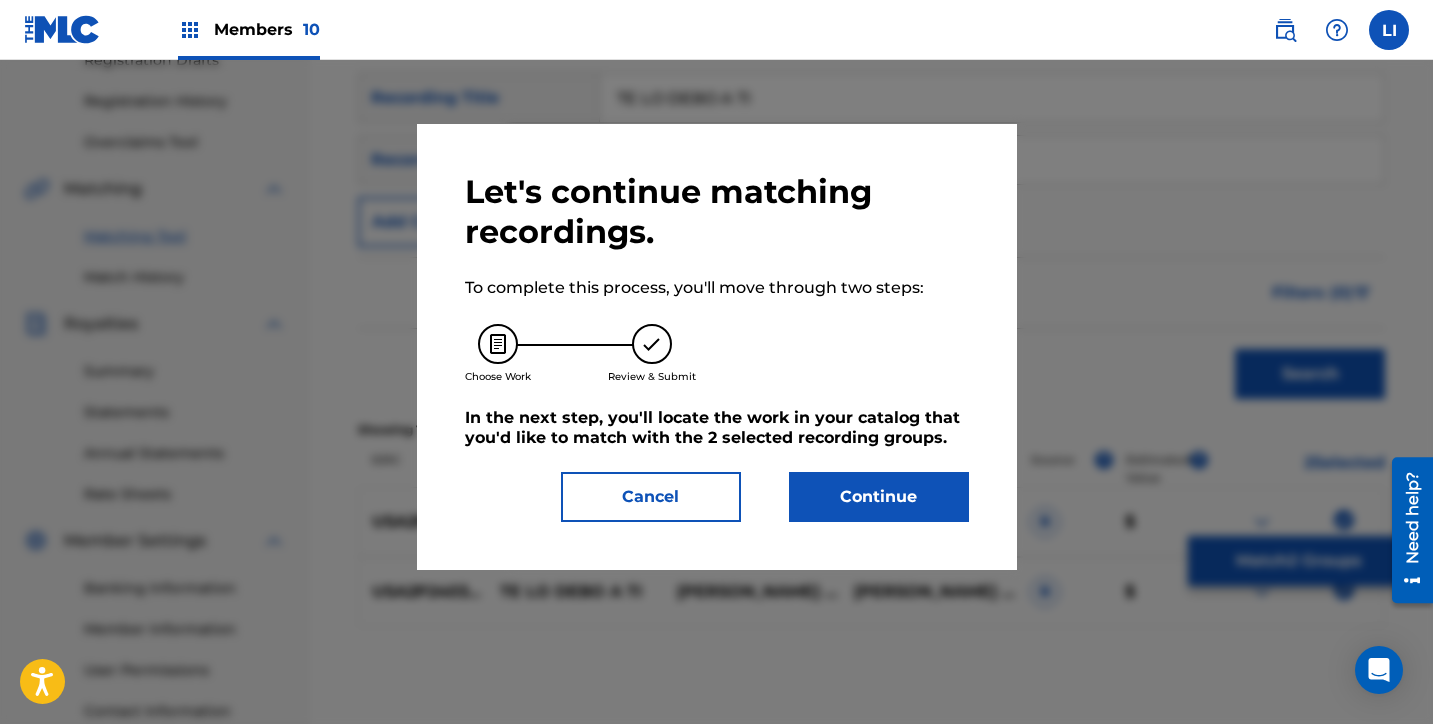 click on "Continue" at bounding box center (879, 497) 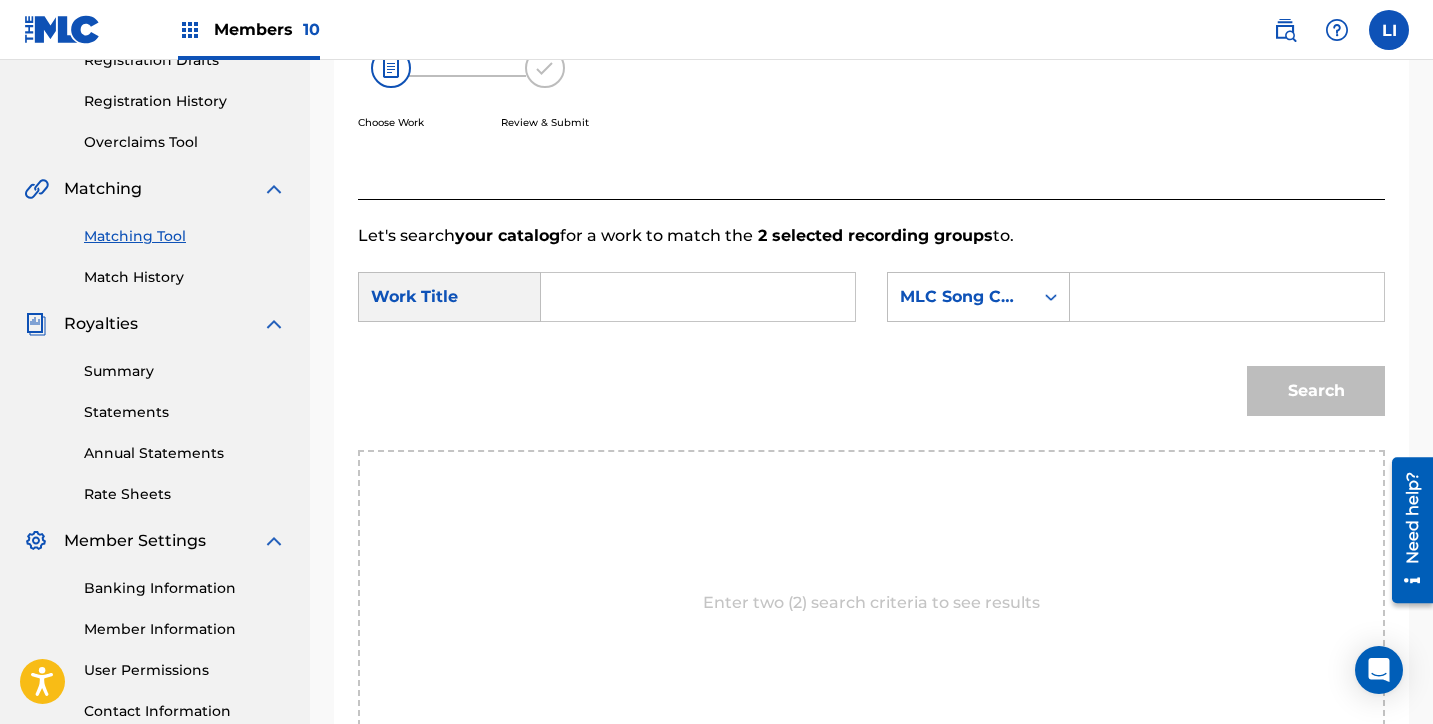 click at bounding box center [698, 297] 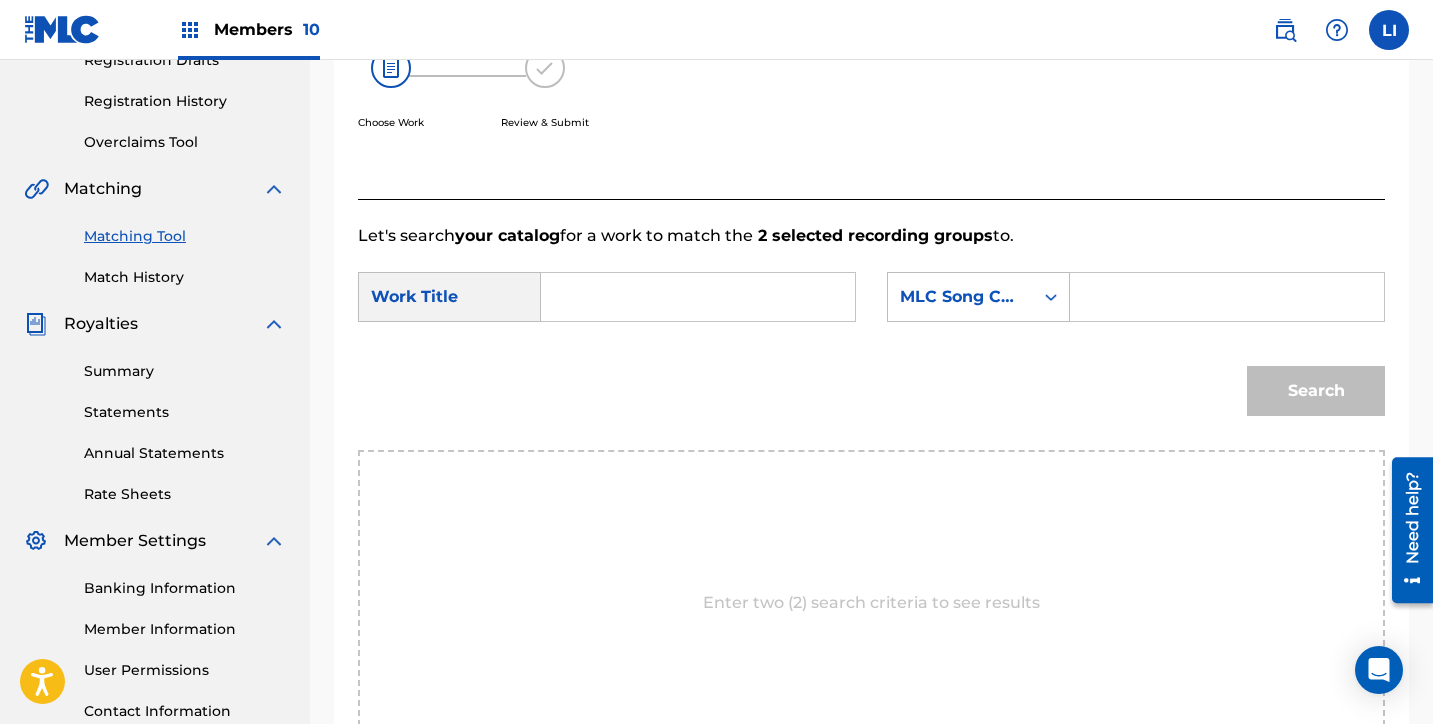 click at bounding box center (698, 297) 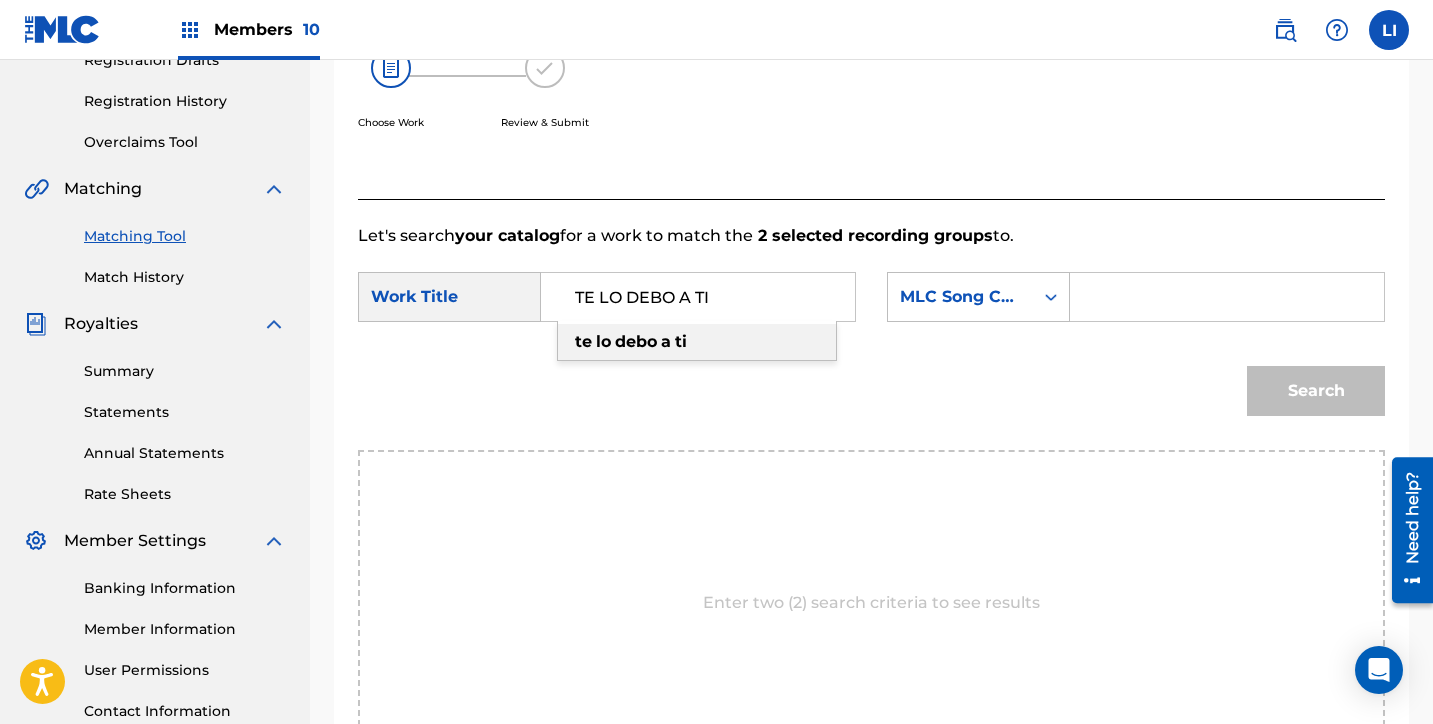 type on "TE LO DEBO A TI" 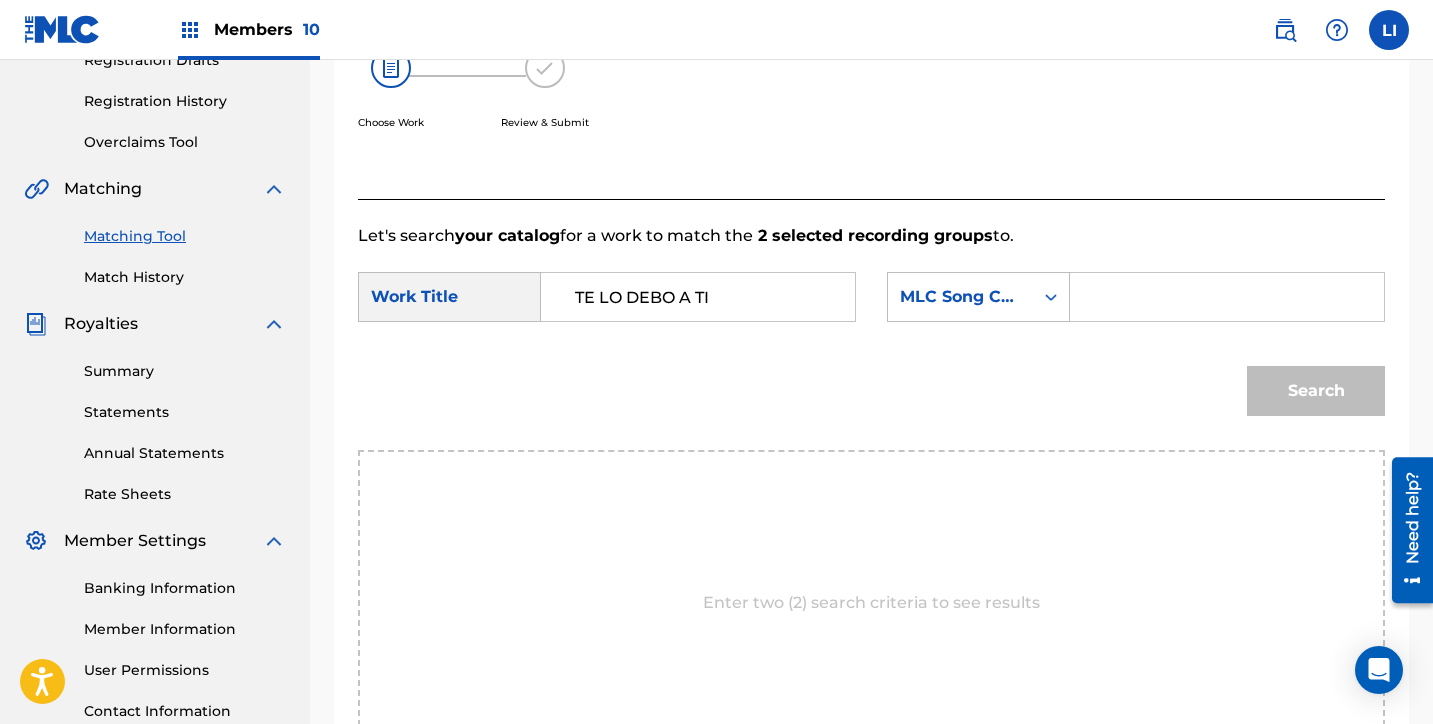 paste on "T46TP3" 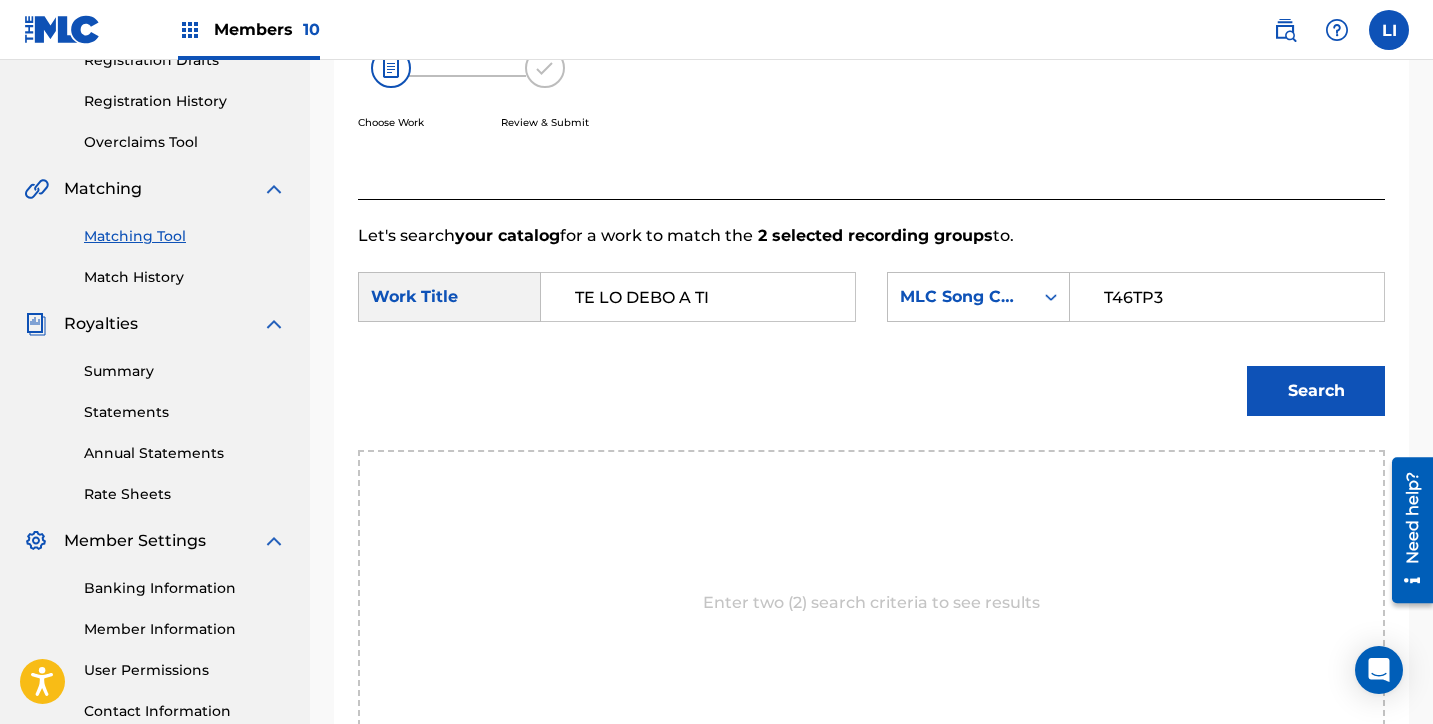 type on "T46TP3" 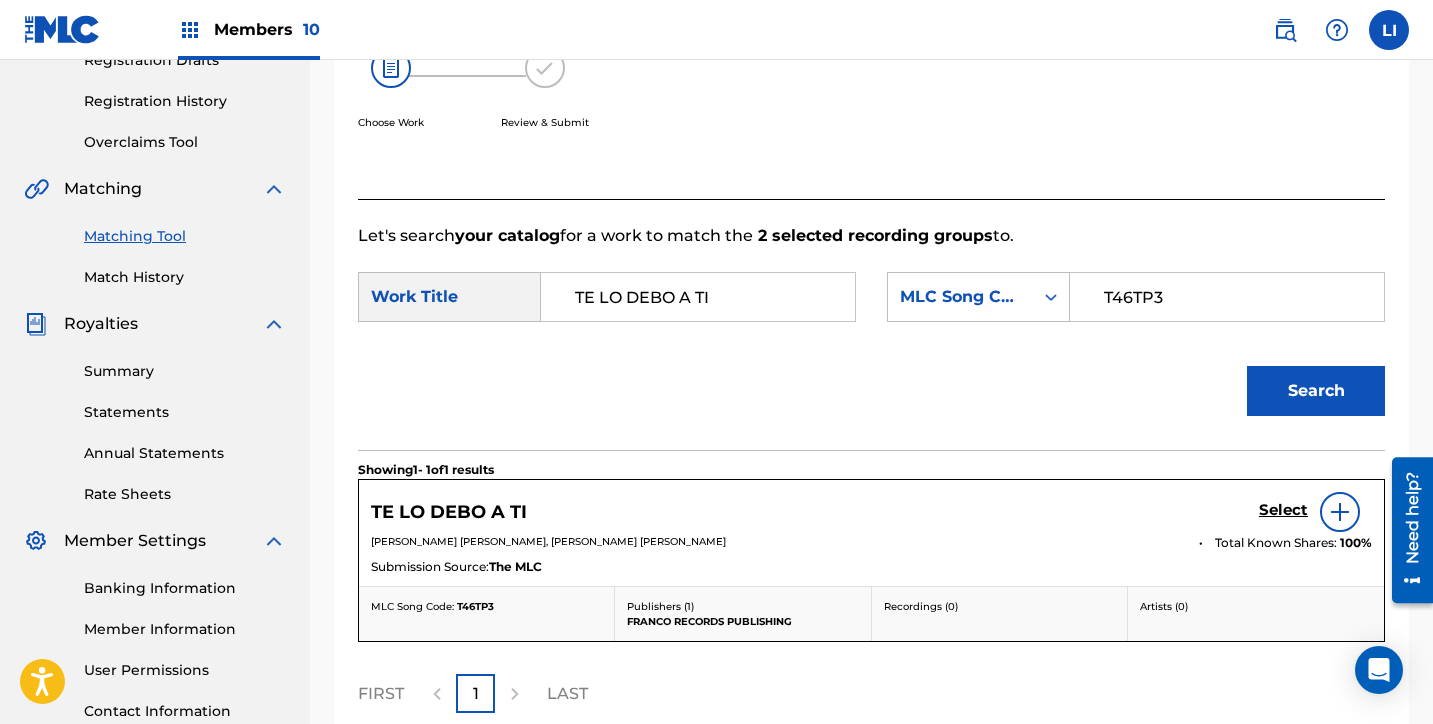 click on "Select" at bounding box center [1283, 510] 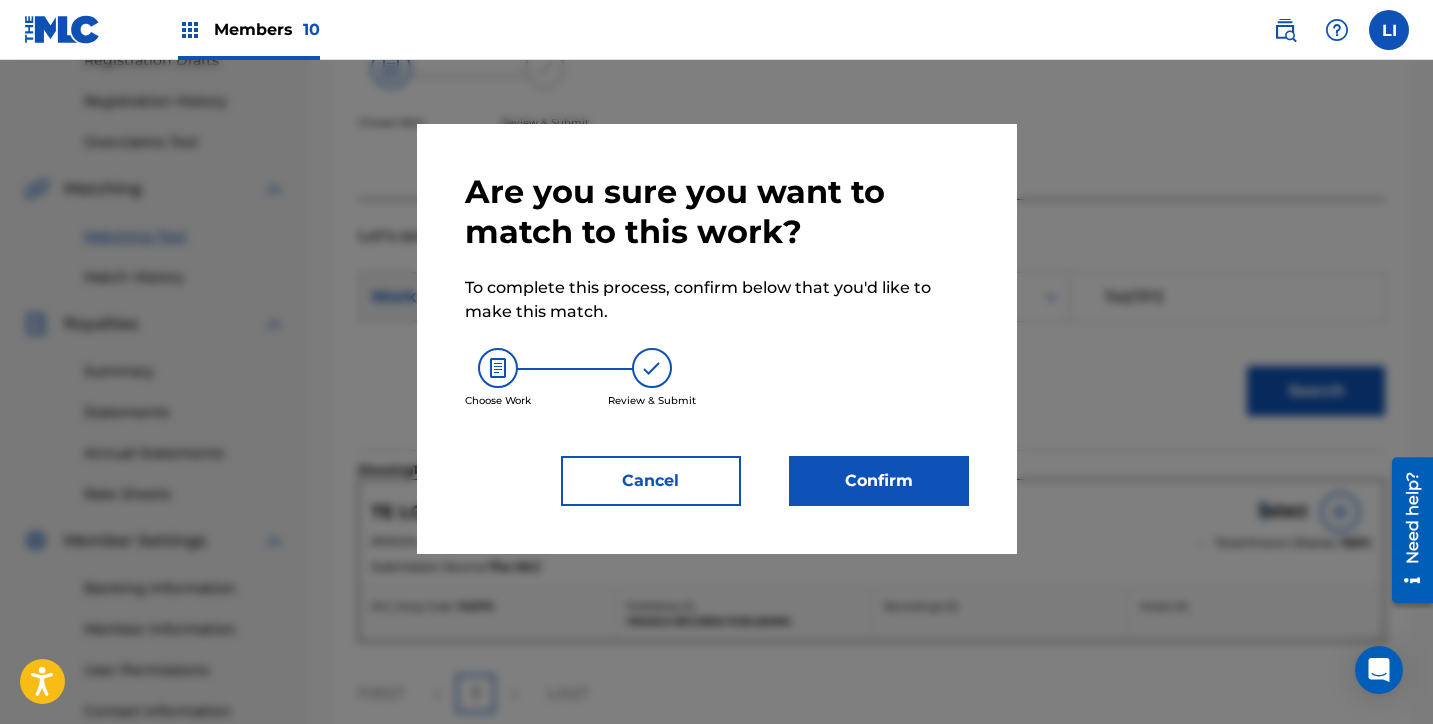 click on "Confirm" at bounding box center (879, 481) 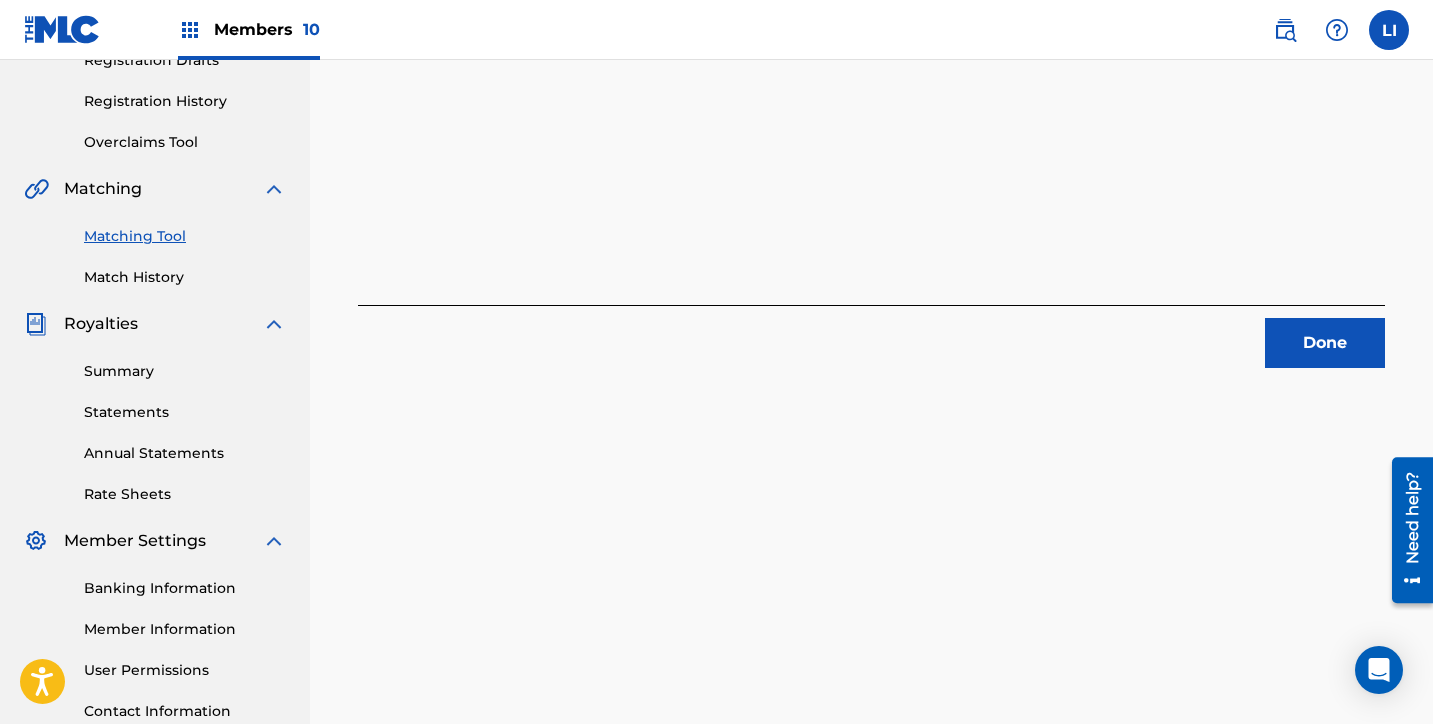 click on "Done" at bounding box center (1325, 343) 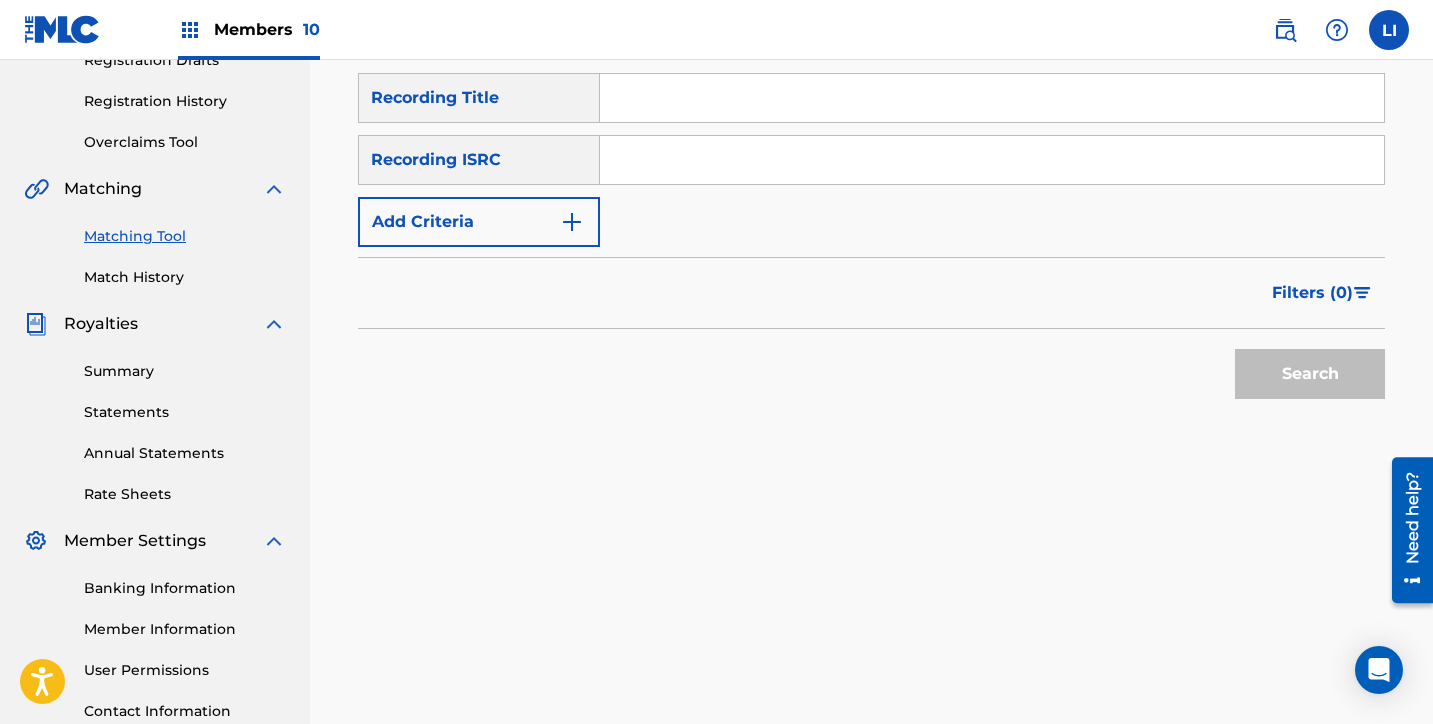 click at bounding box center (992, 98) 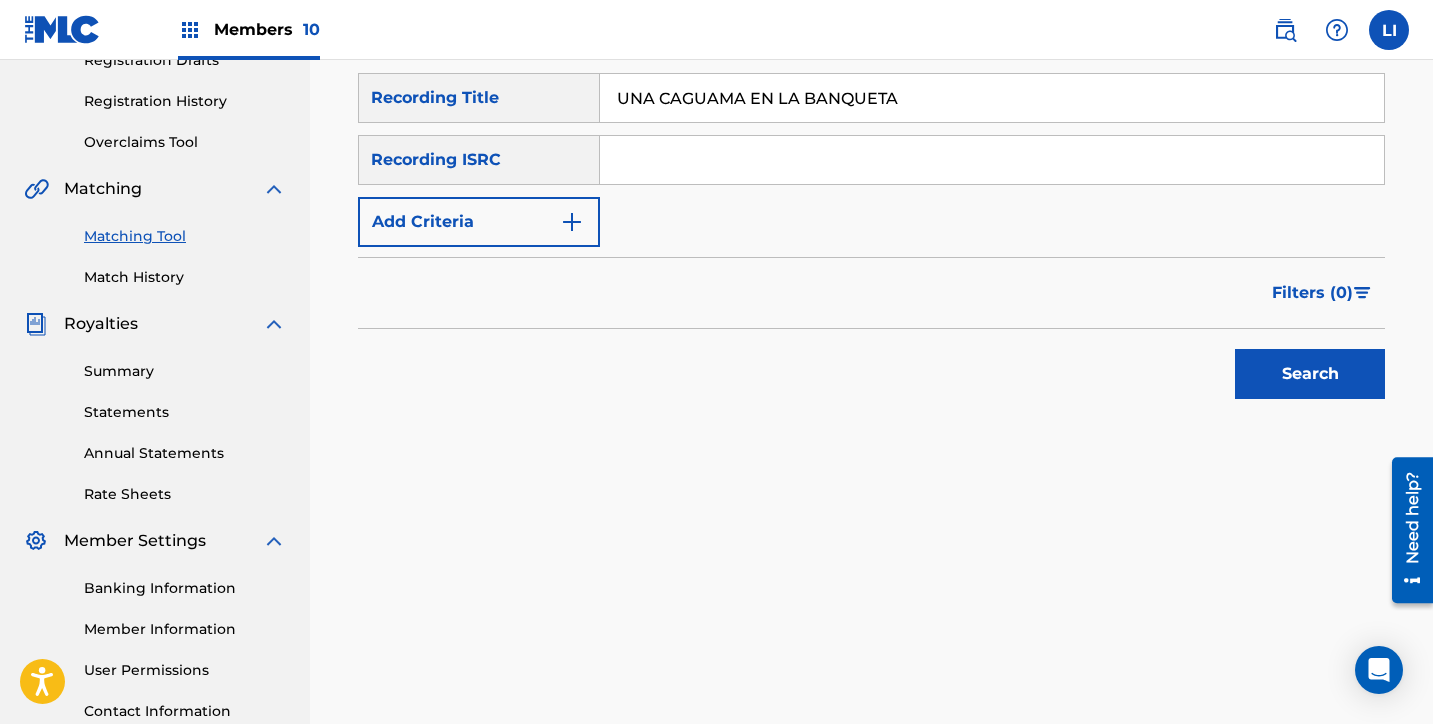 type on "UNA CAGUAMA EN LA BANQUETA" 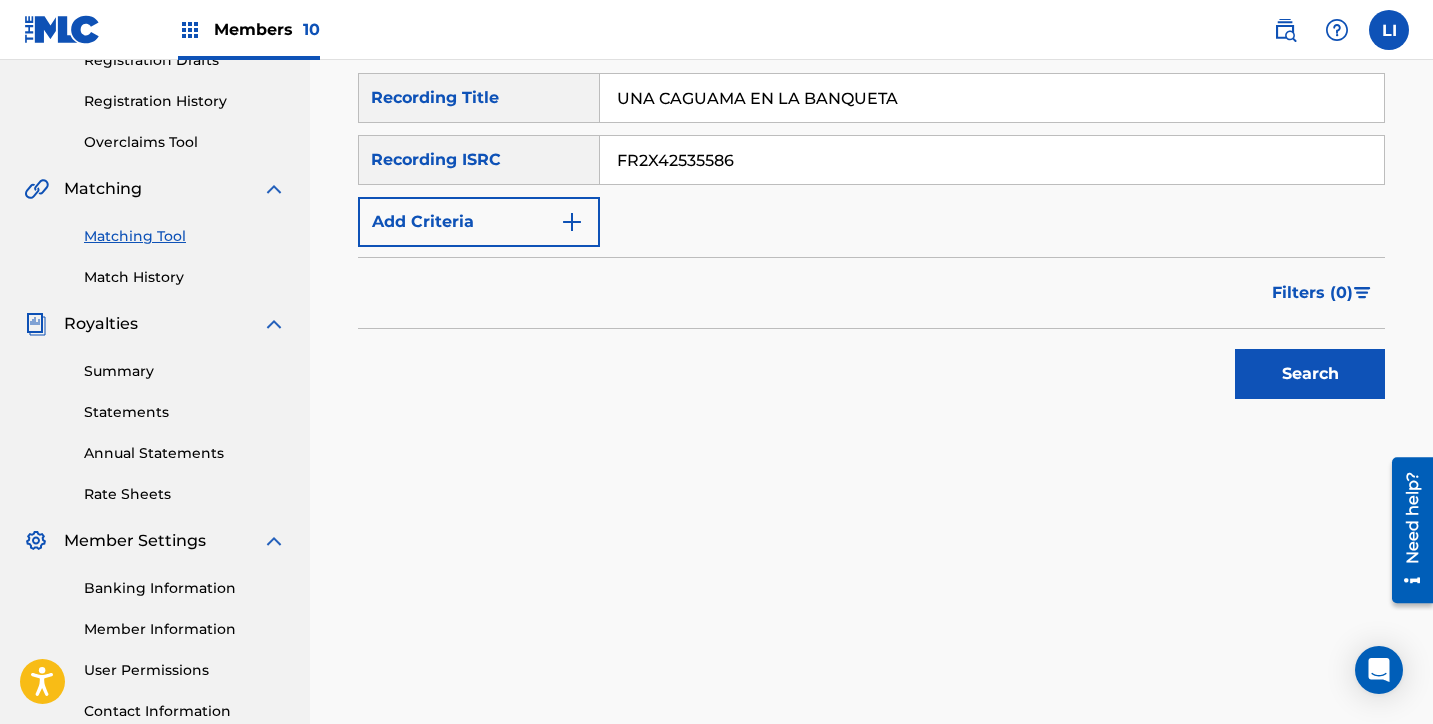 type on "FR2X42535586" 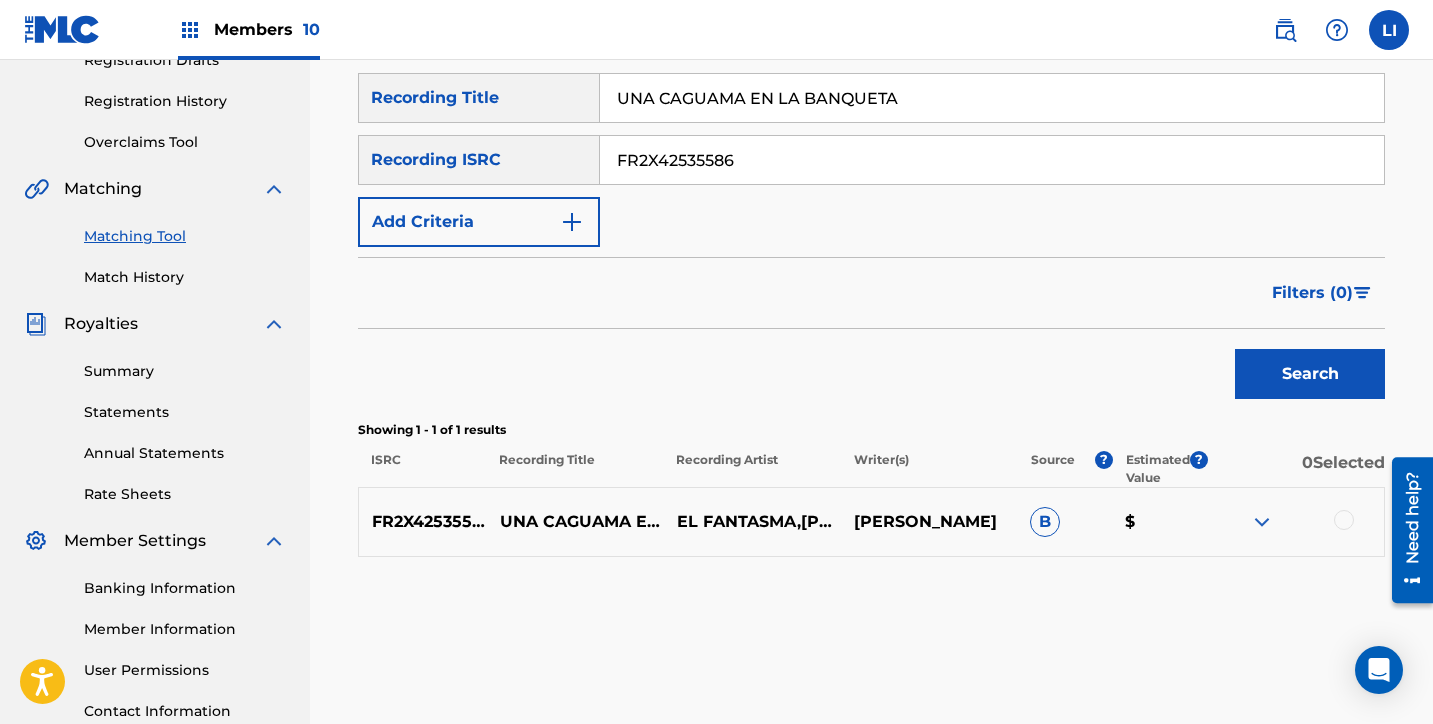 click at bounding box center [1344, 520] 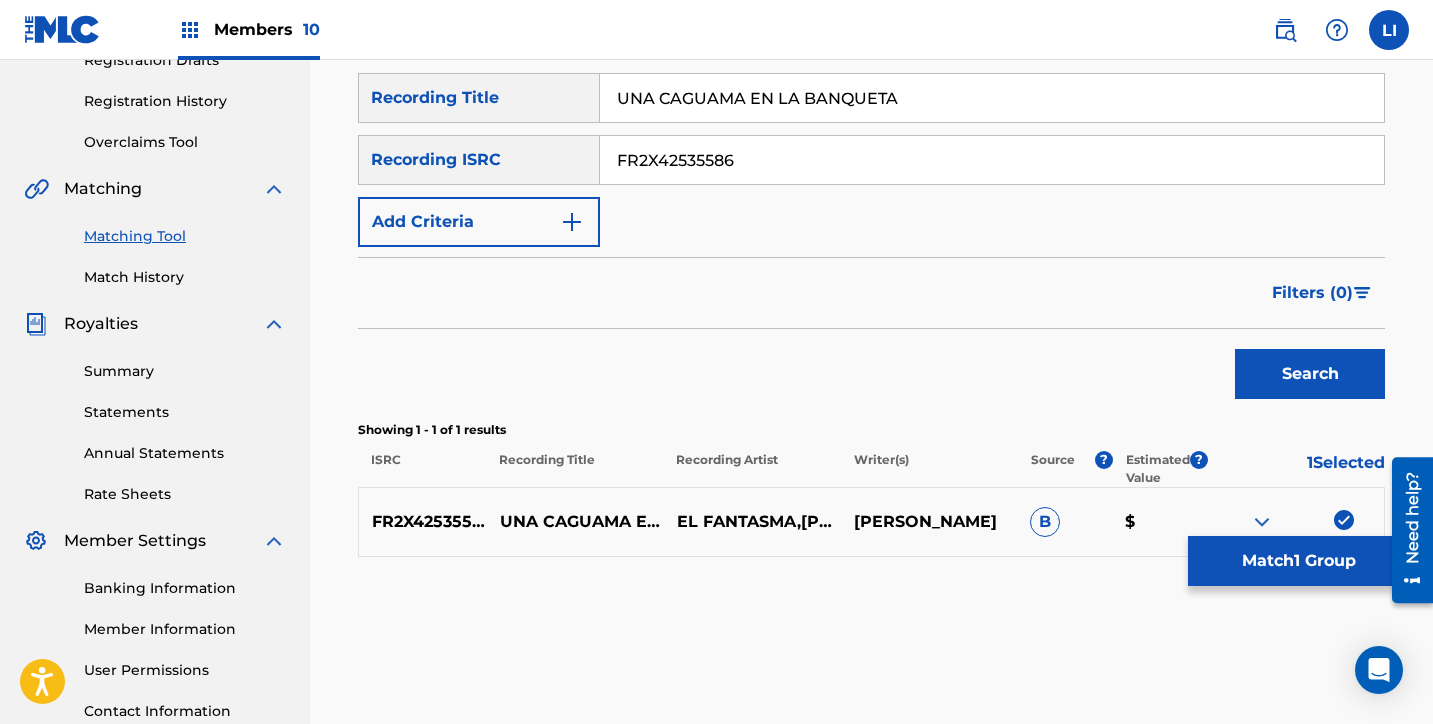 click on "Match  1 Group" at bounding box center (1298, 561) 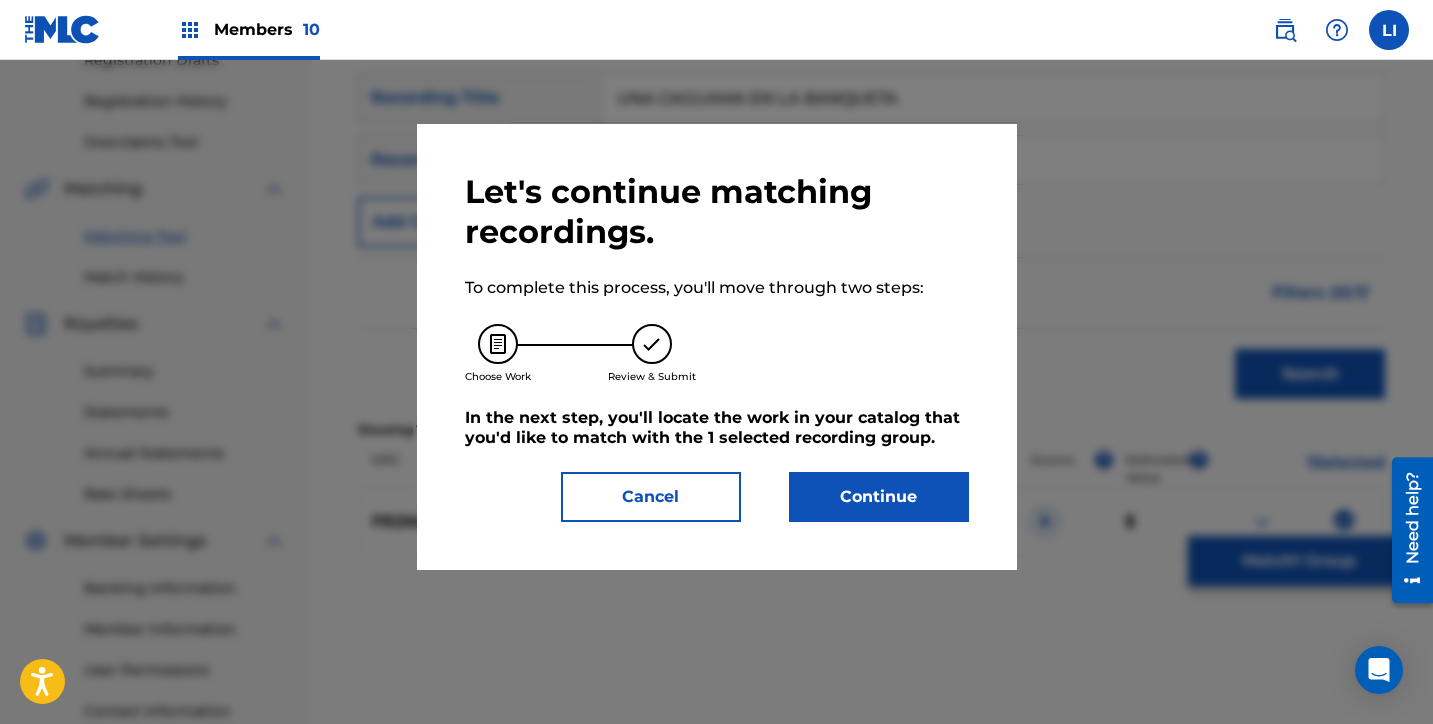 click on "Let's continue matching recordings. To complete this process, you'll move through two steps: Choose Work Review & Submit In the next step, you'll locate the work in your catalog that you'd like to match with the   1 selected recording group . Cancel Continue" at bounding box center [717, 347] 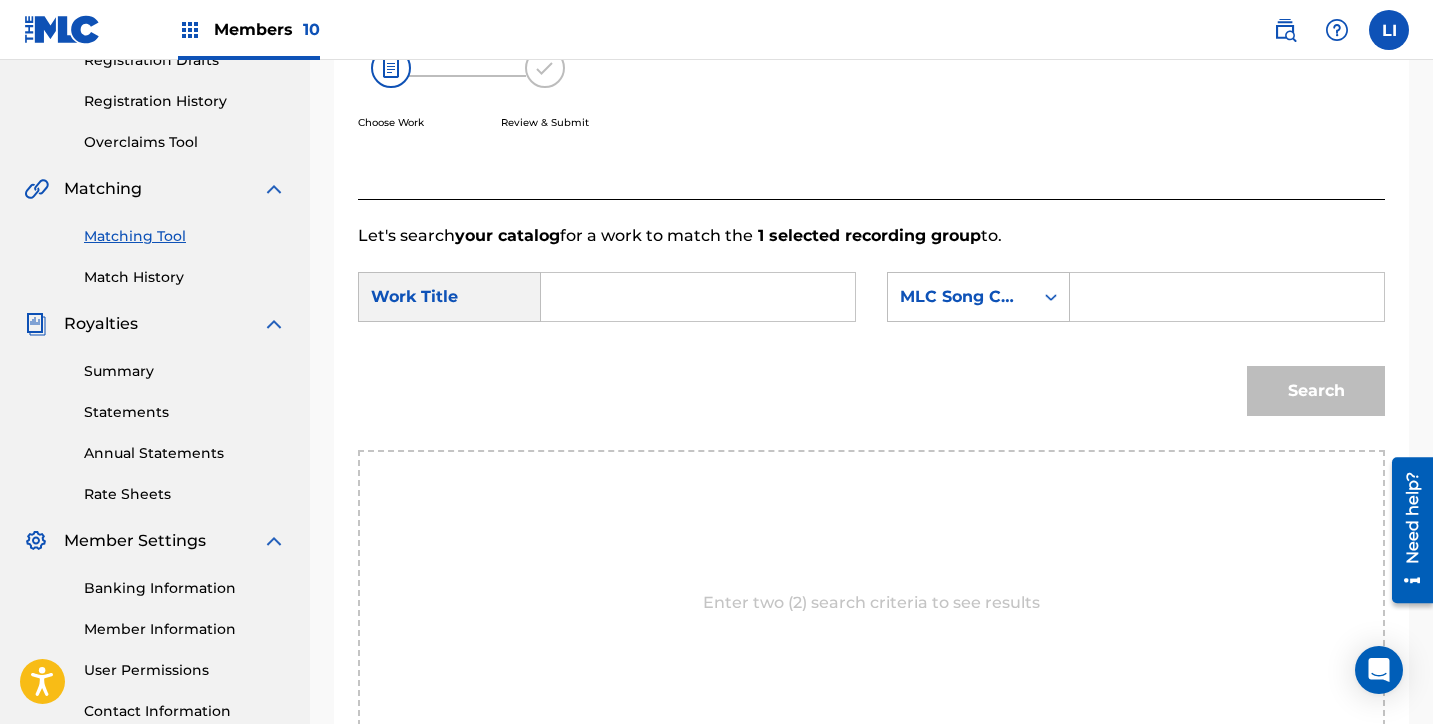 click at bounding box center [698, 297] 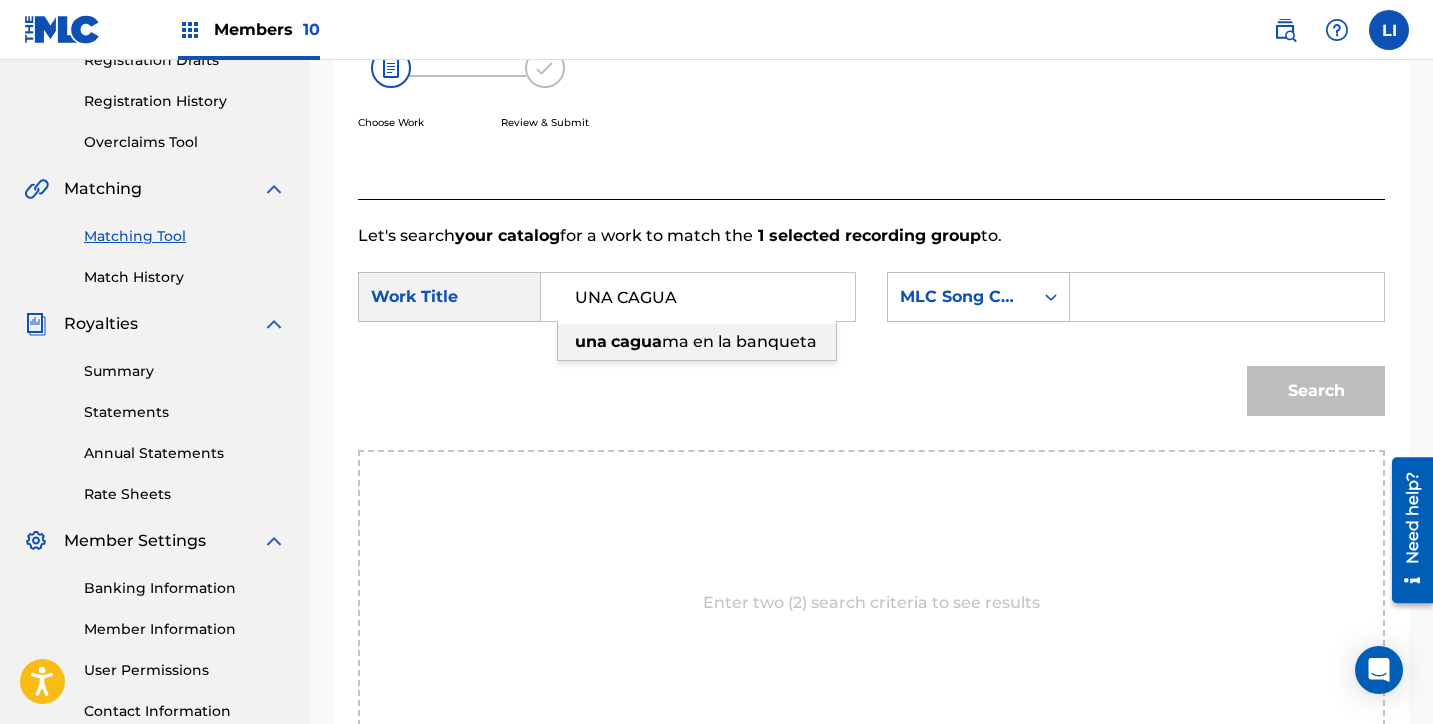 drag, startPoint x: 719, startPoint y: 348, endPoint x: 1187, endPoint y: 311, distance: 469.46033 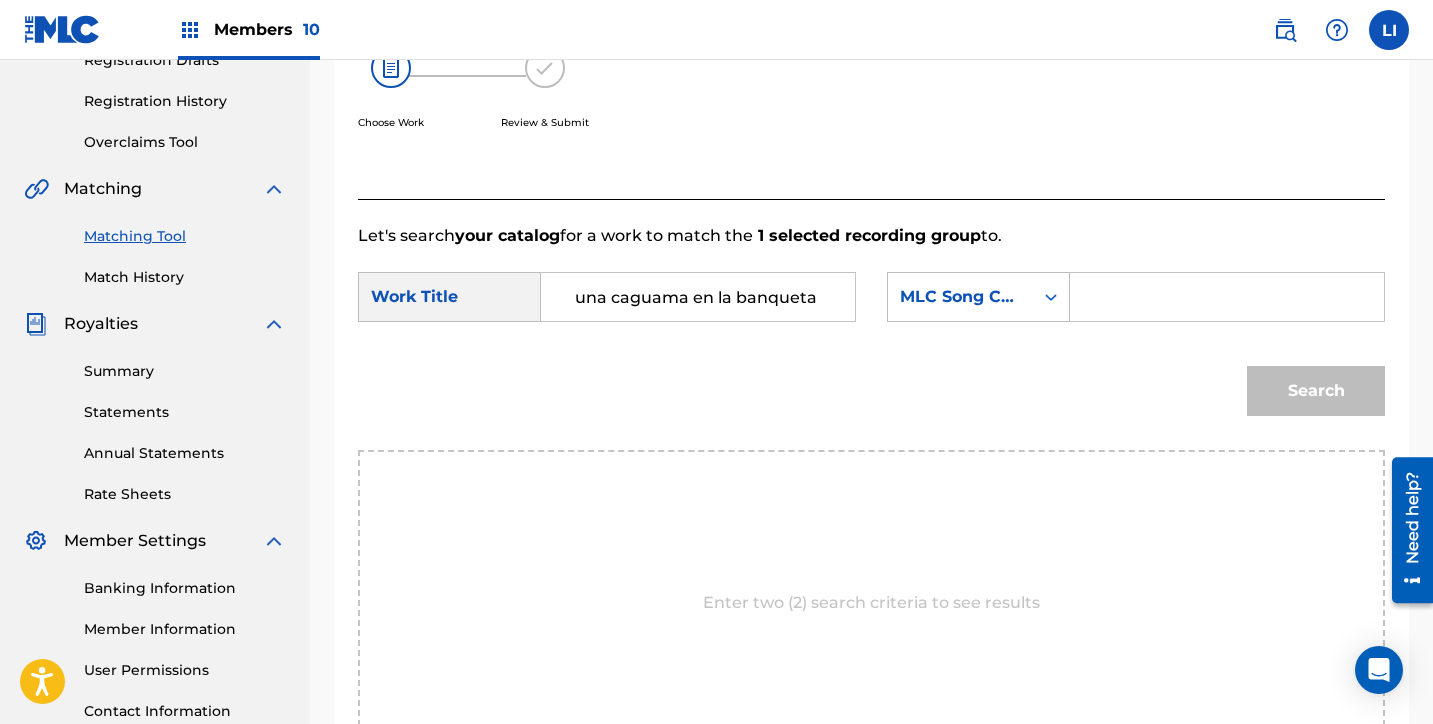 click at bounding box center (1227, 297) 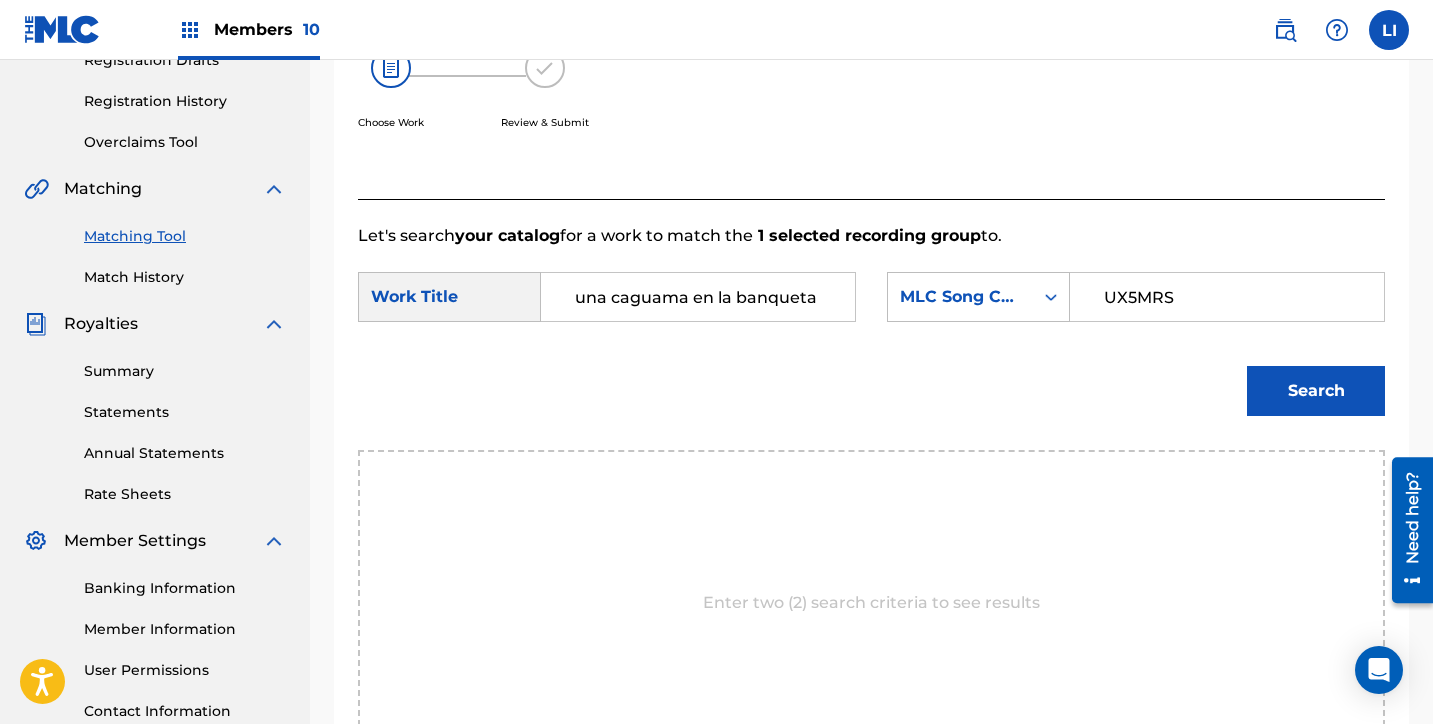 type on "UX5MRS" 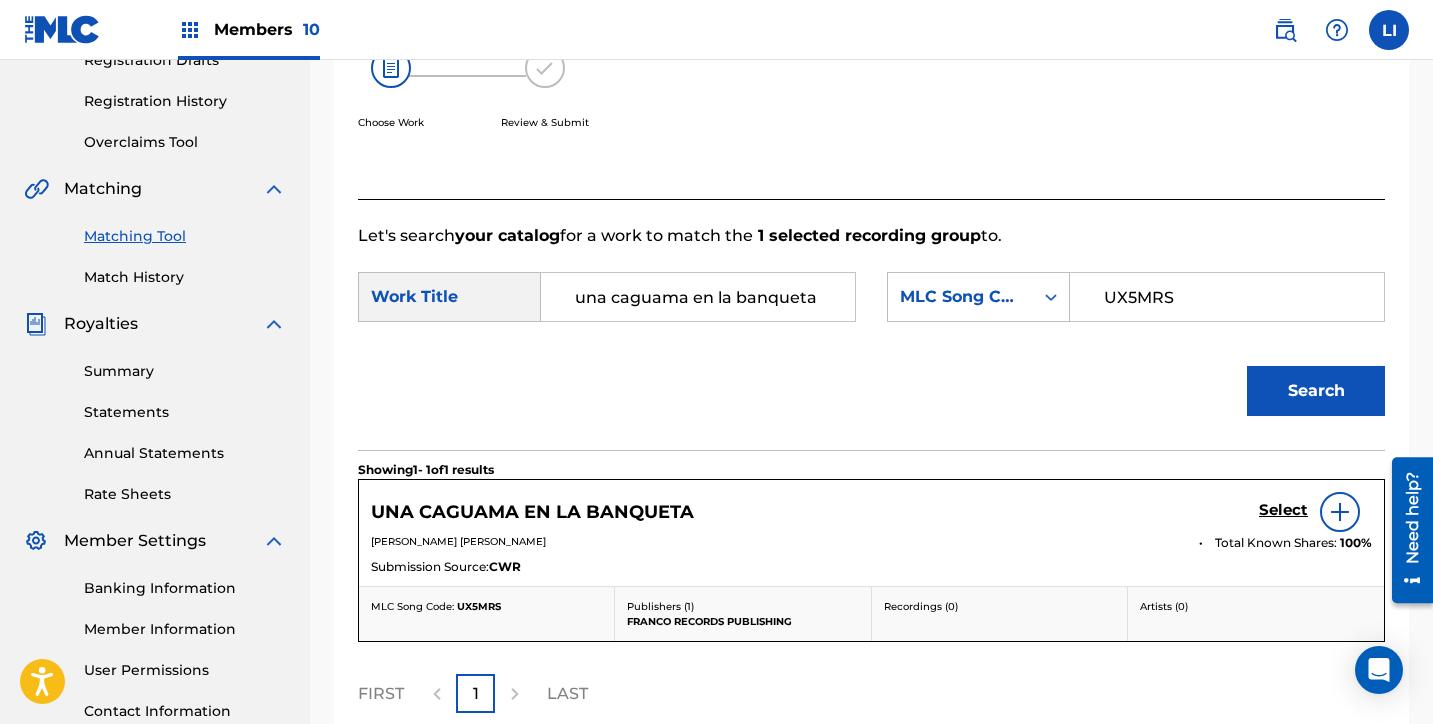 click on "Select" at bounding box center (1283, 510) 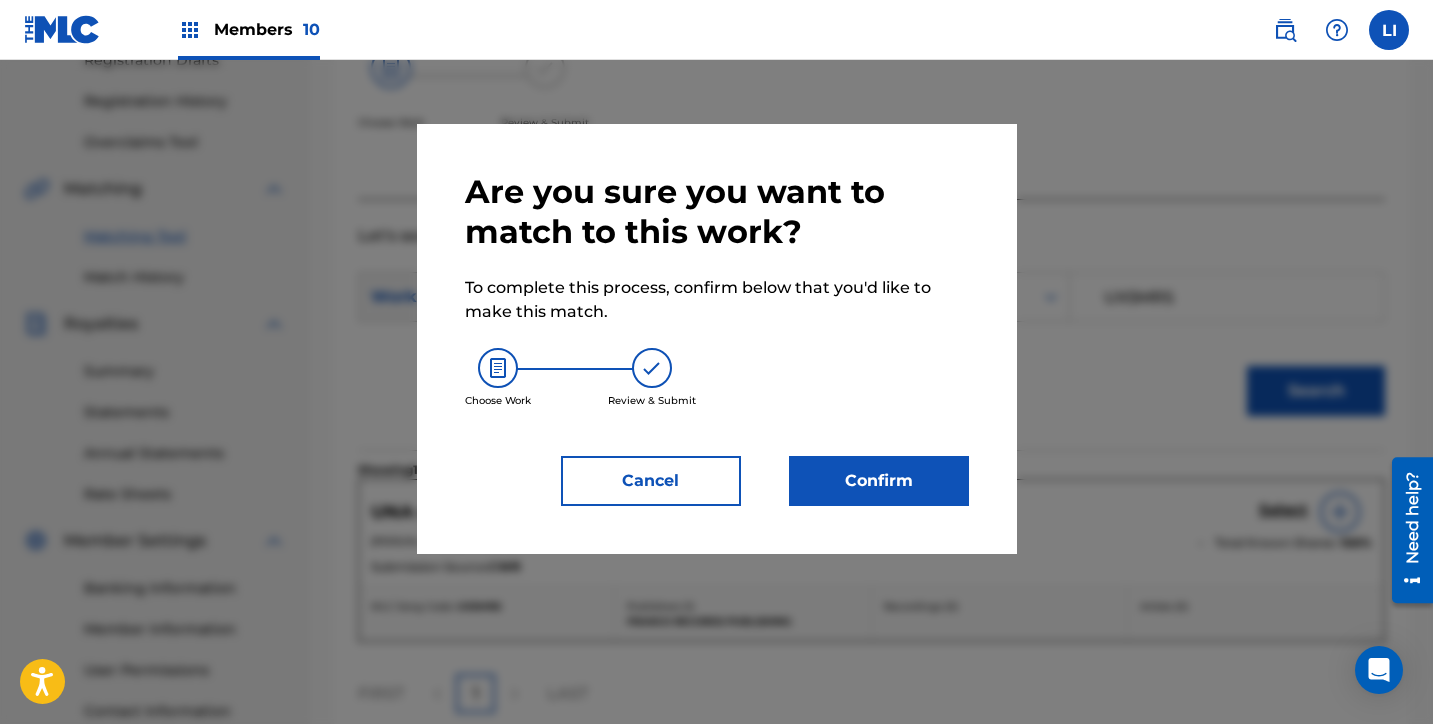 click on "Confirm" at bounding box center [879, 481] 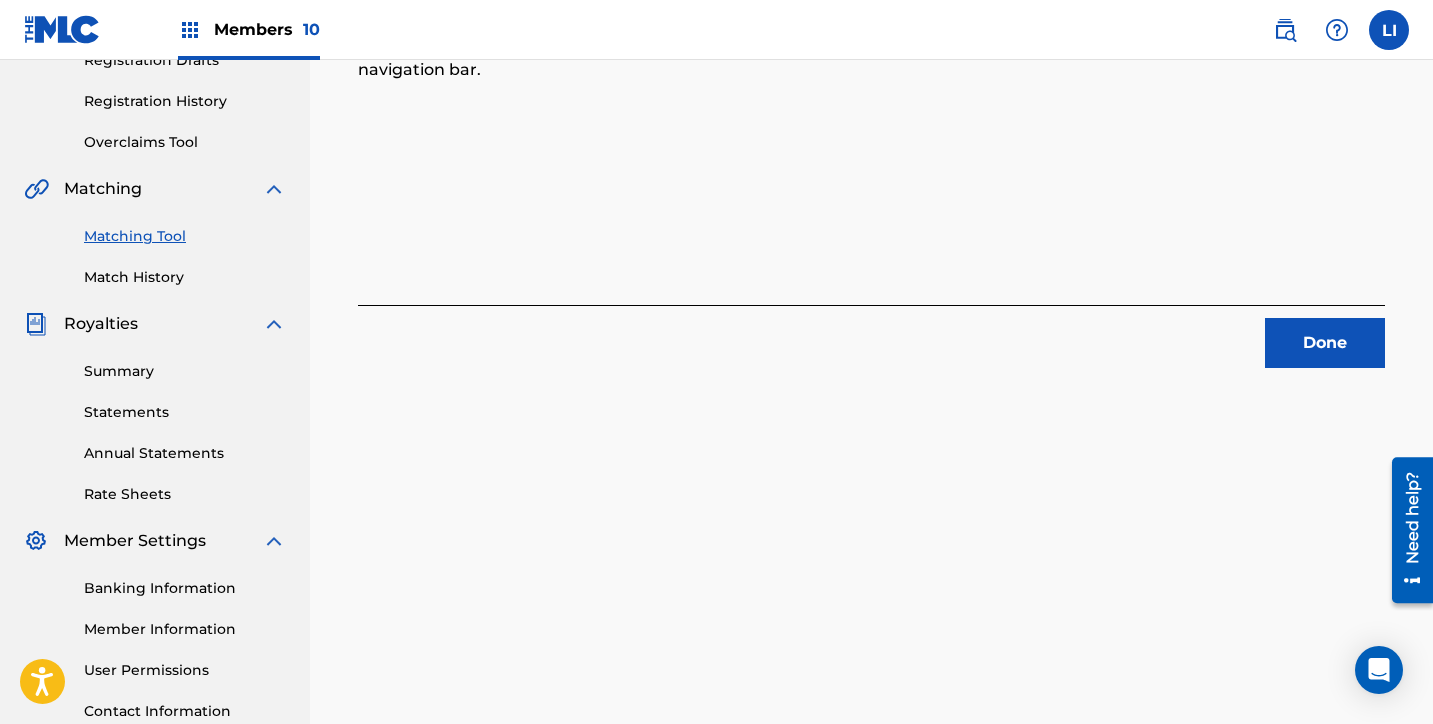 click on "Done" at bounding box center [1325, 343] 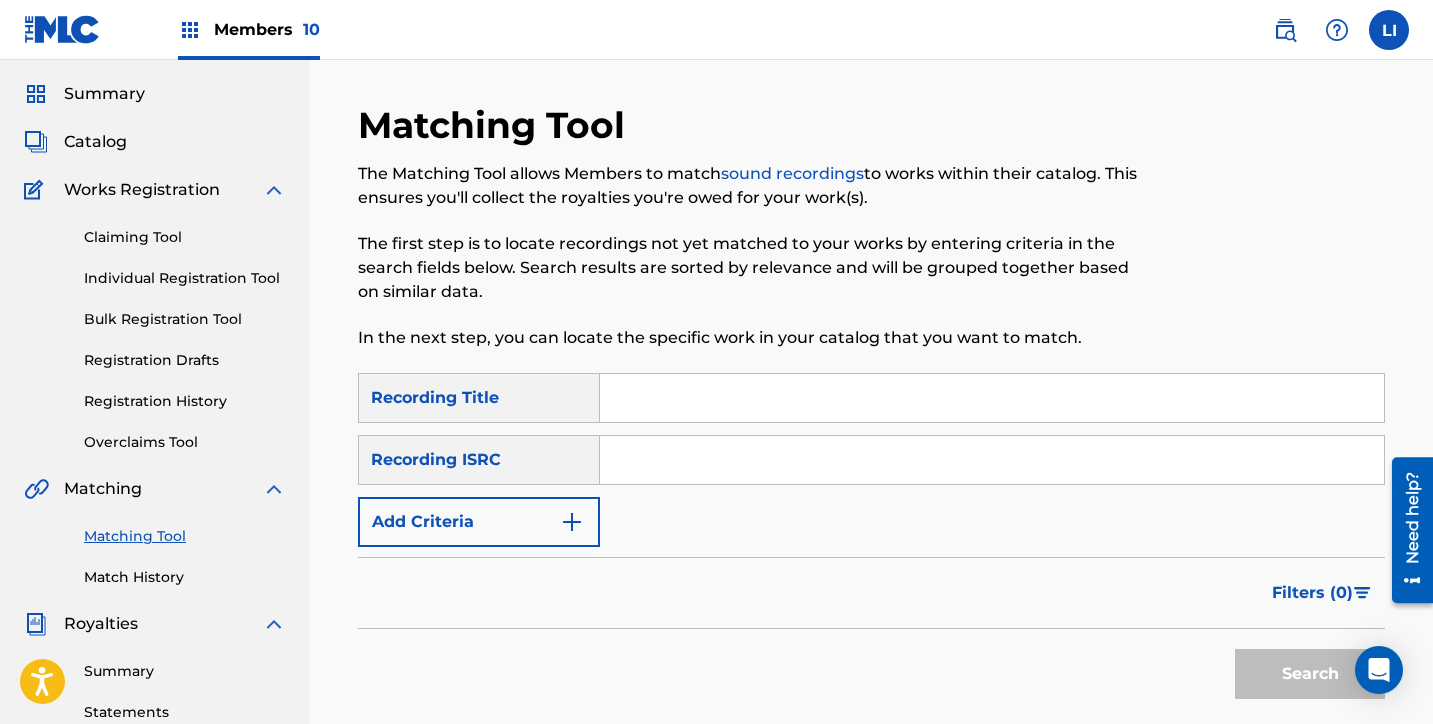 scroll, scrollTop: 0, scrollLeft: 0, axis: both 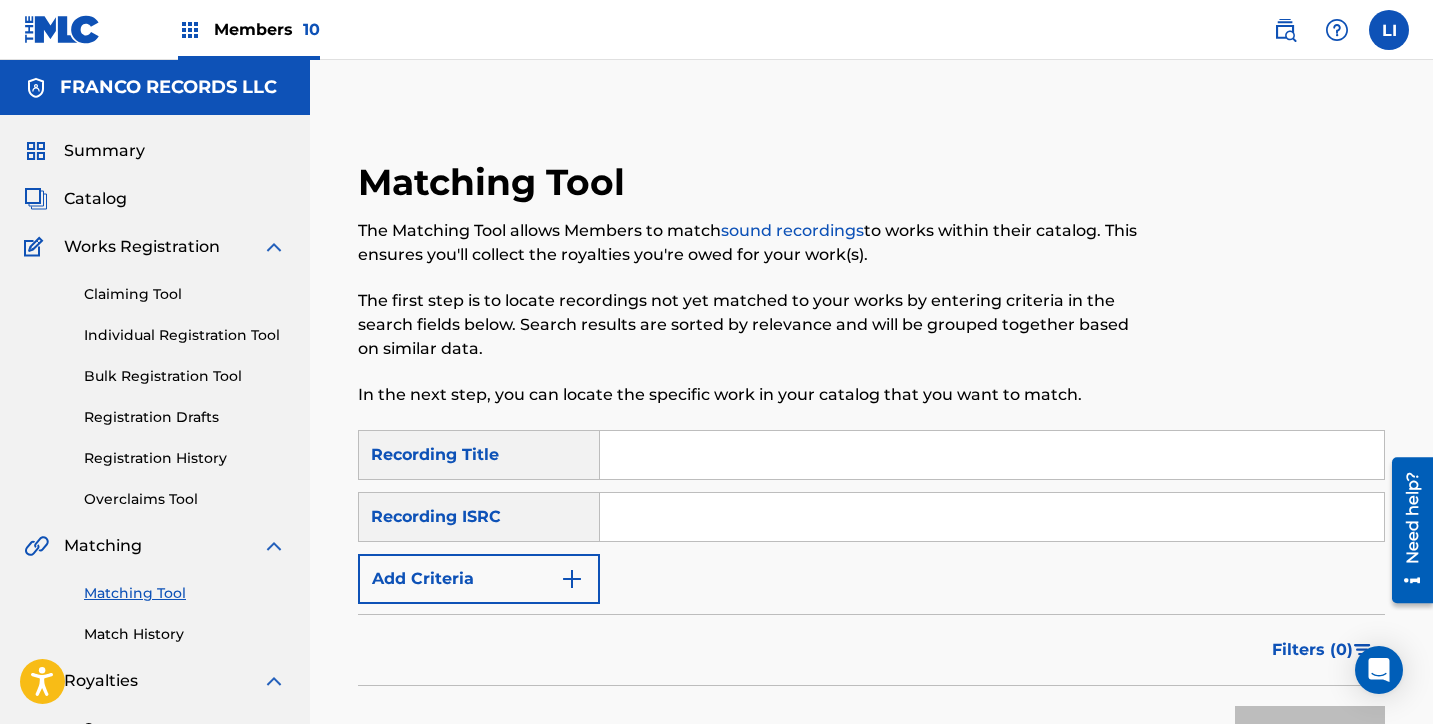 click on "Catalog" at bounding box center [95, 199] 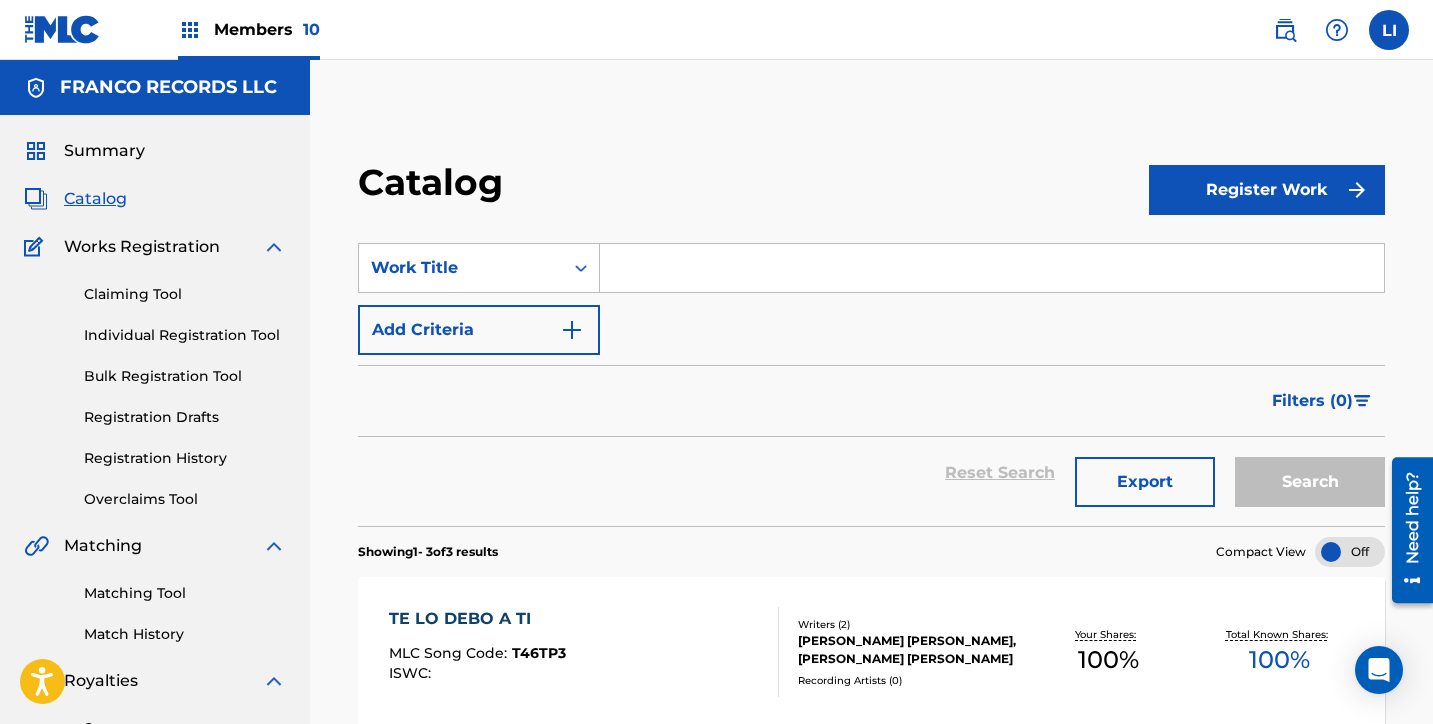click at bounding box center (1285, 30) 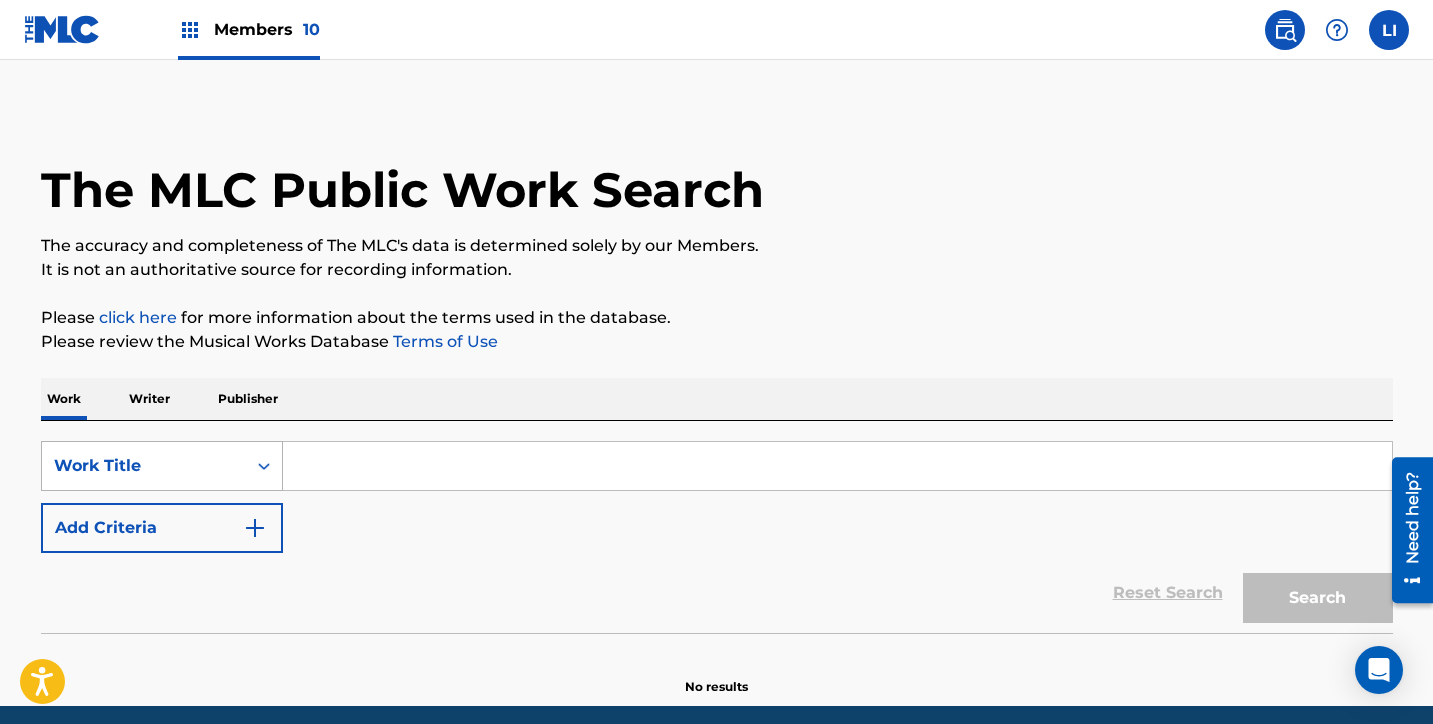 click on "Work Title" at bounding box center [162, 466] 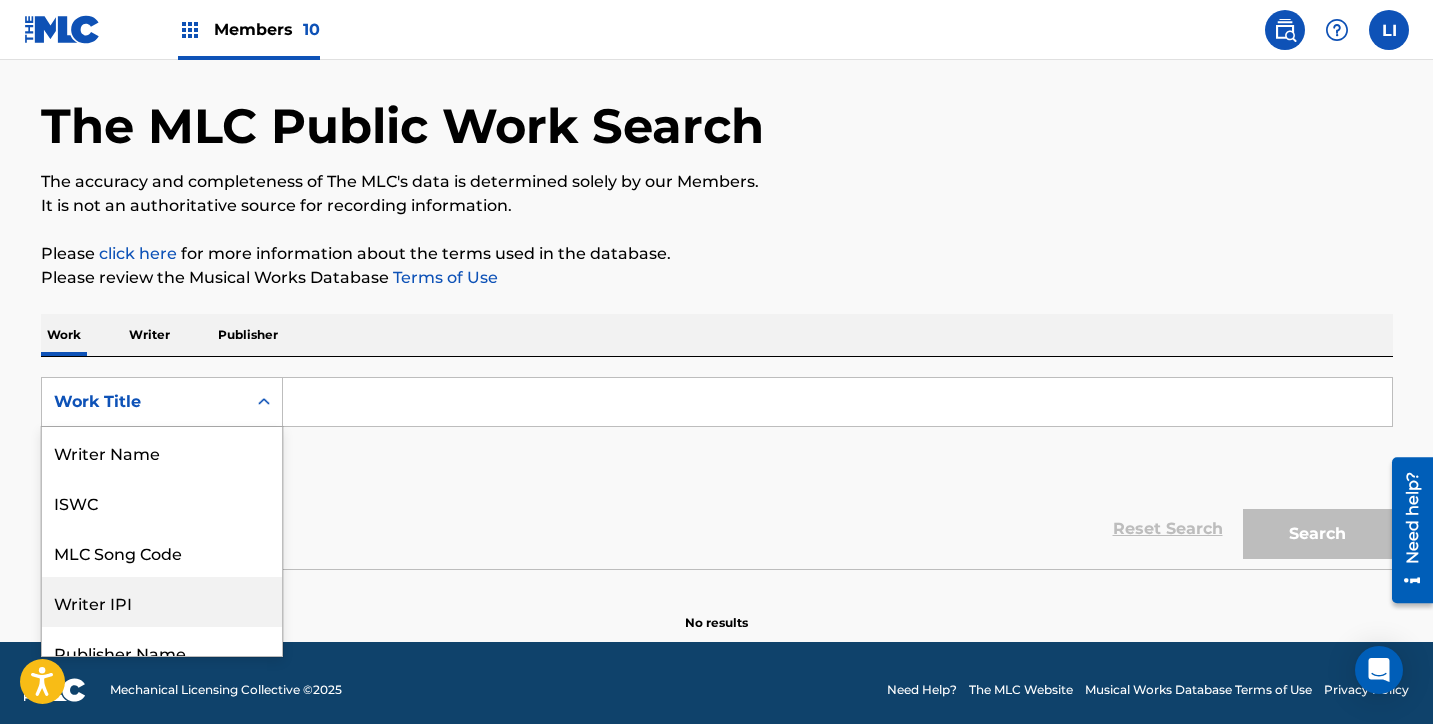 scroll, scrollTop: 72, scrollLeft: 0, axis: vertical 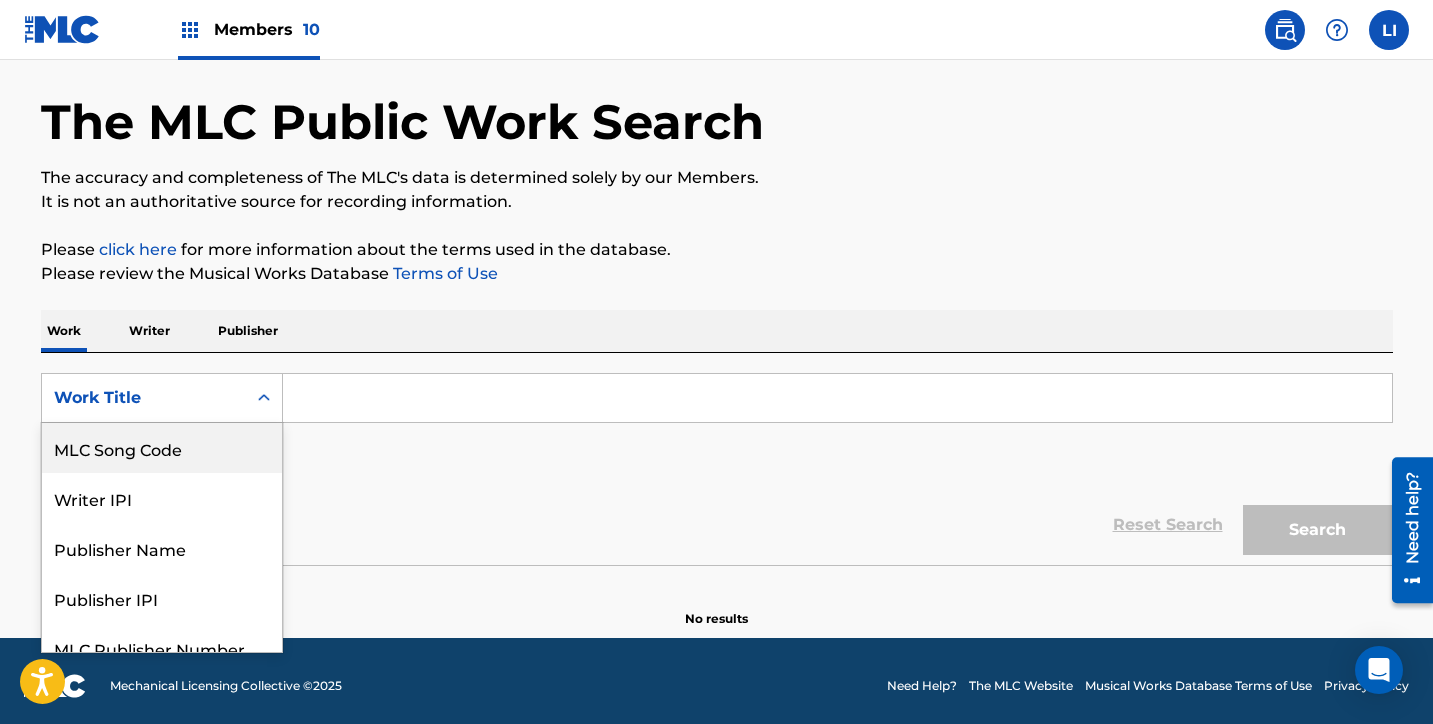 click on "MLC Song Code" at bounding box center [162, 448] 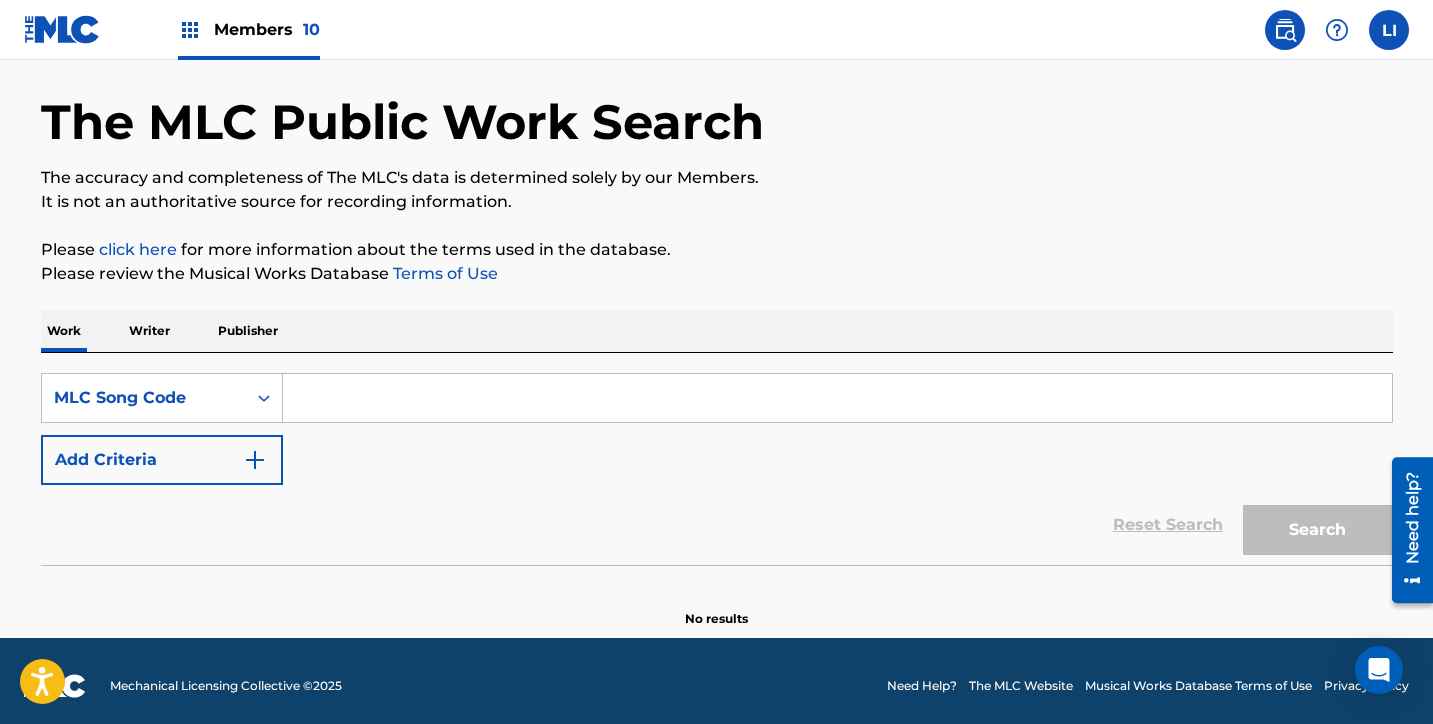 click at bounding box center [837, 398] 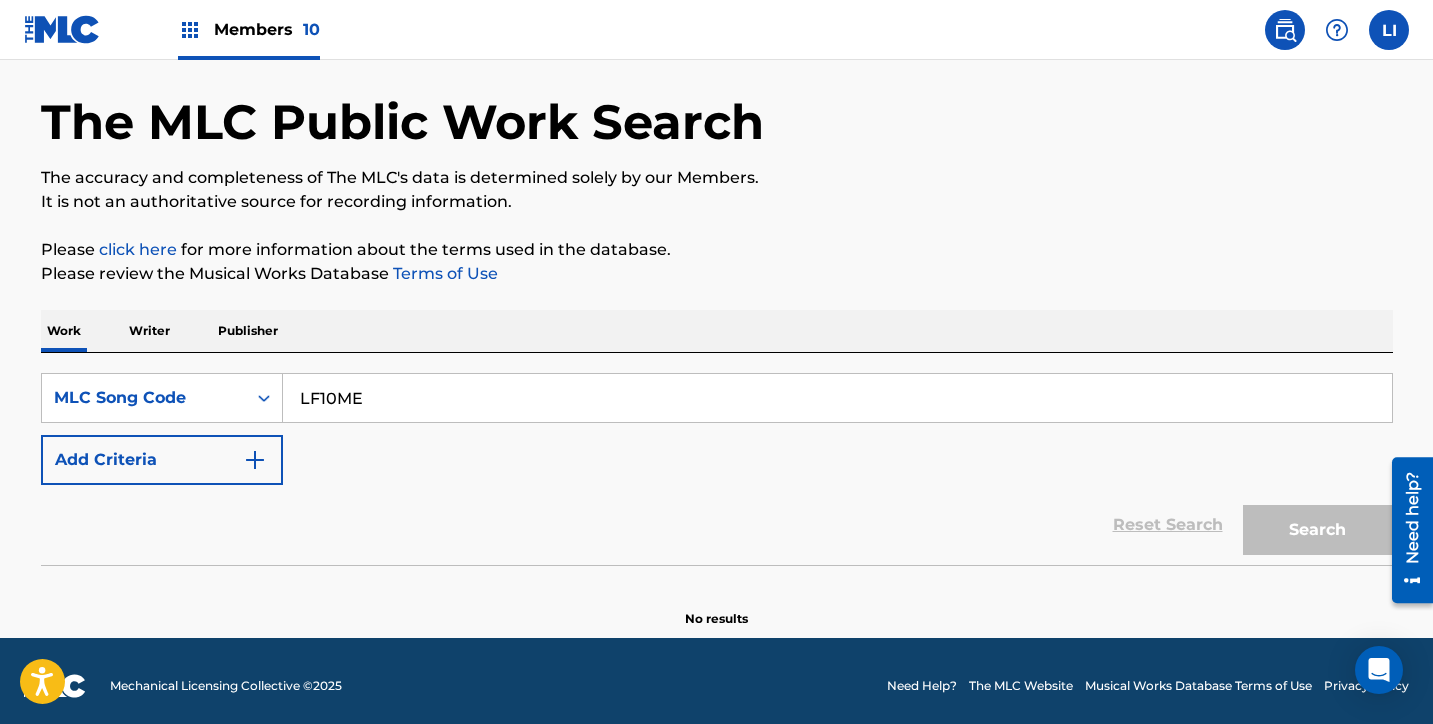 type on "LF10ME" 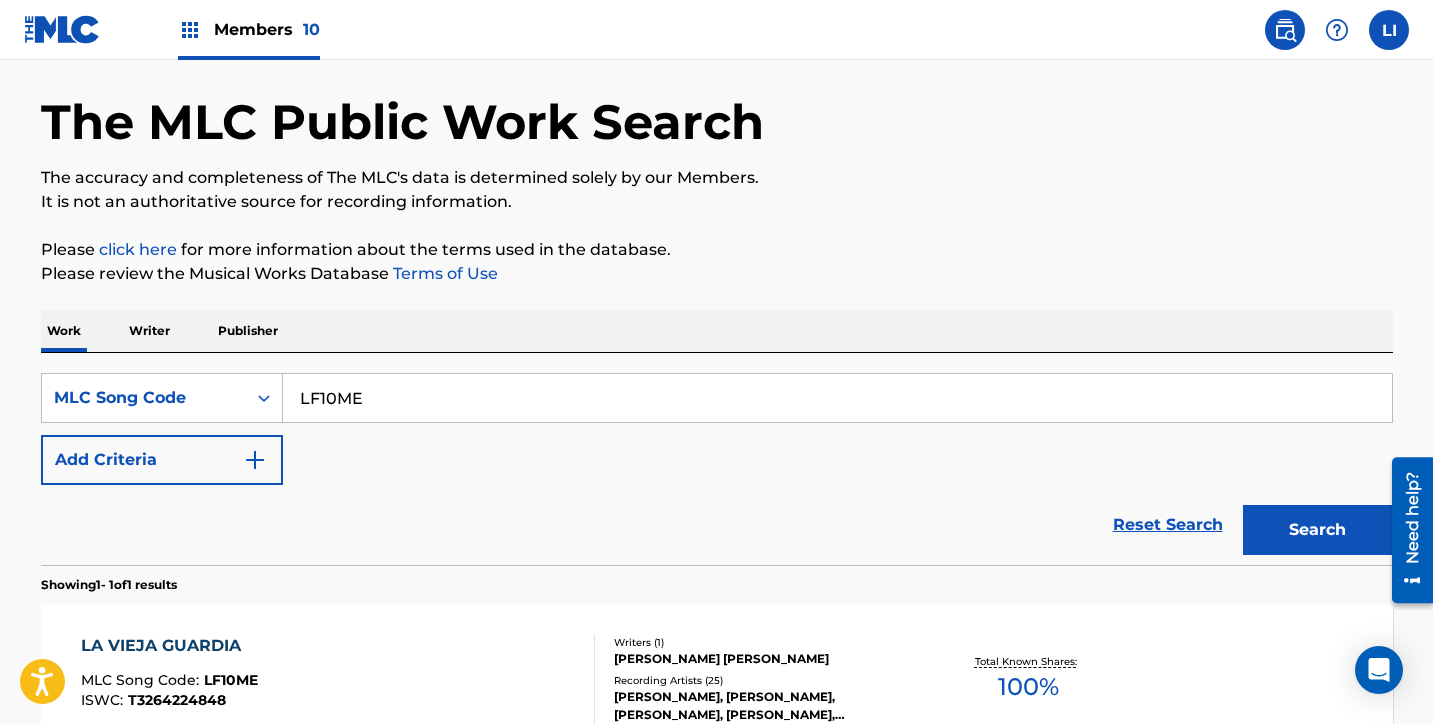scroll, scrollTop: 302, scrollLeft: 0, axis: vertical 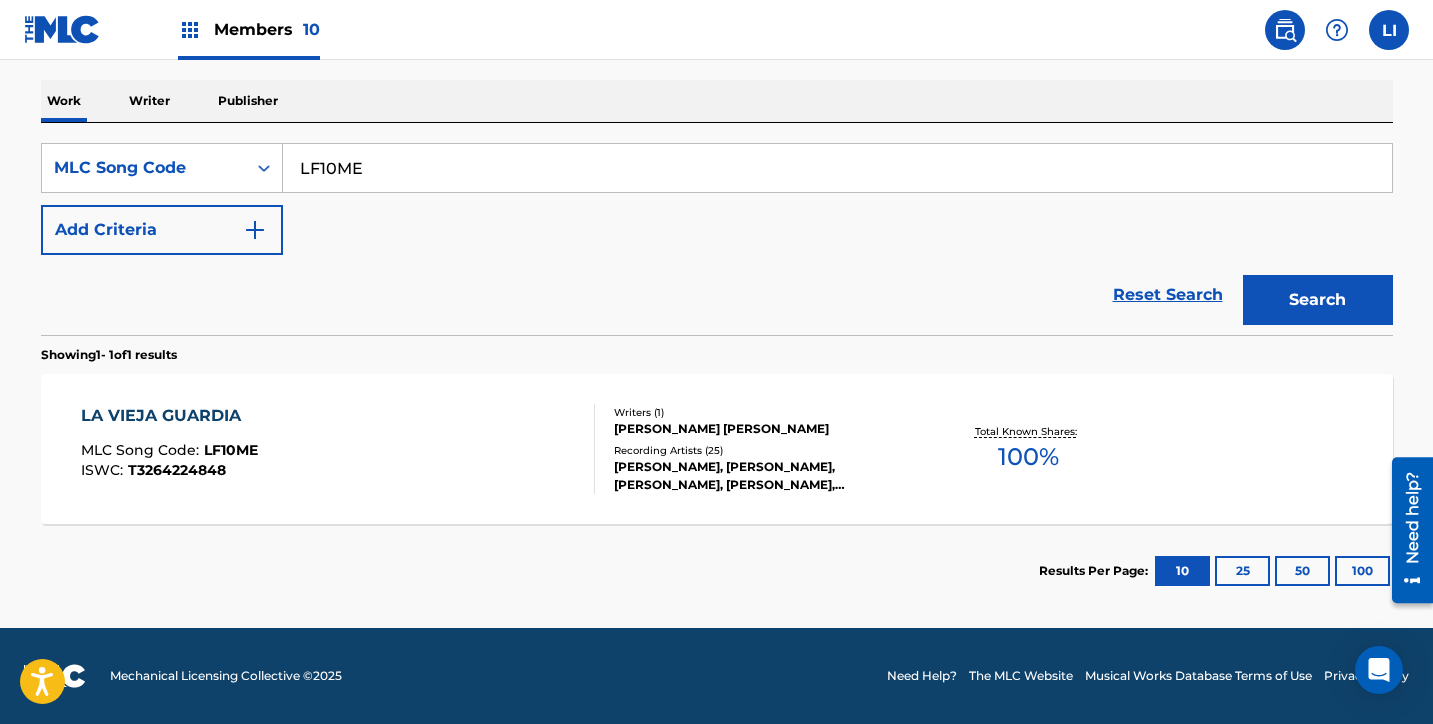 click on "Recording Artists ( 25 )" at bounding box center [765, 450] 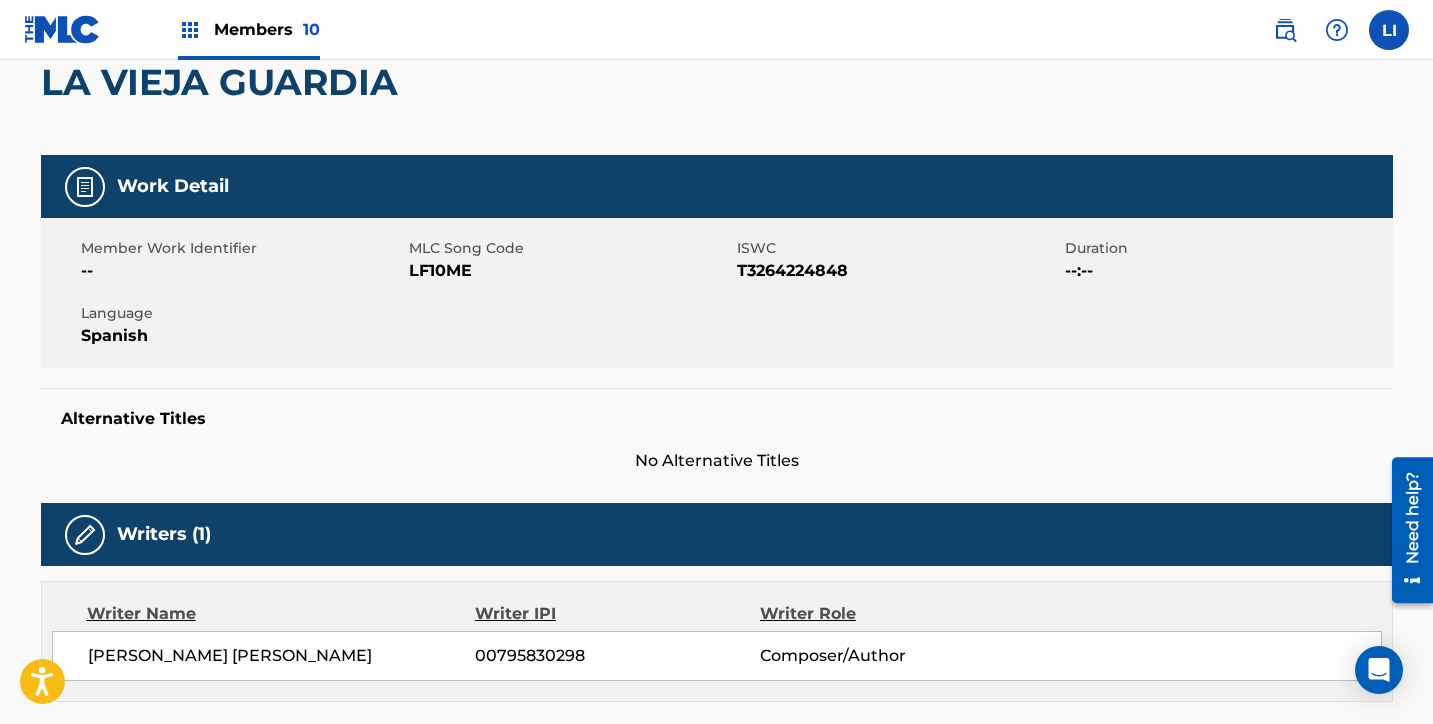 scroll, scrollTop: 0, scrollLeft: 0, axis: both 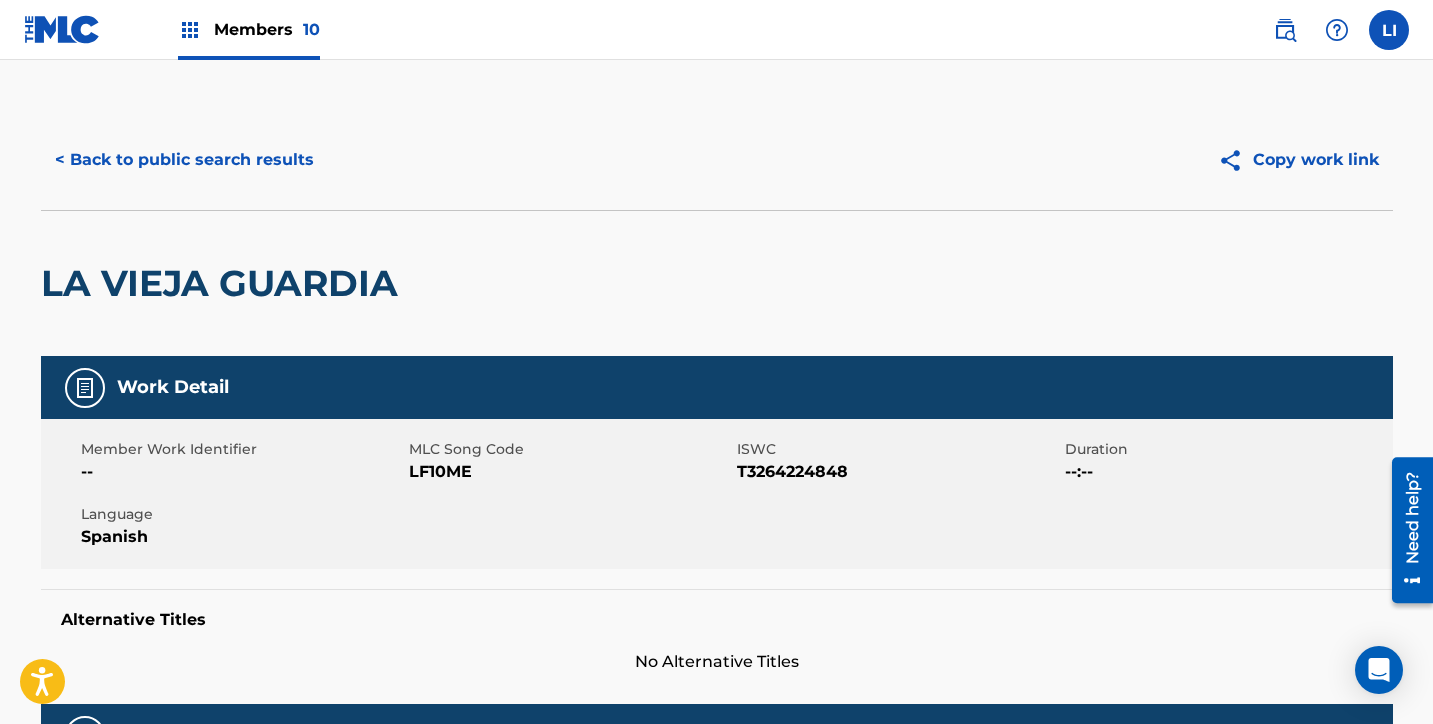 click on "< Back to public search results" at bounding box center (184, 160) 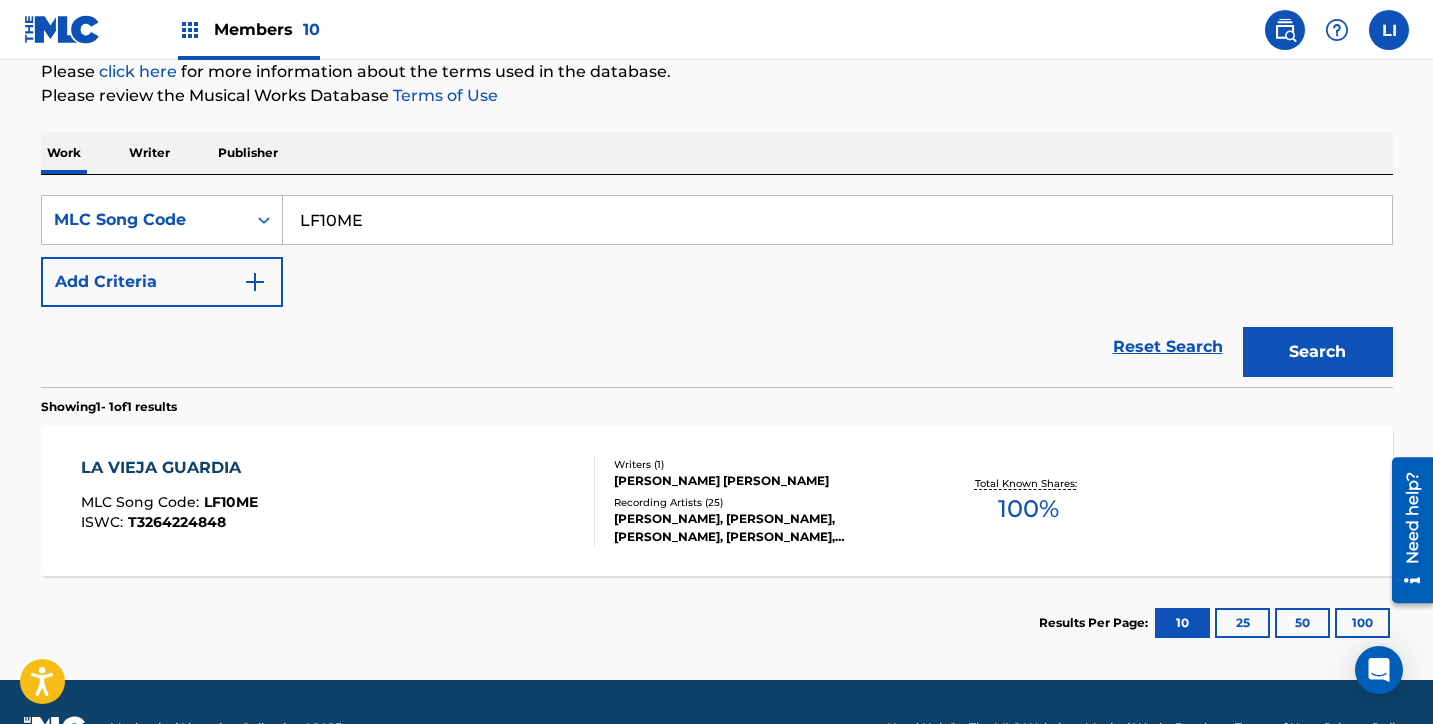 click on "Members    10" at bounding box center (267, 29) 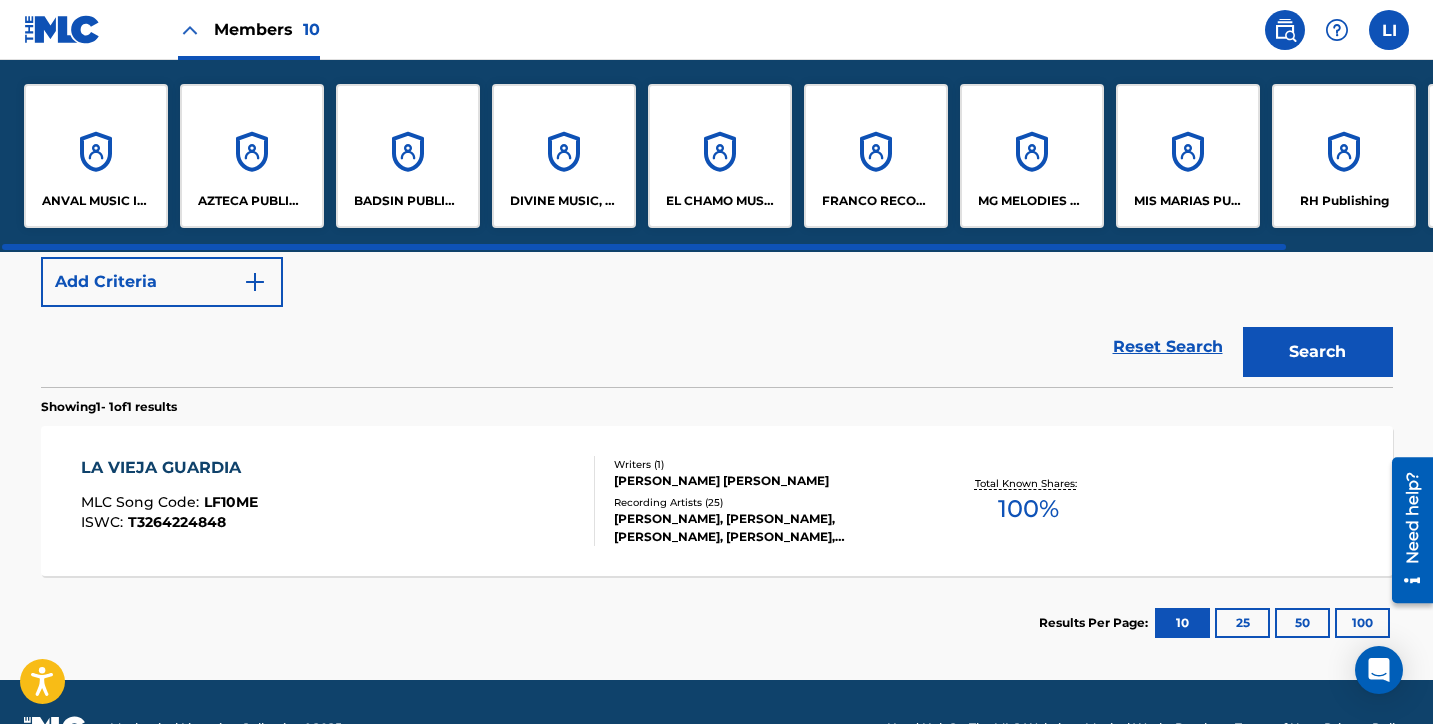 click on "FRANCO RECORDS LLC" at bounding box center (876, 156) 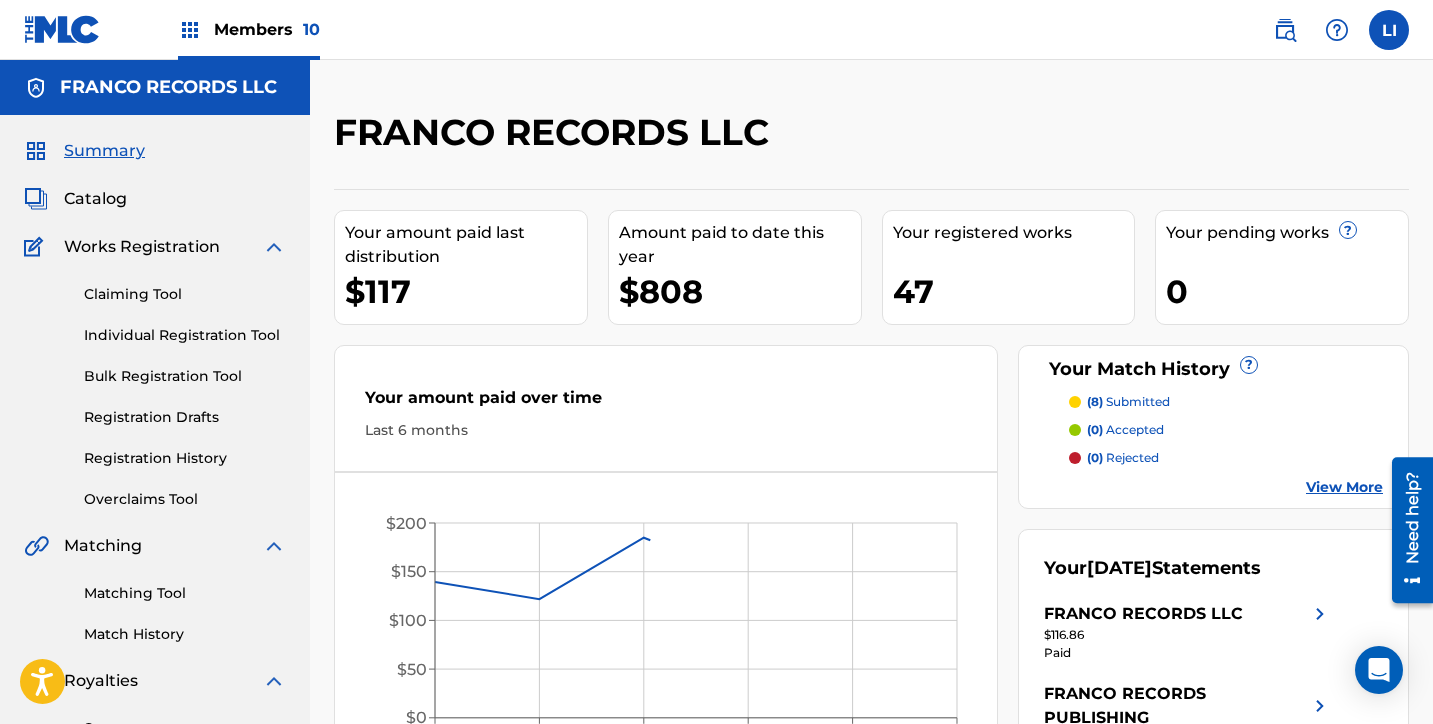 click on "Catalog" at bounding box center [95, 199] 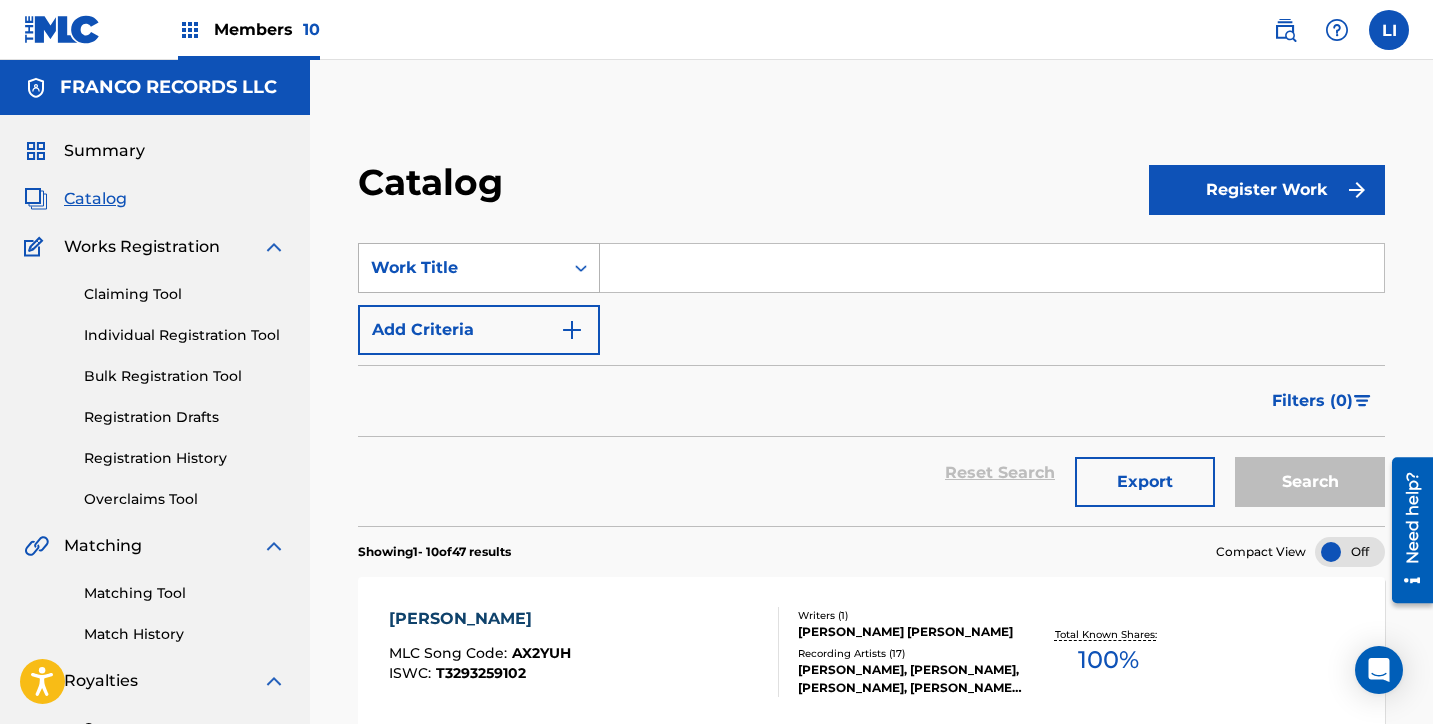 click on "Work Title" at bounding box center [461, 268] 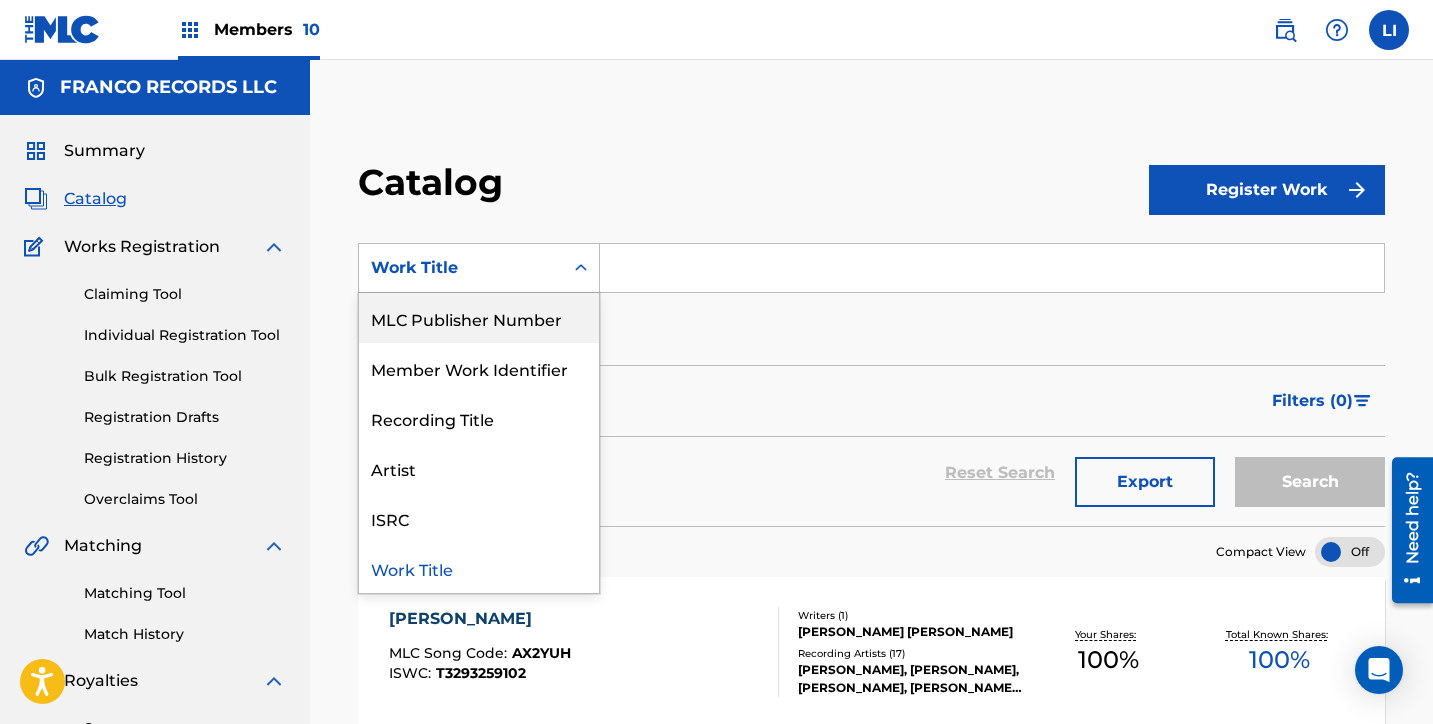 scroll, scrollTop: 0, scrollLeft: 0, axis: both 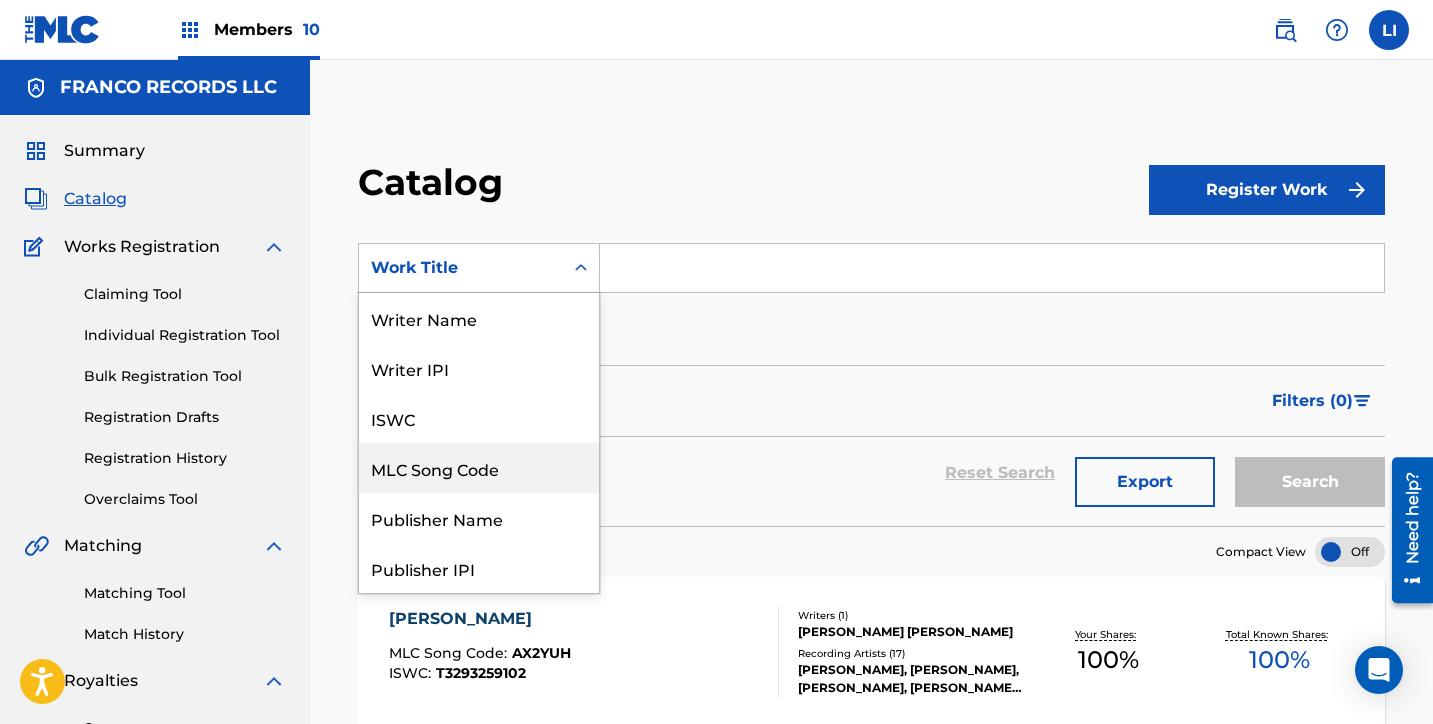 click on "MLC Song Code" at bounding box center [479, 468] 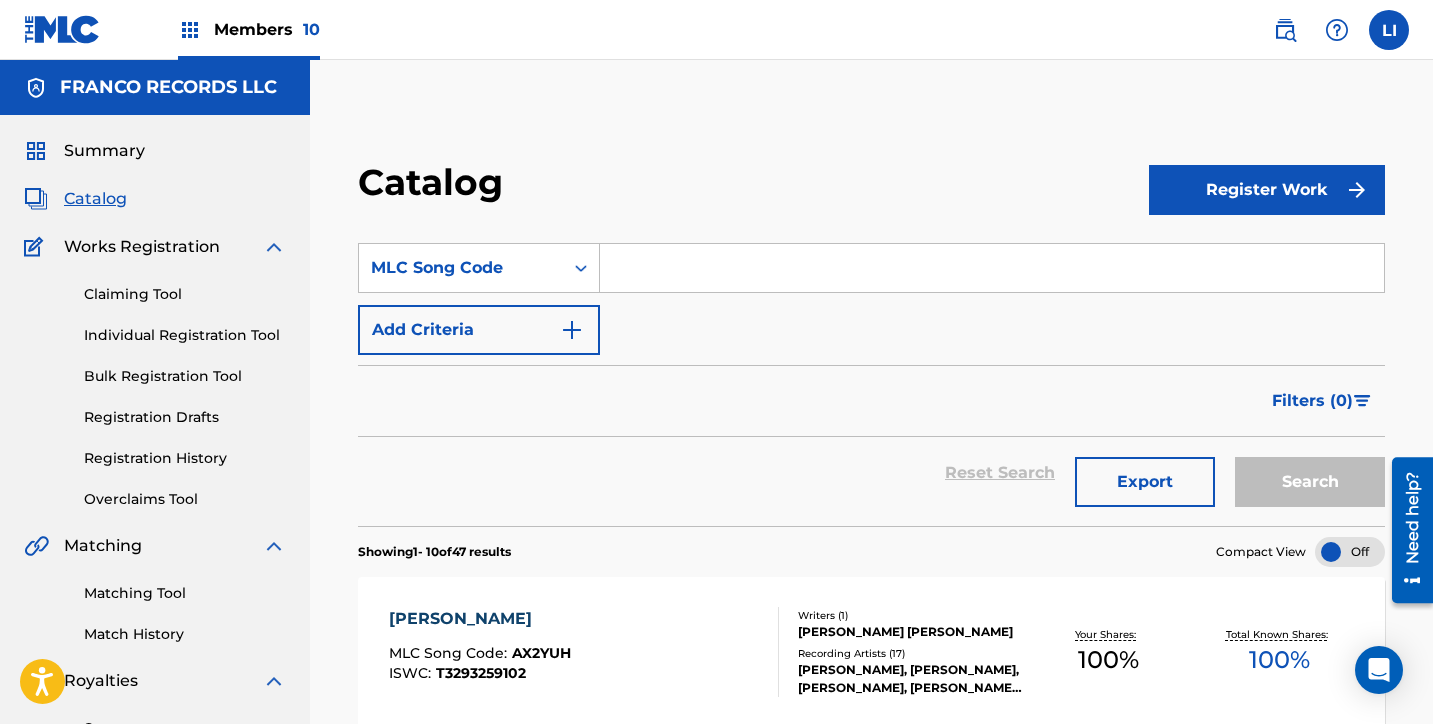 click at bounding box center [992, 268] 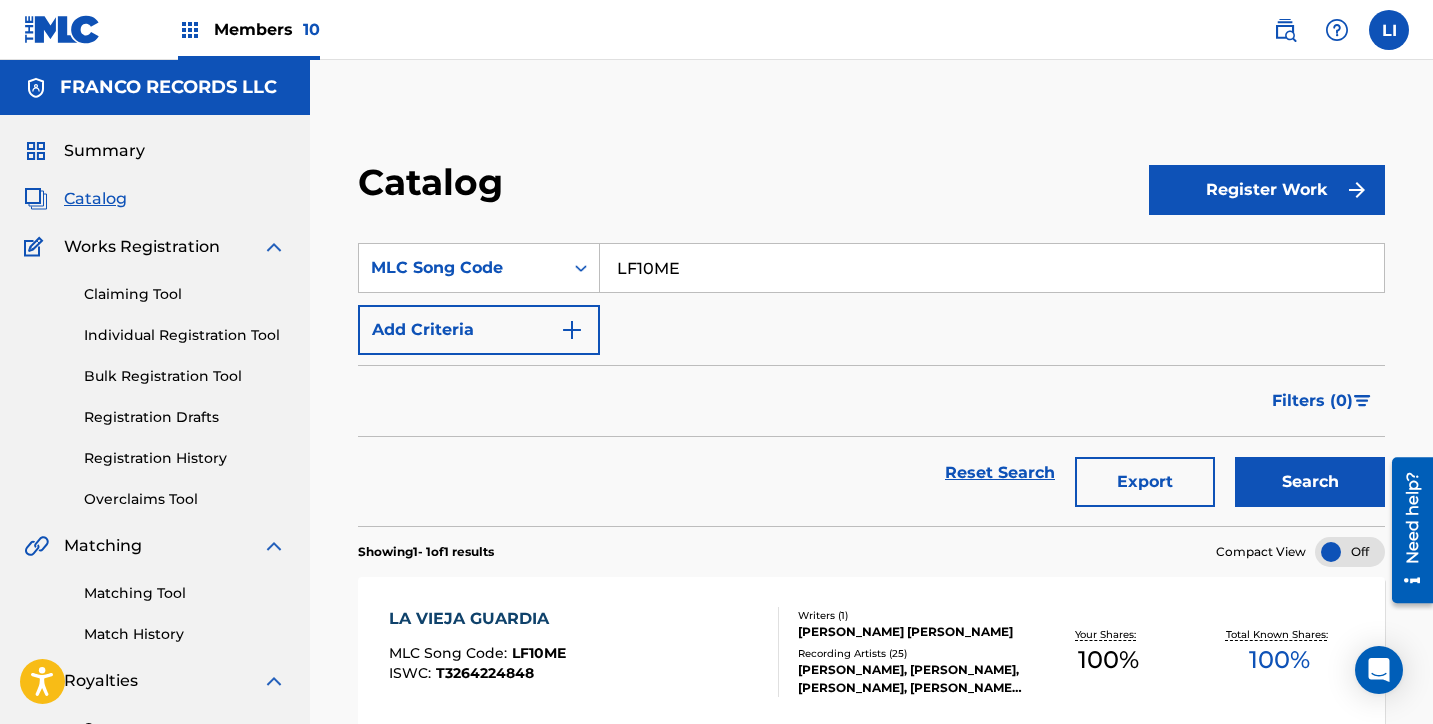 scroll, scrollTop: 127, scrollLeft: 0, axis: vertical 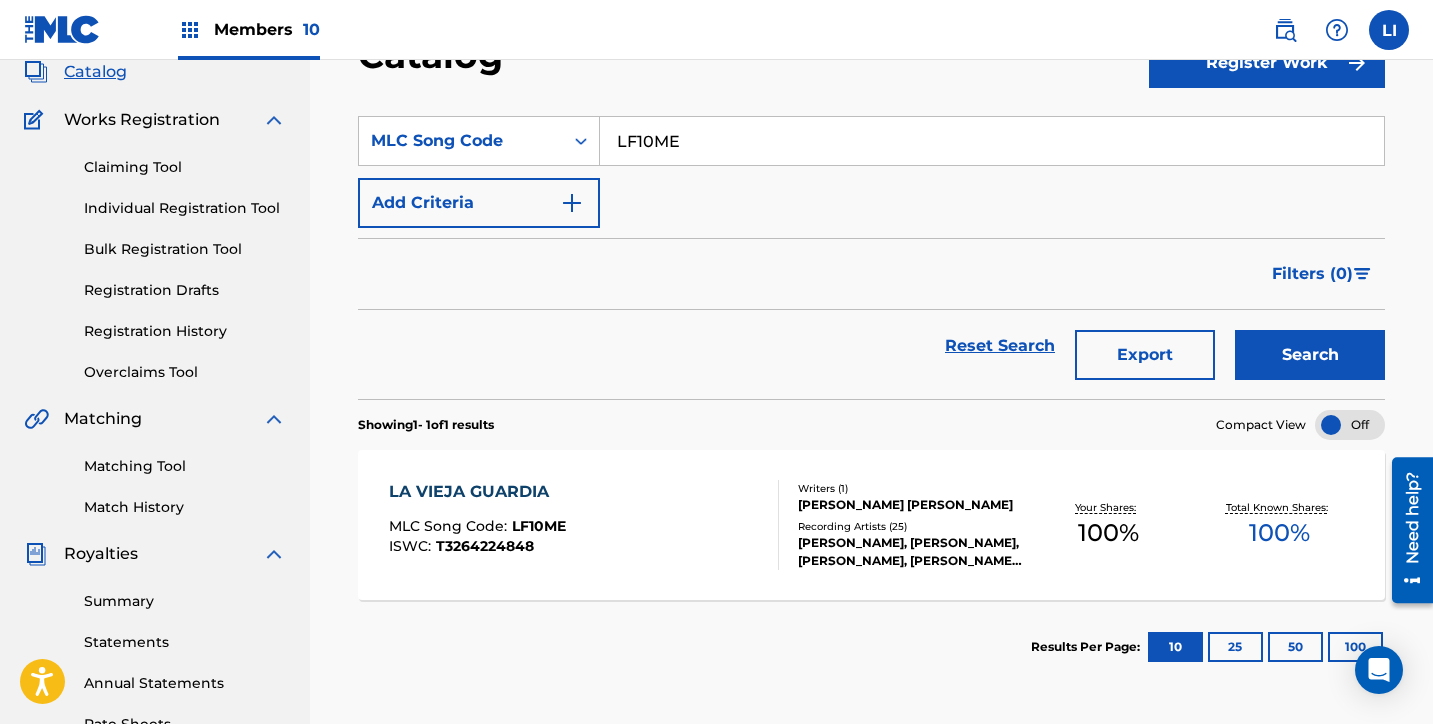 click on "LA VIEJA GUARDIA MLC Song Code : LF10ME ISWC : T3264224848" at bounding box center [584, 525] 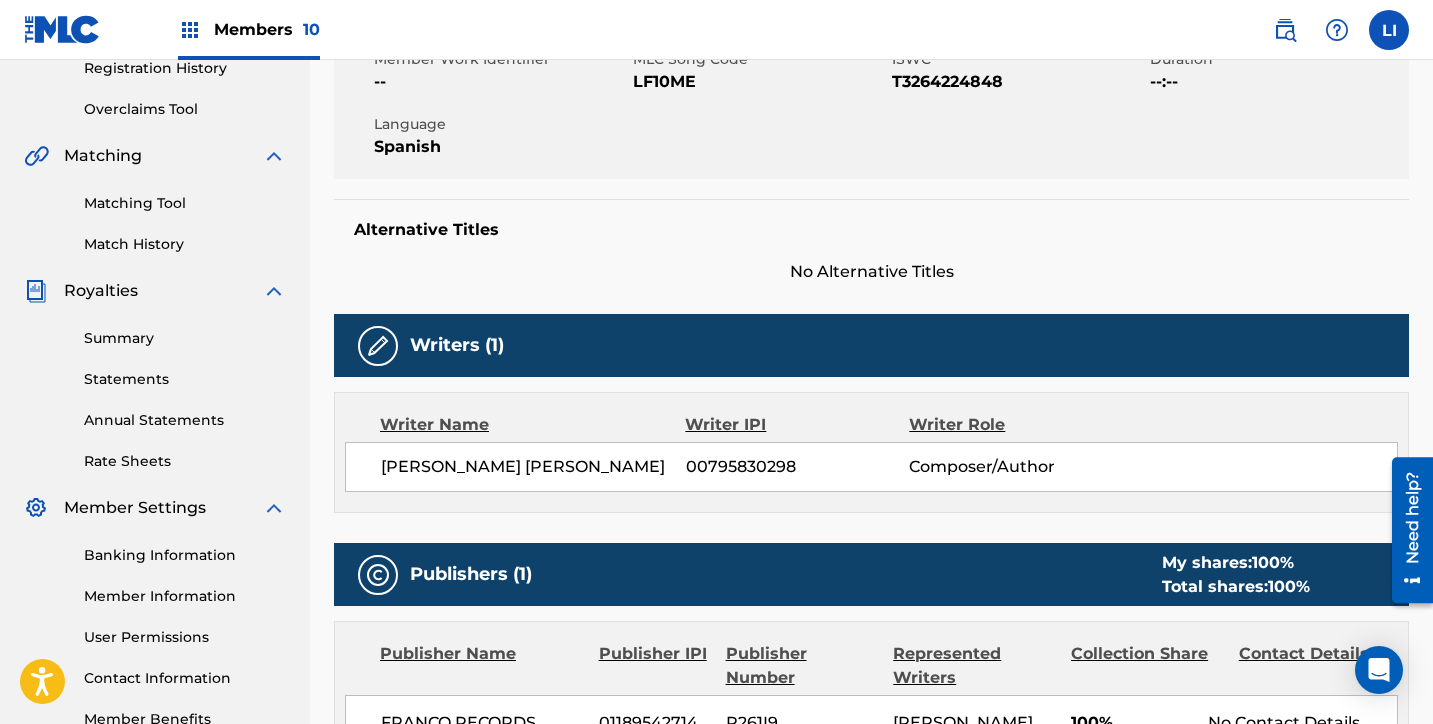 scroll, scrollTop: 0, scrollLeft: 0, axis: both 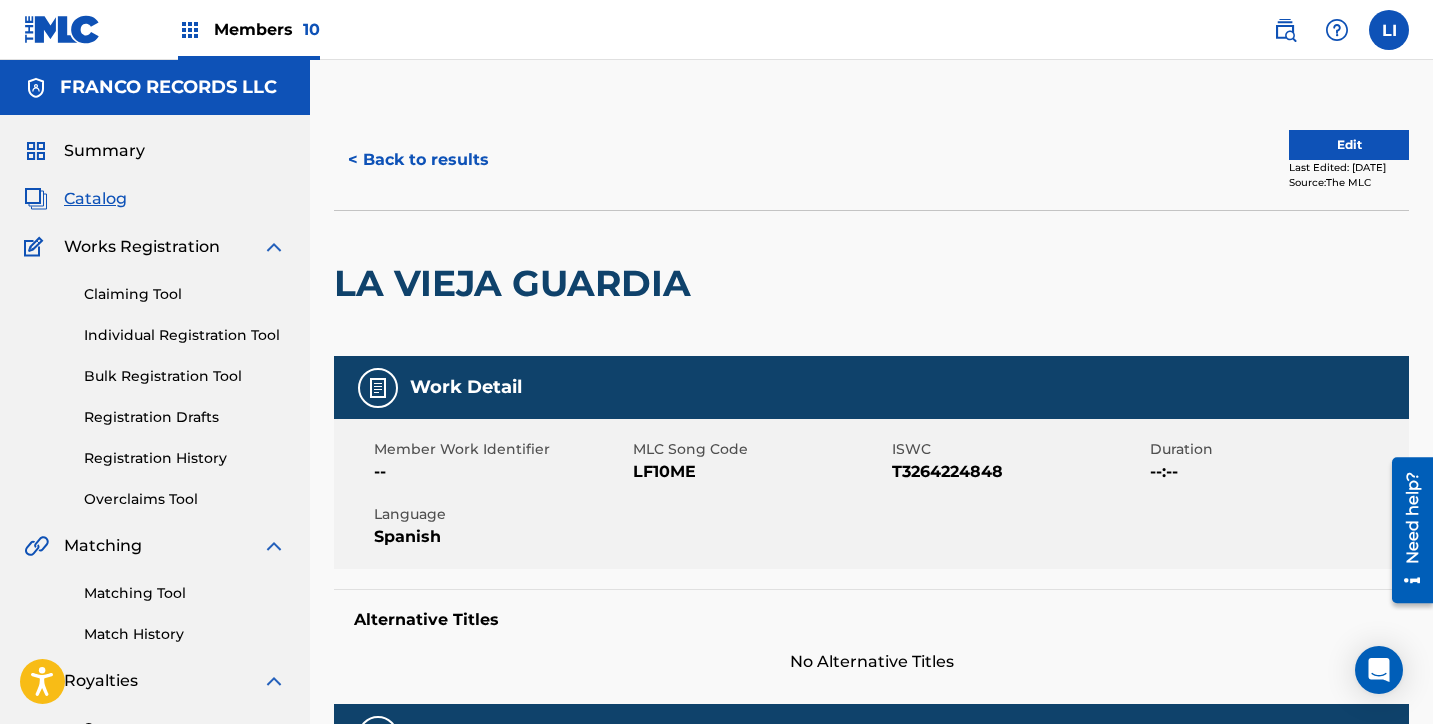 click on "Registration History" at bounding box center (185, 458) 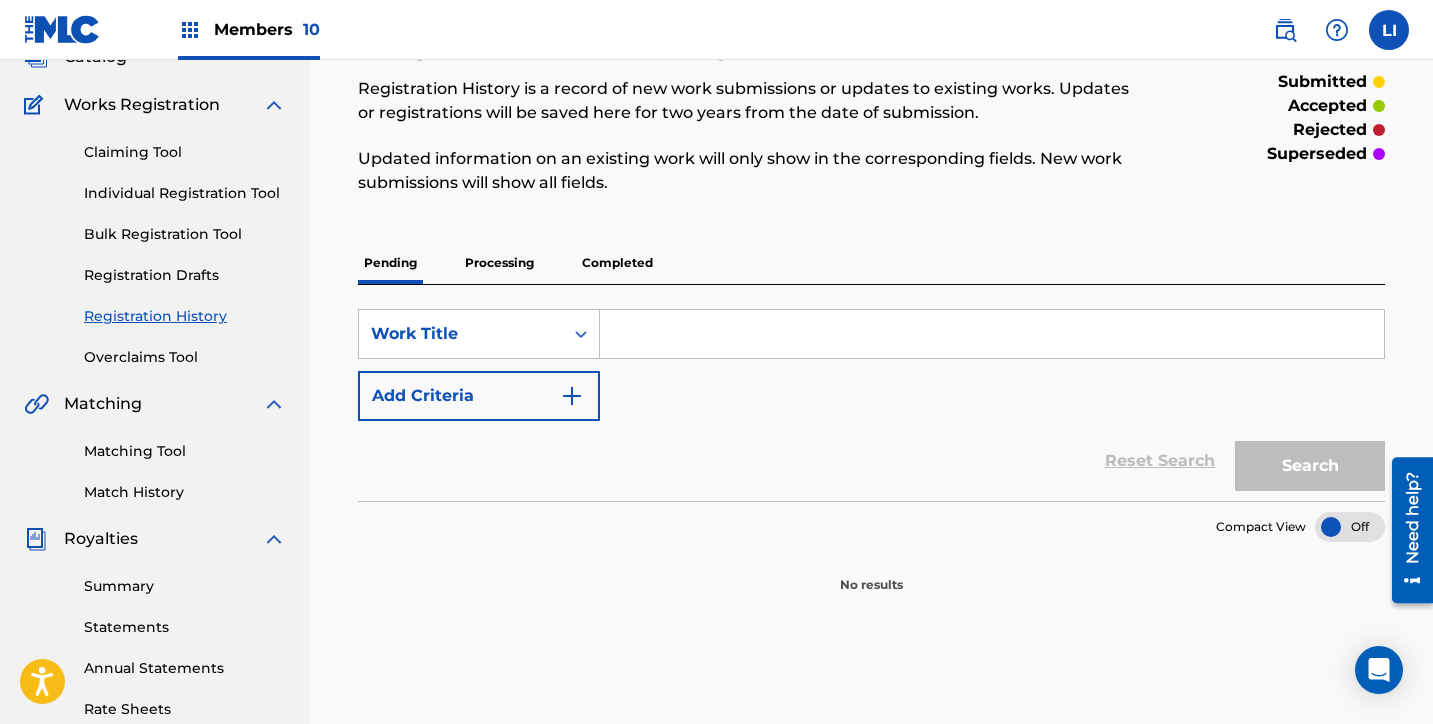 scroll, scrollTop: 0, scrollLeft: 0, axis: both 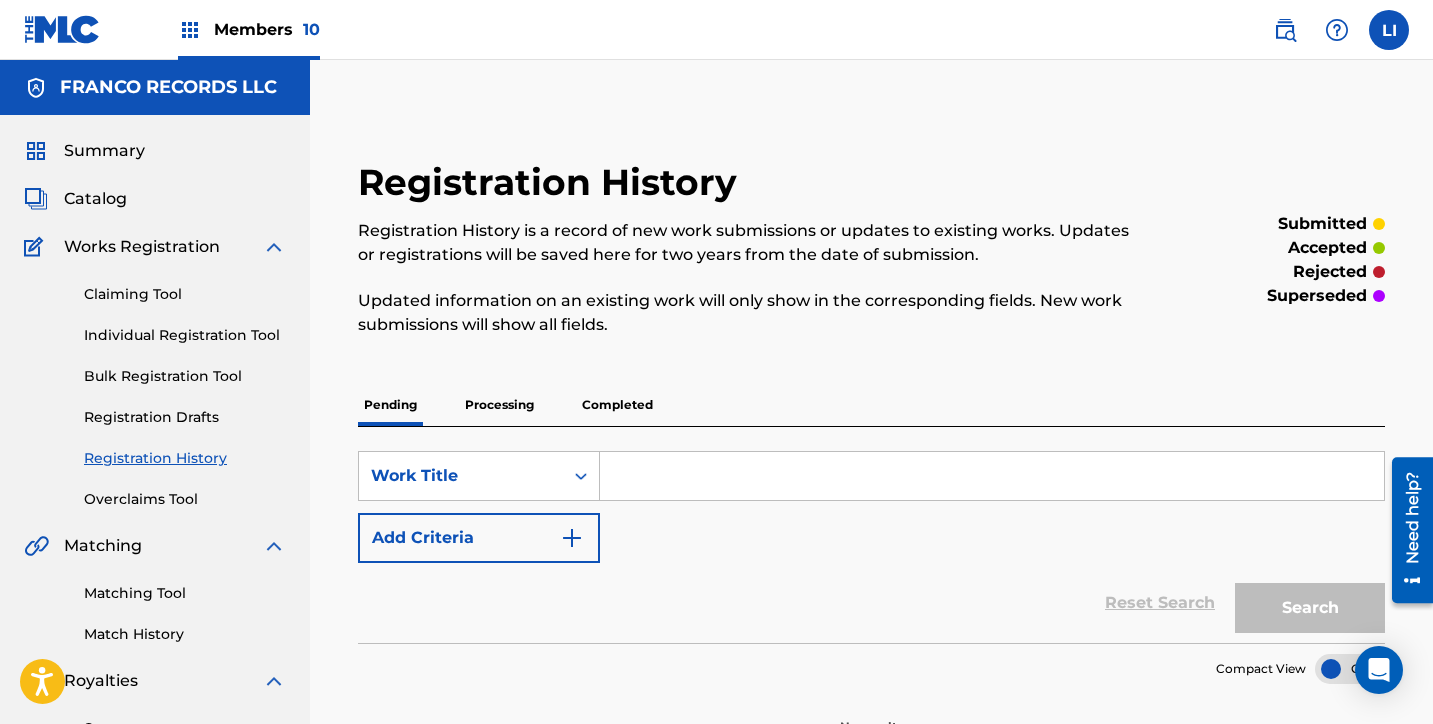 click on "Processing" at bounding box center (499, 405) 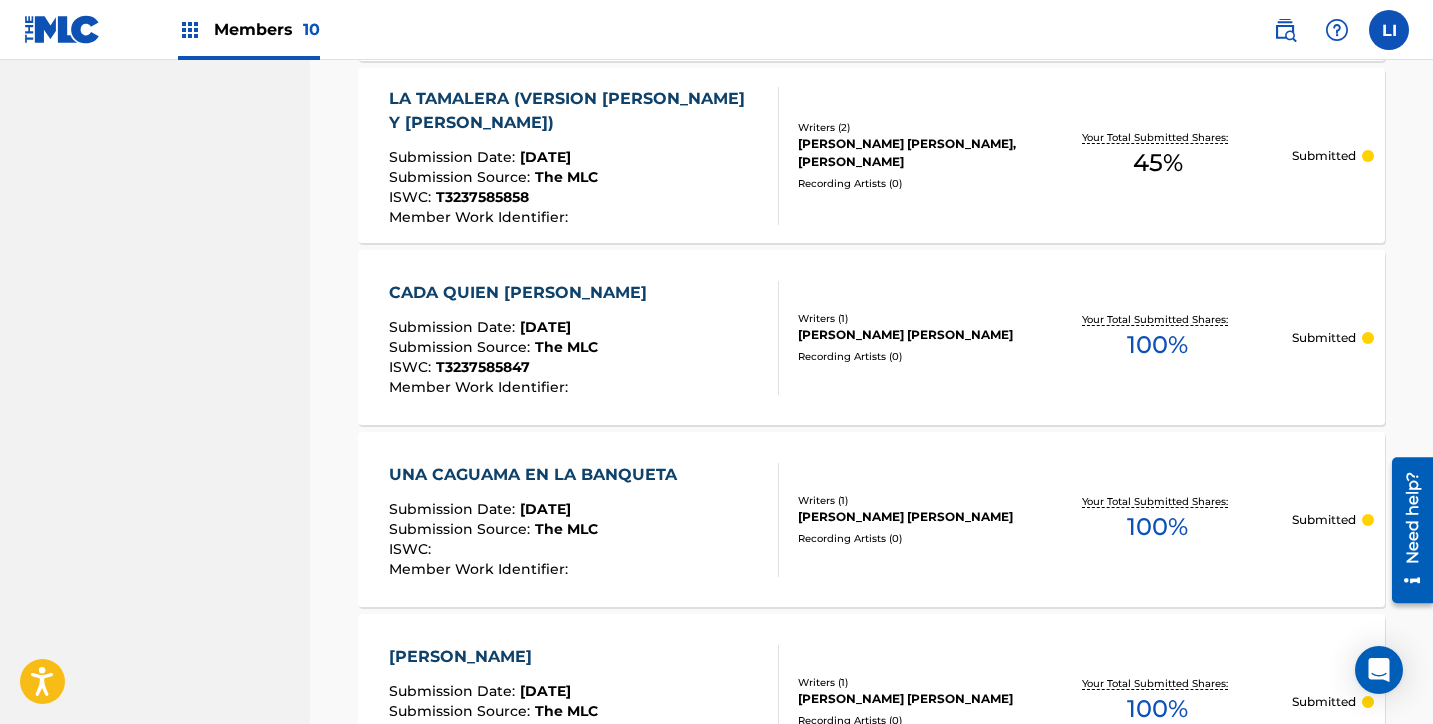 scroll, scrollTop: 1625, scrollLeft: 0, axis: vertical 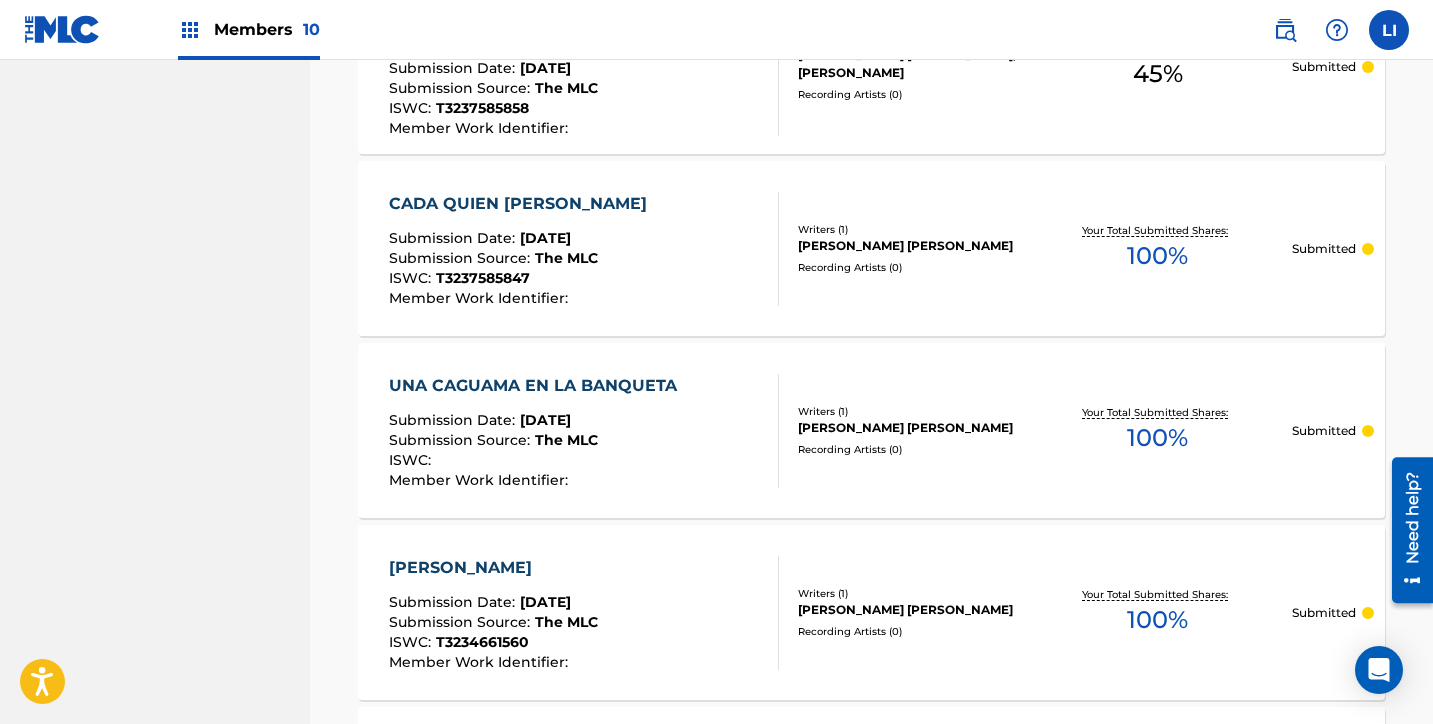 click on "UNA CAGUAMA EN LA BANQUETA Submission Date : [DATE] Submission Source : The MLC ISWC : Member Work Identifier :" at bounding box center [584, 431] 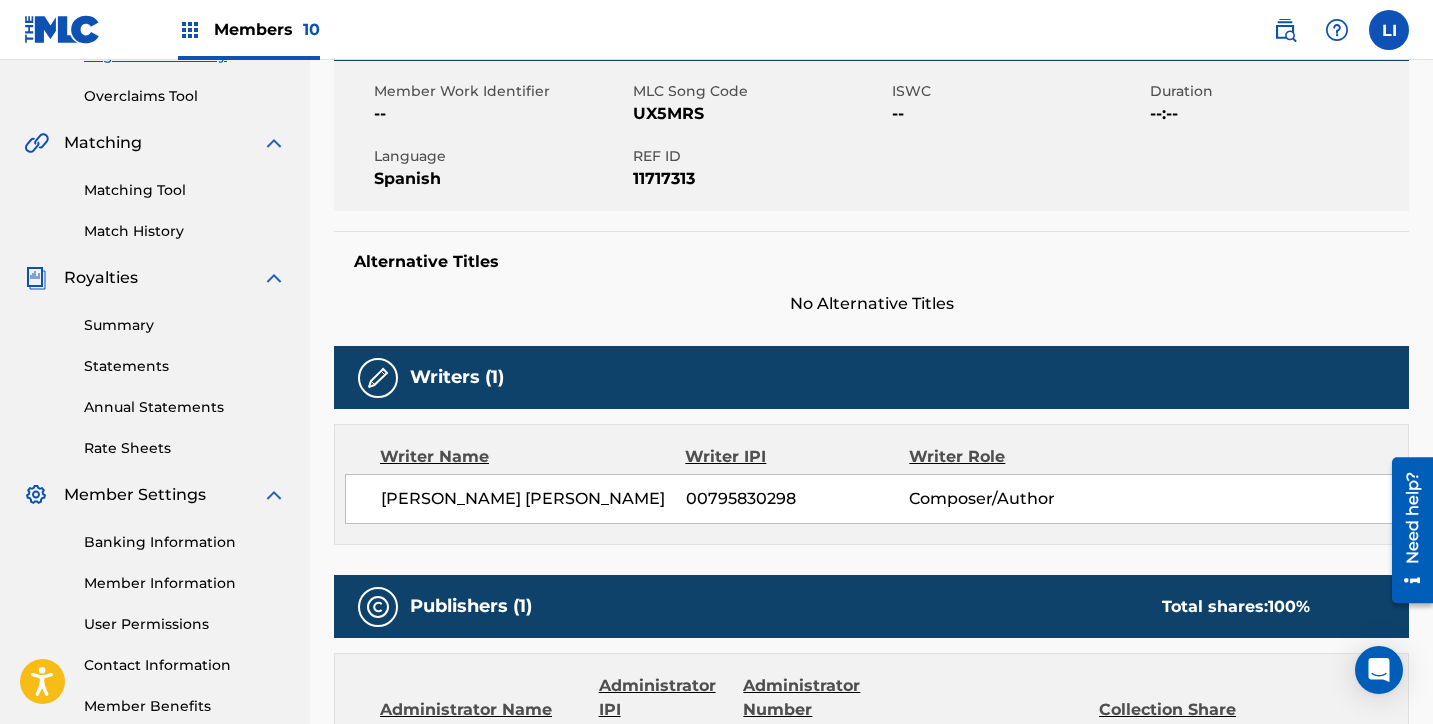 scroll, scrollTop: 0, scrollLeft: 0, axis: both 